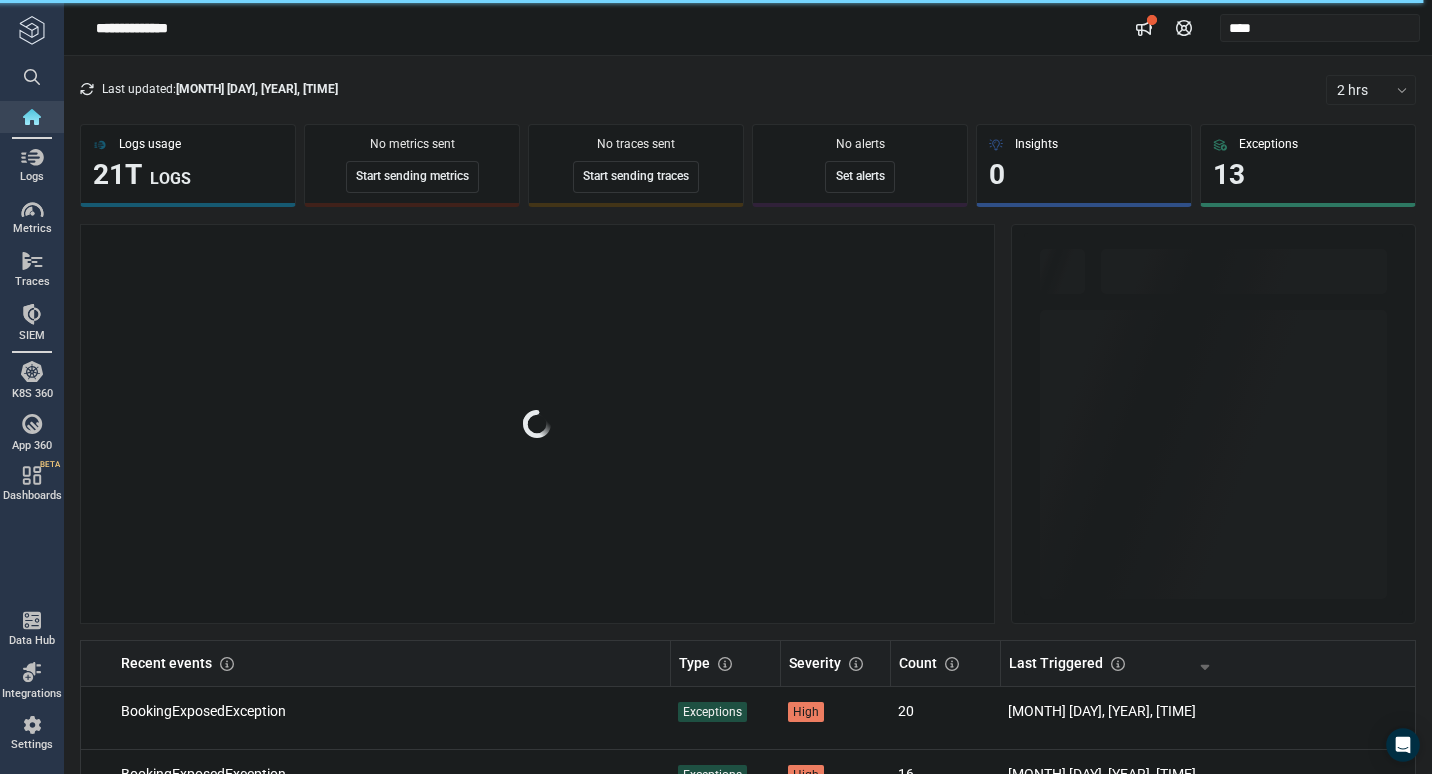 scroll, scrollTop: 0, scrollLeft: 0, axis: both 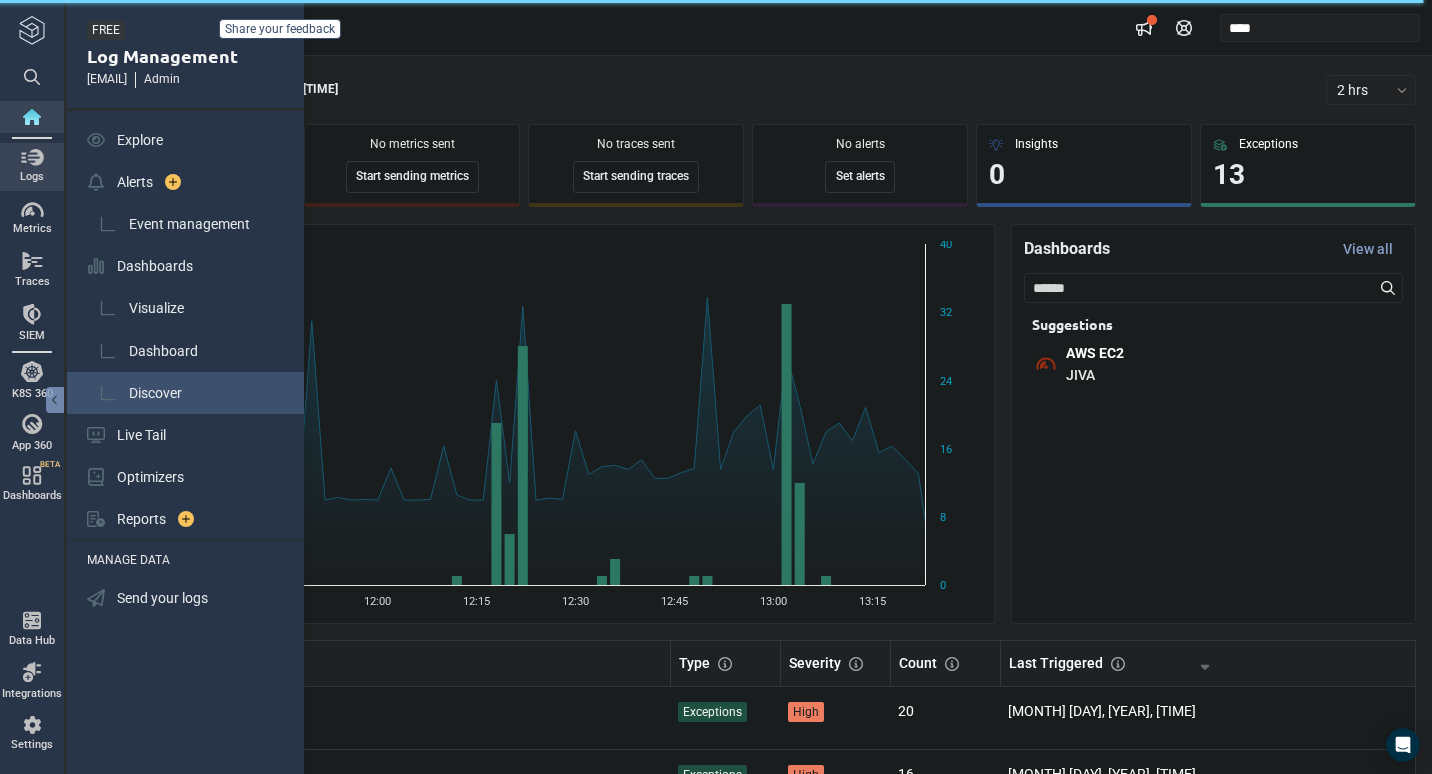 click on "Discover" at bounding box center (187, 393) 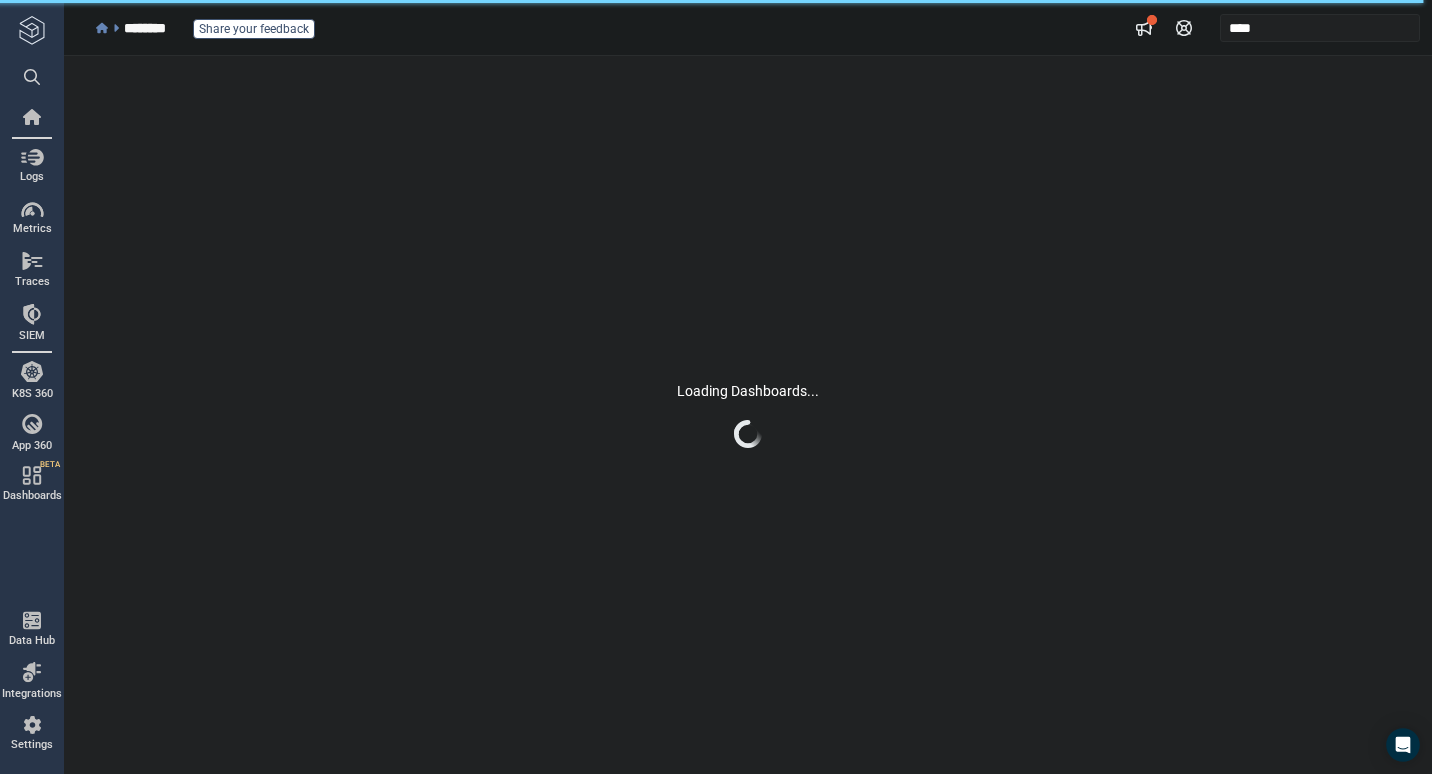 scroll, scrollTop: 0, scrollLeft: 0, axis: both 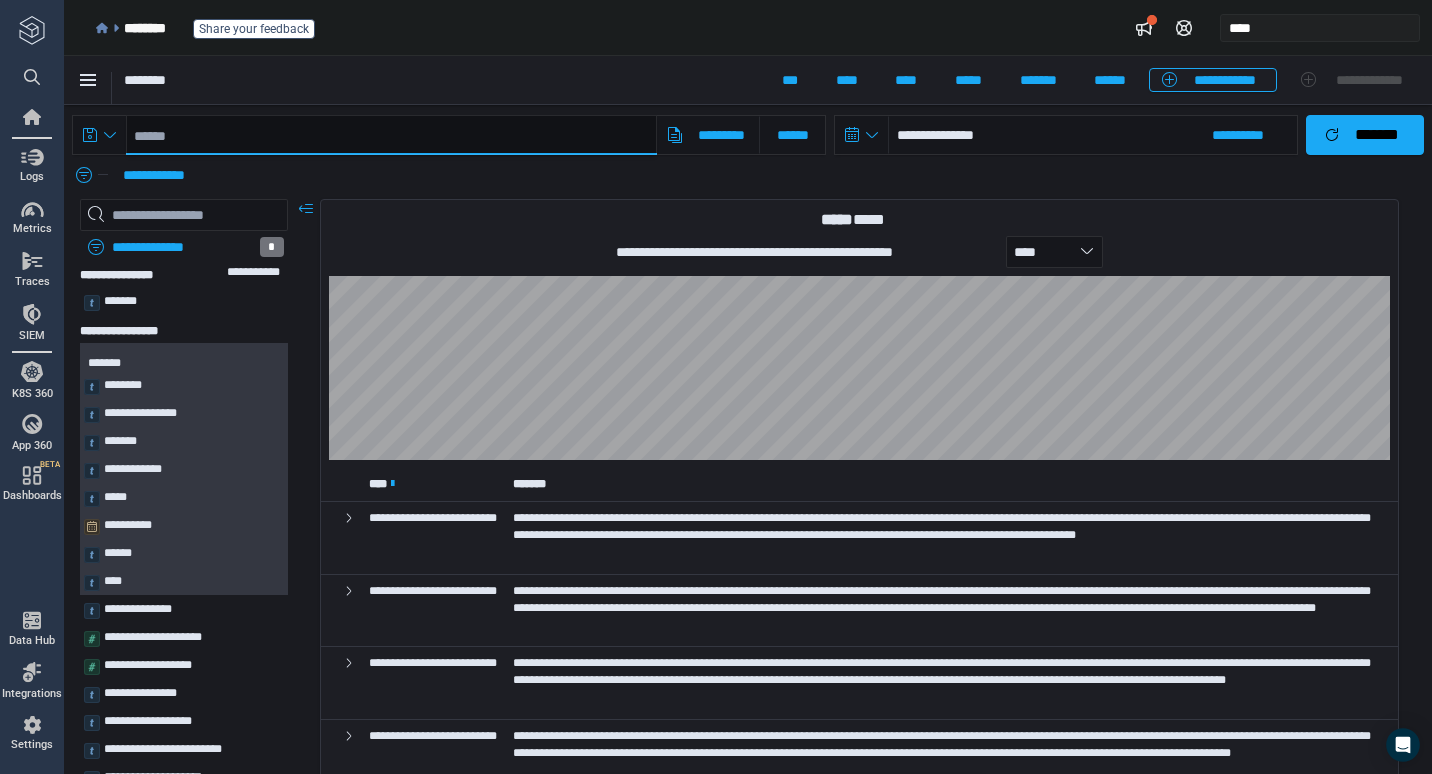 click at bounding box center (391, 135) 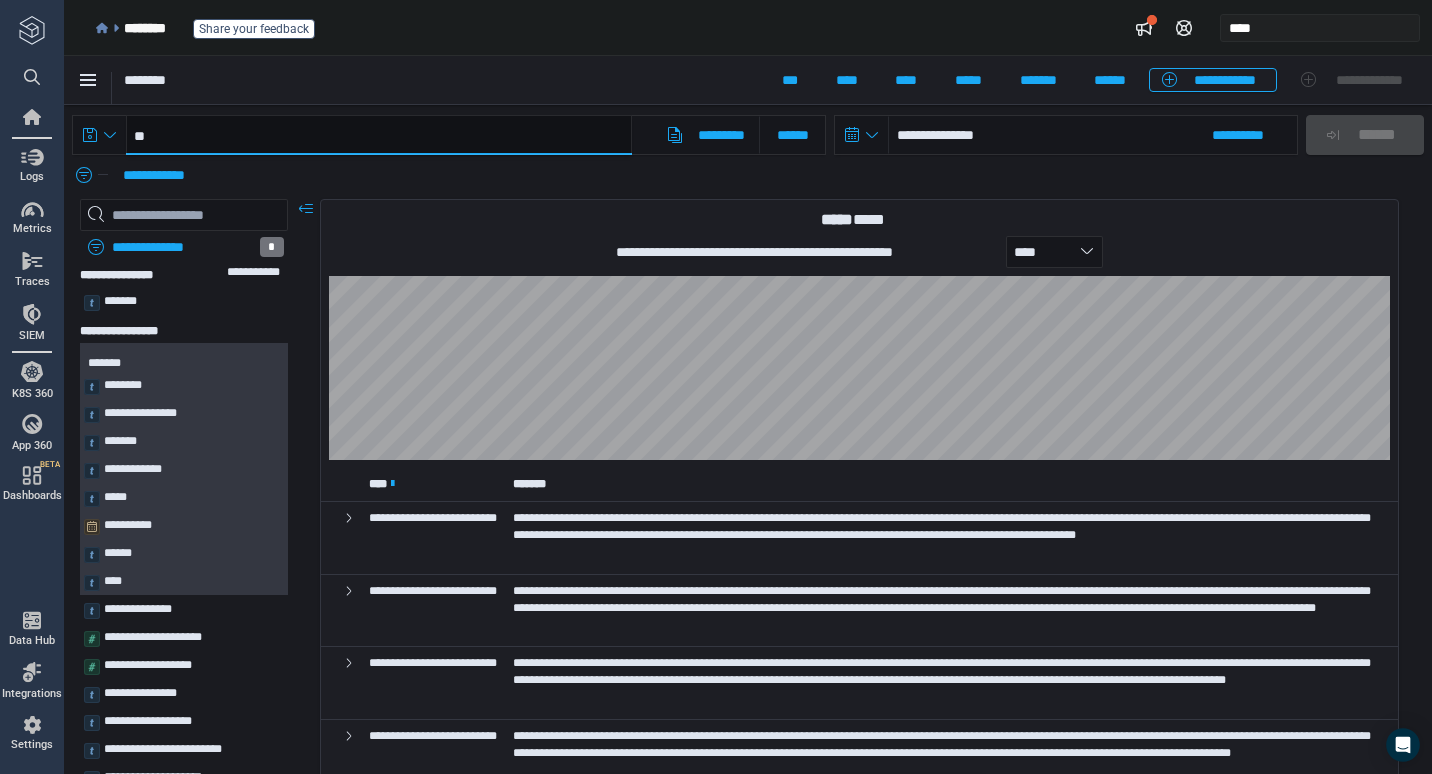 paste on "**********" 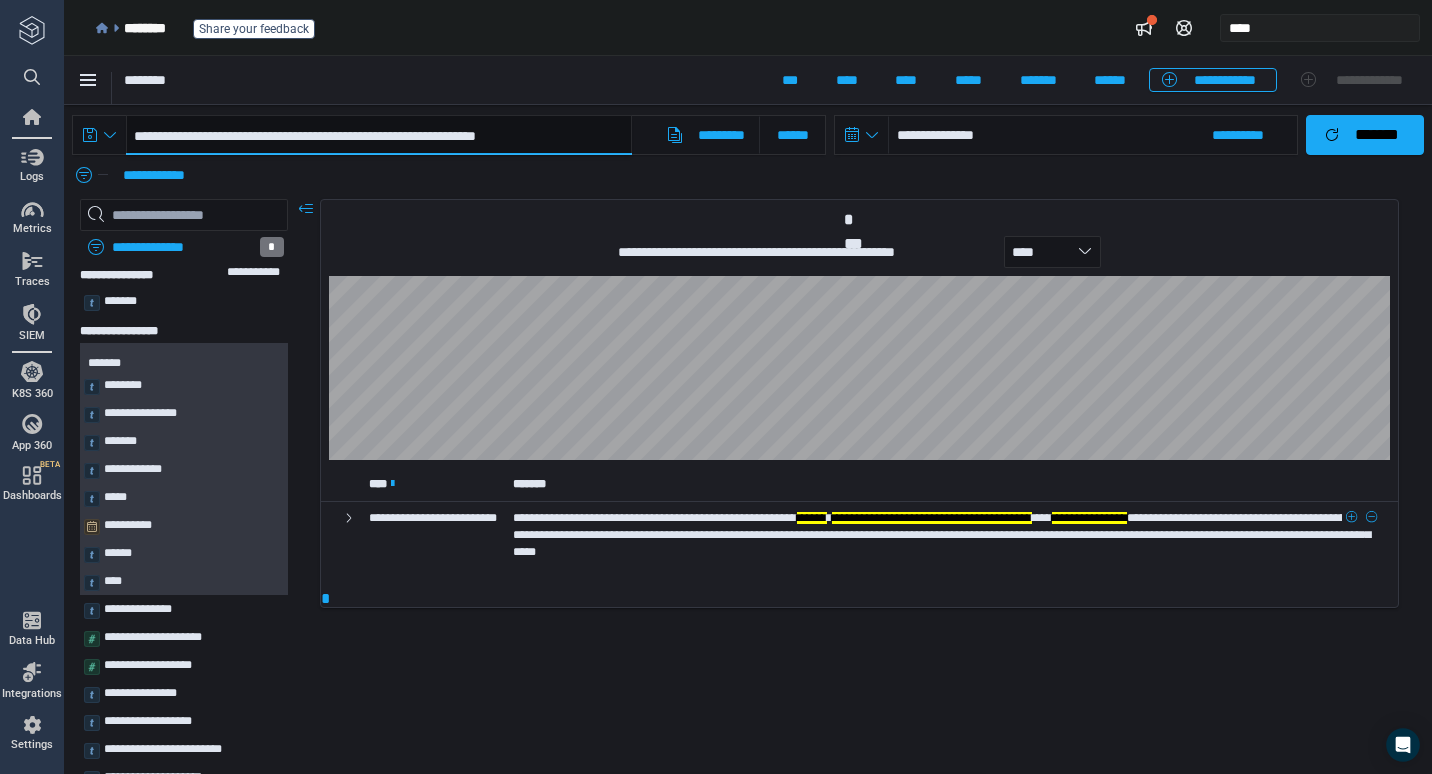 type on "**********" 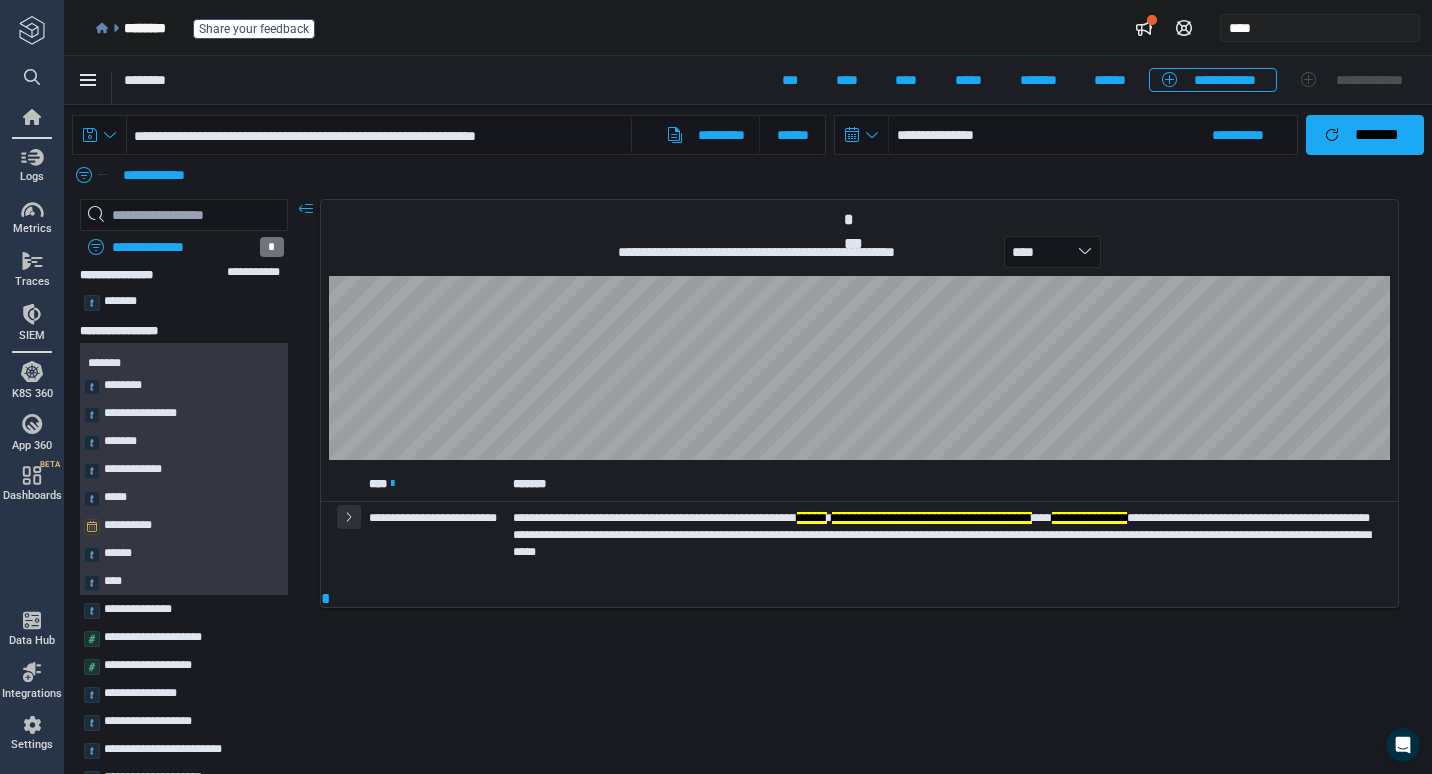 click 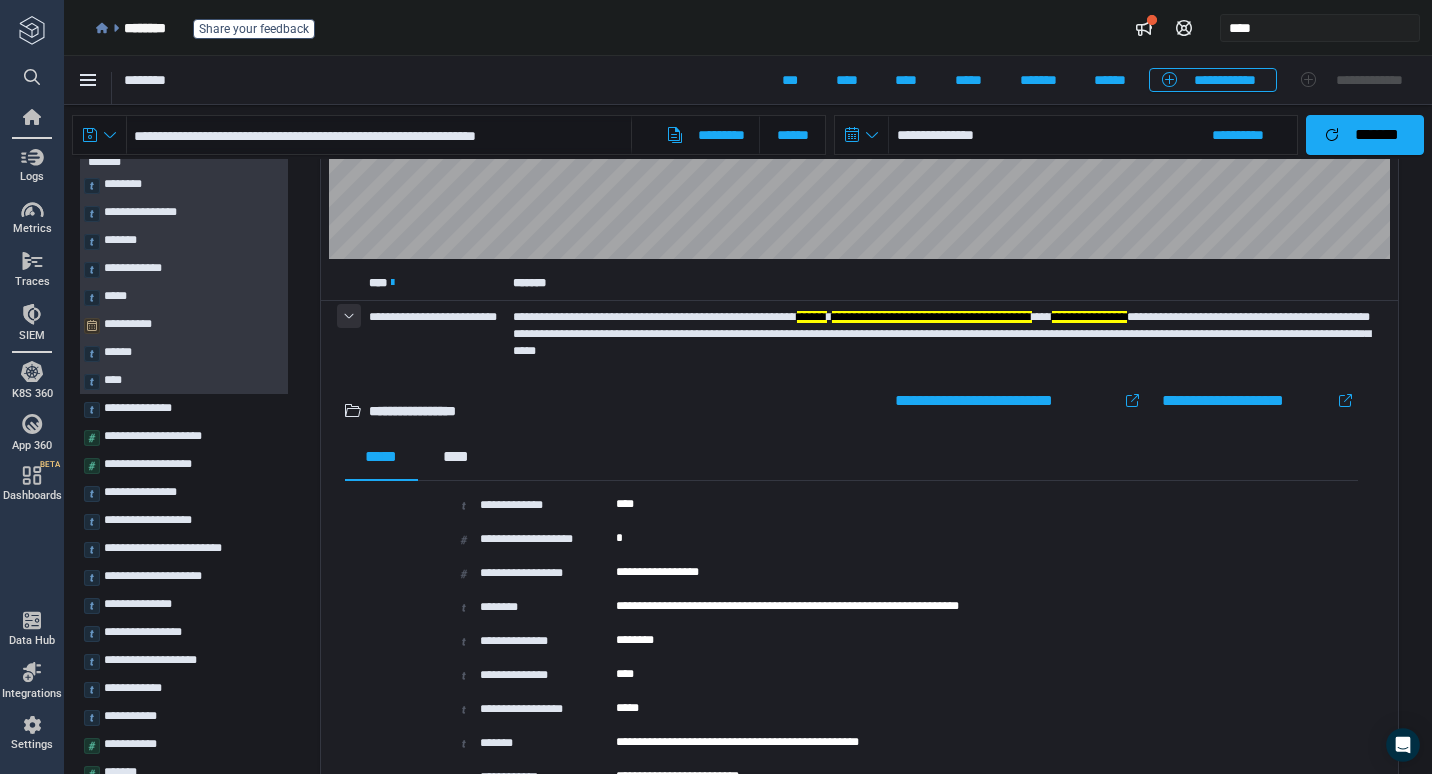 scroll, scrollTop: 206, scrollLeft: 0, axis: vertical 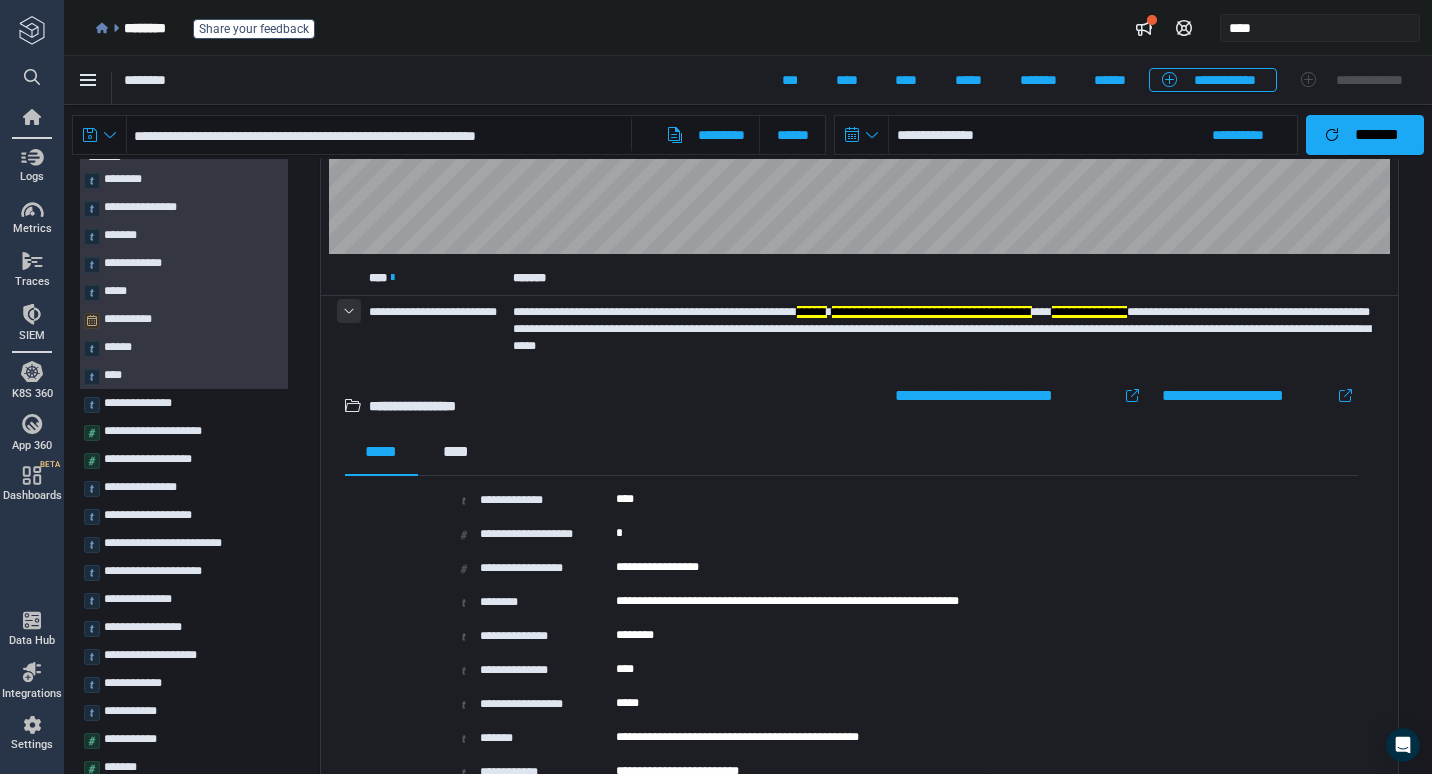 type 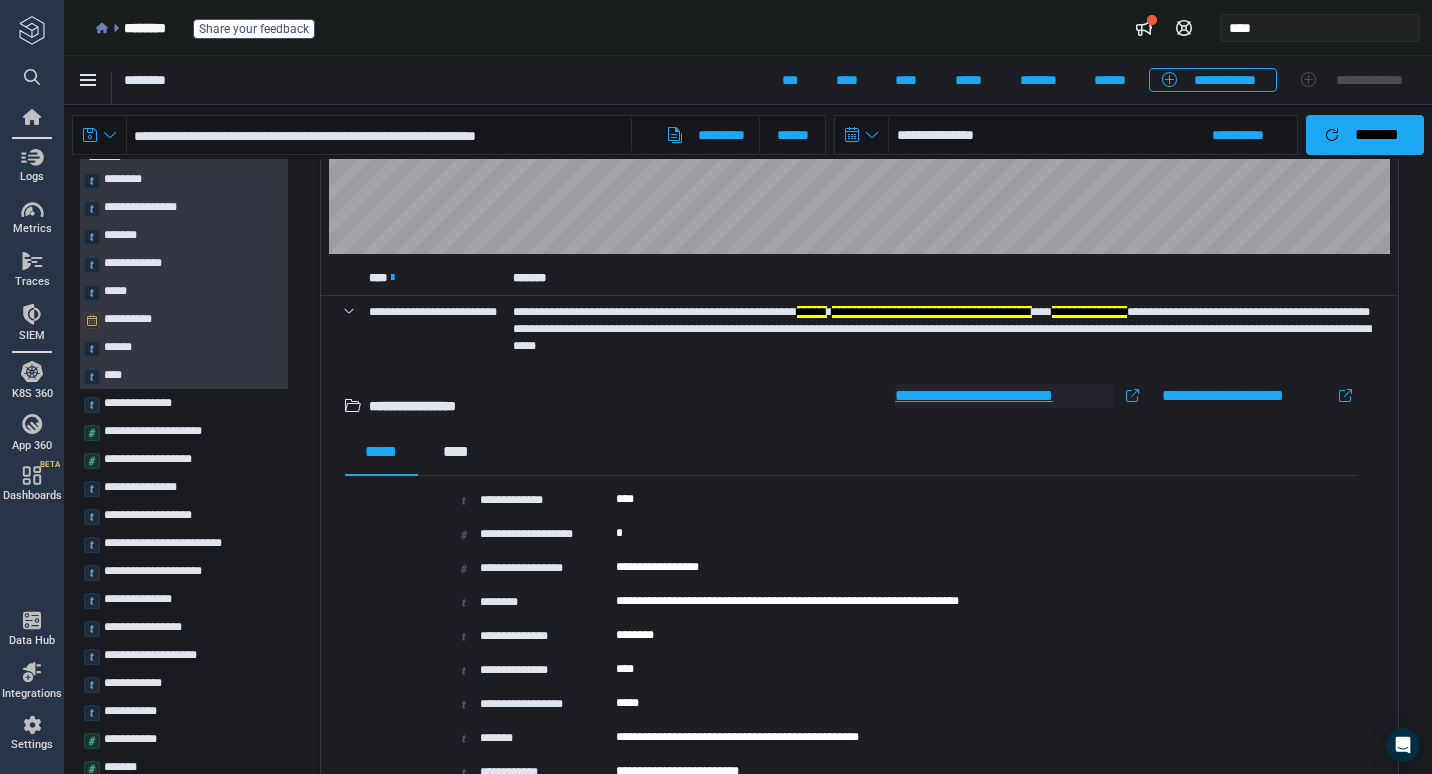 click on "**********" at bounding box center (1004, 396) 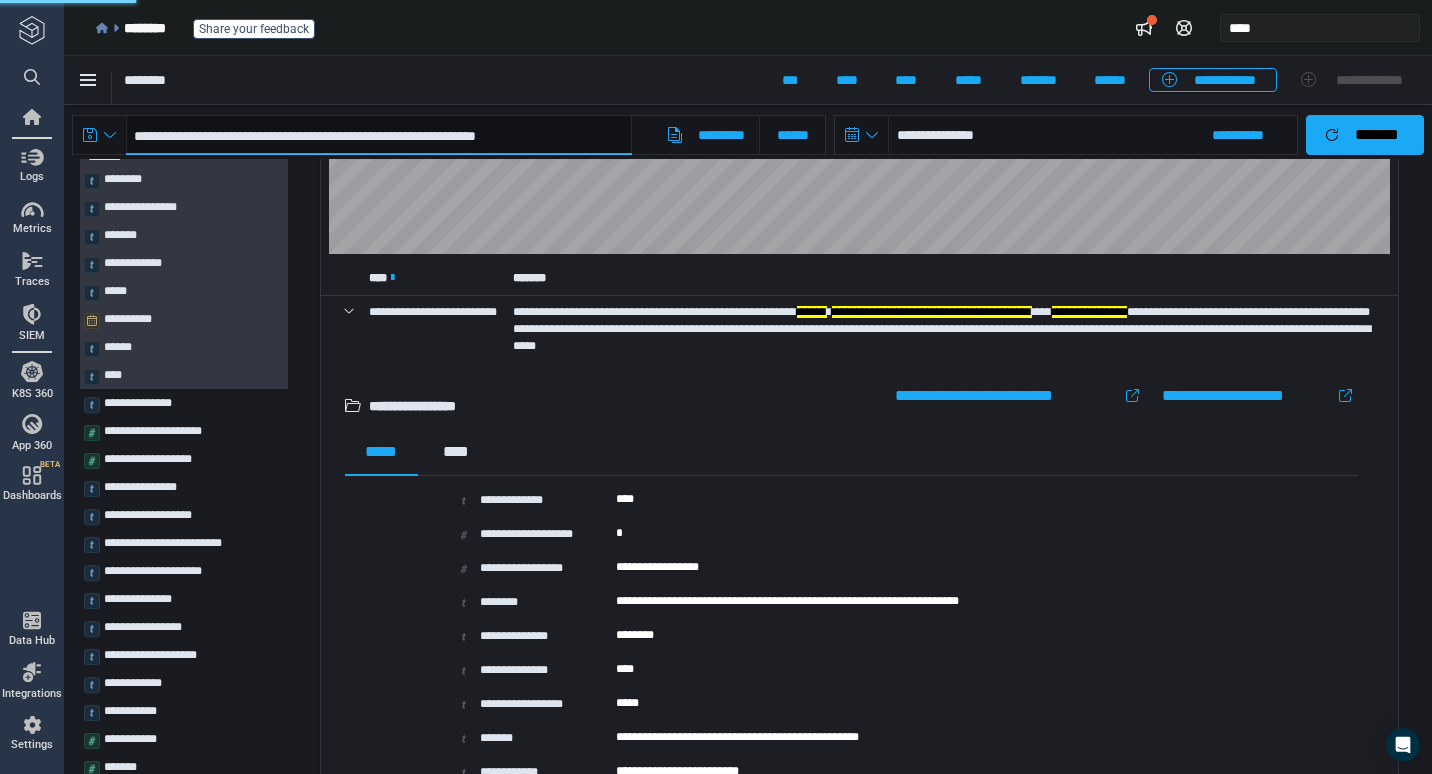 click on "**********" at bounding box center [379, 135] 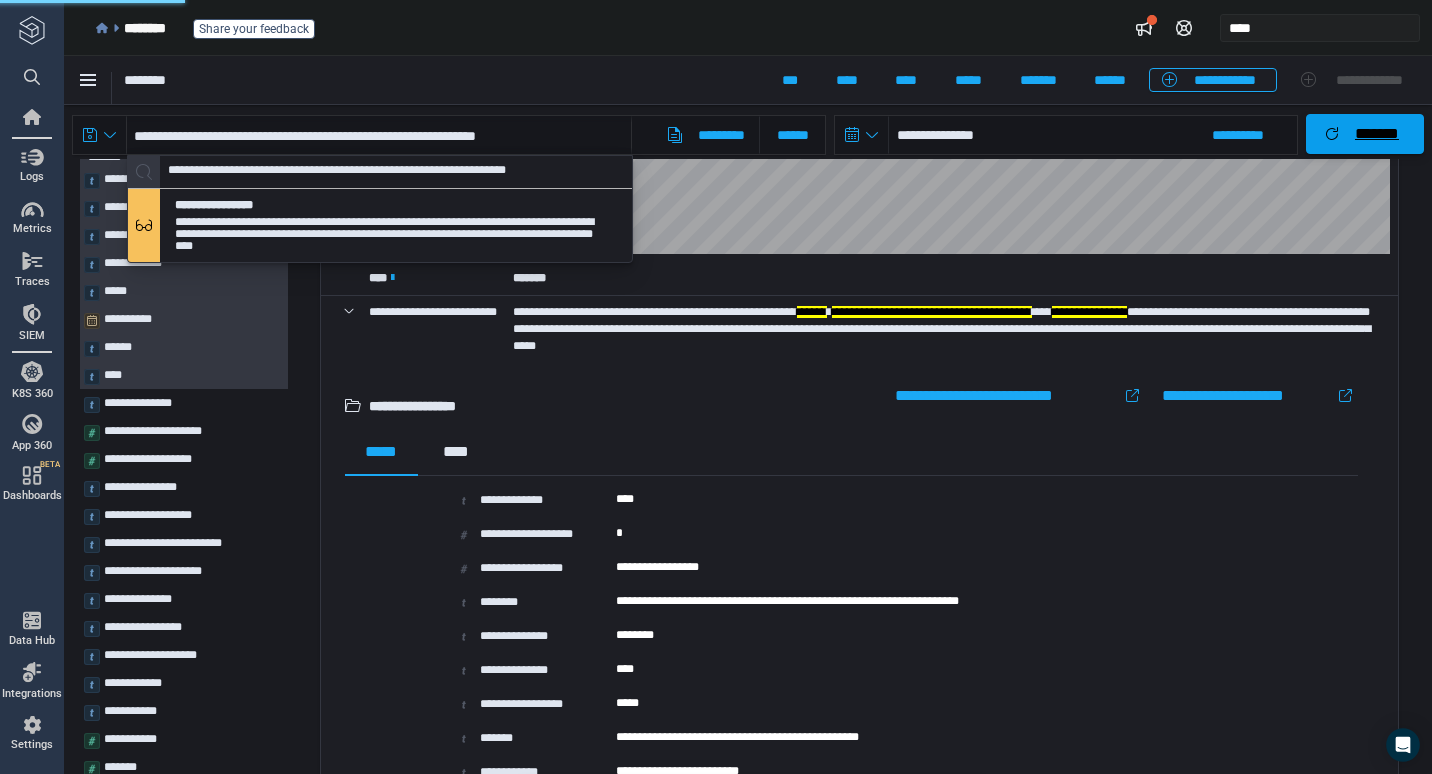click on "*******" at bounding box center [1377, 134] 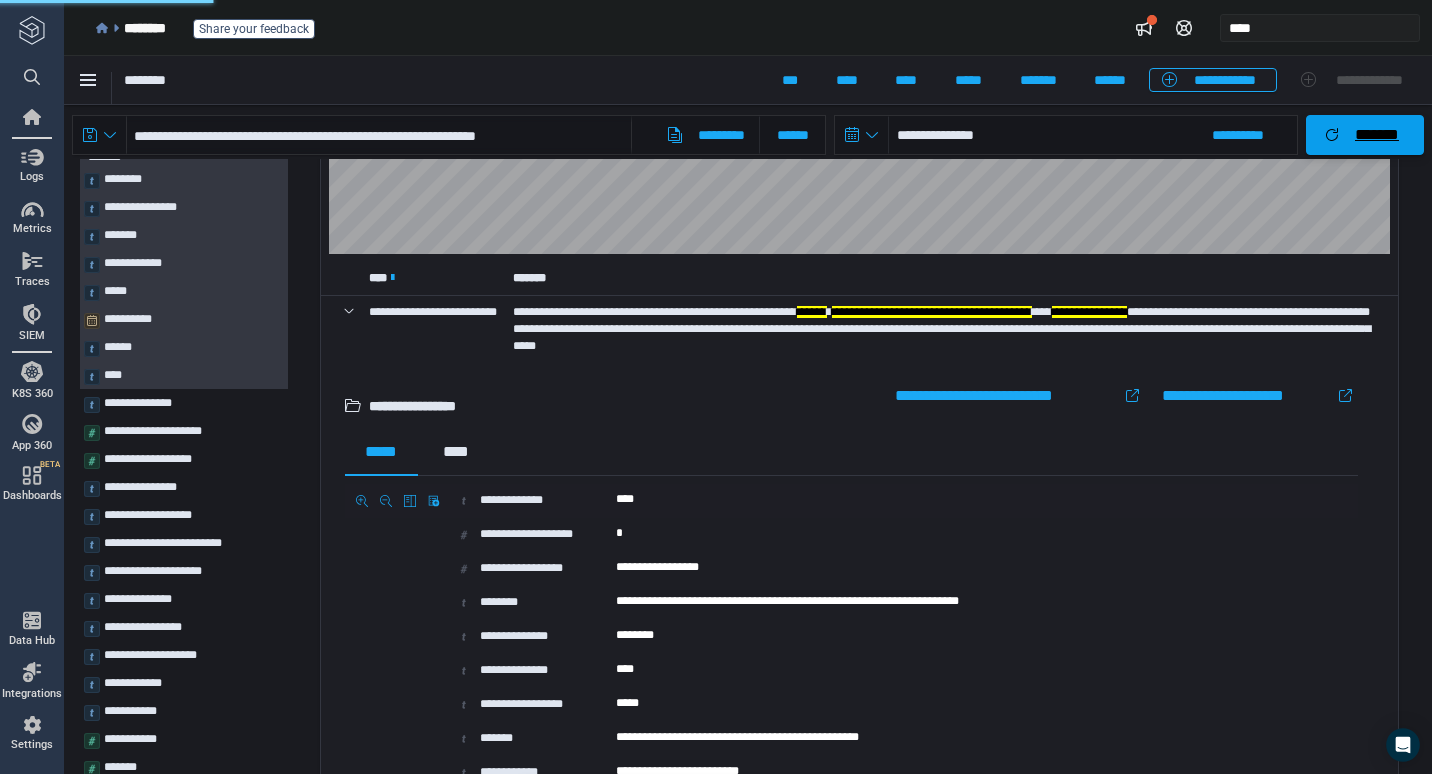 scroll, scrollTop: 0, scrollLeft: 0, axis: both 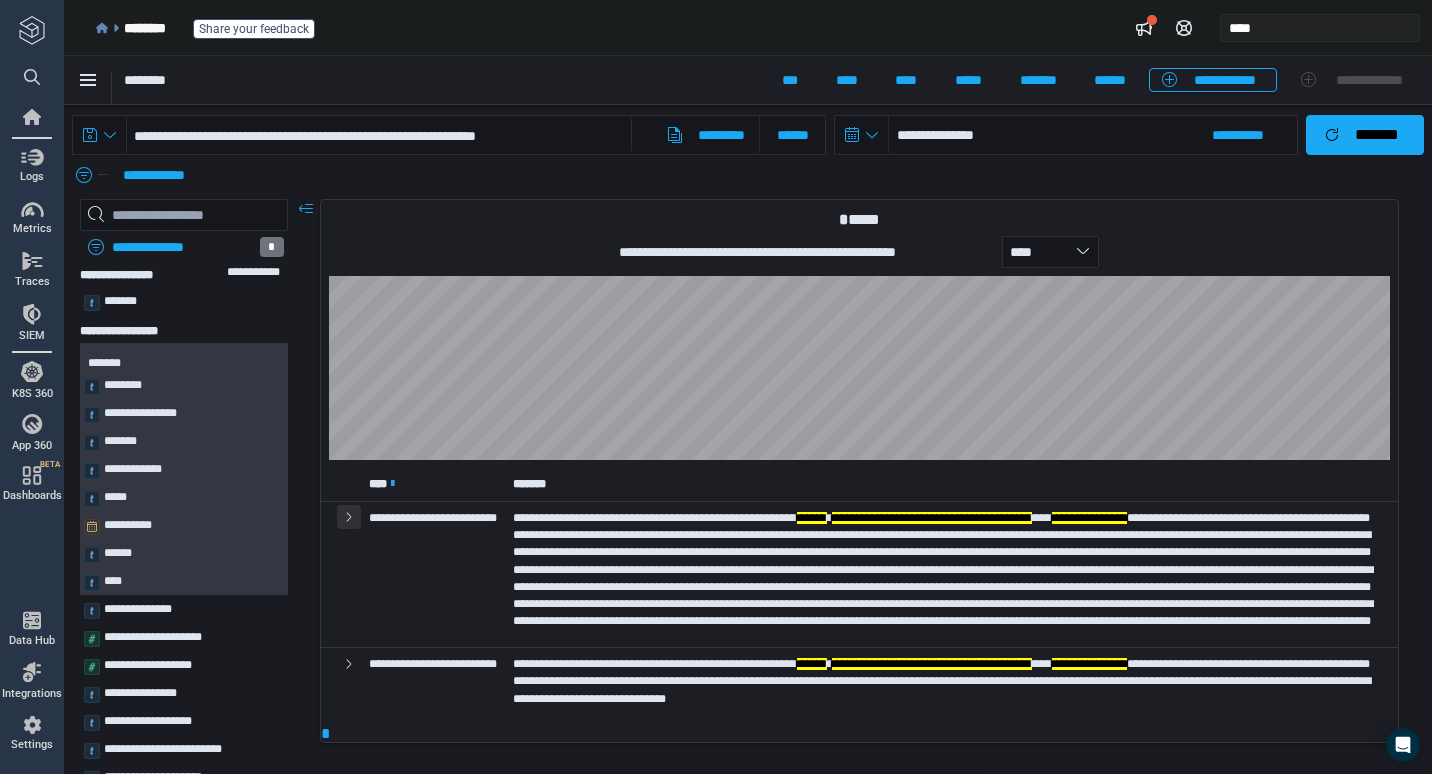 click 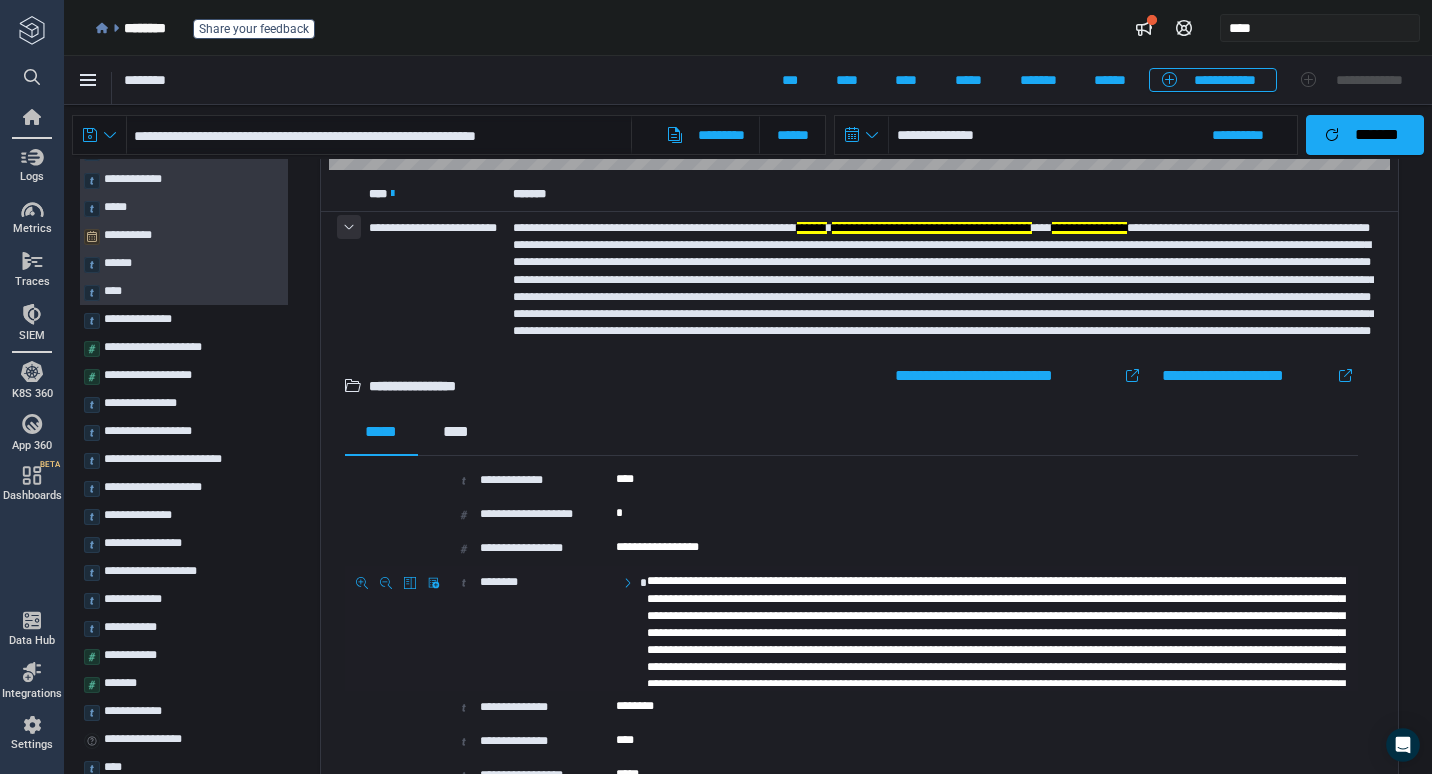 scroll, scrollTop: 326, scrollLeft: 0, axis: vertical 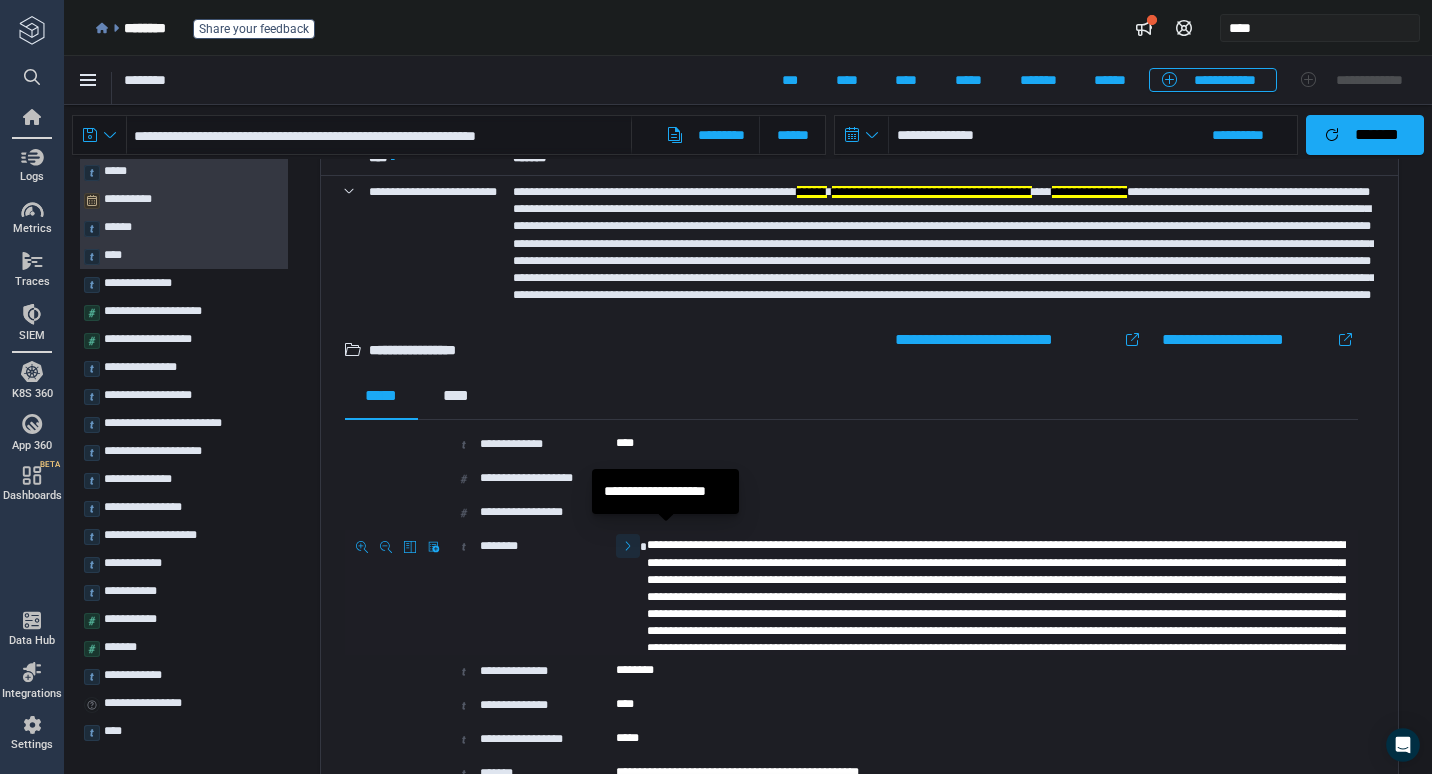 click at bounding box center (628, 546) 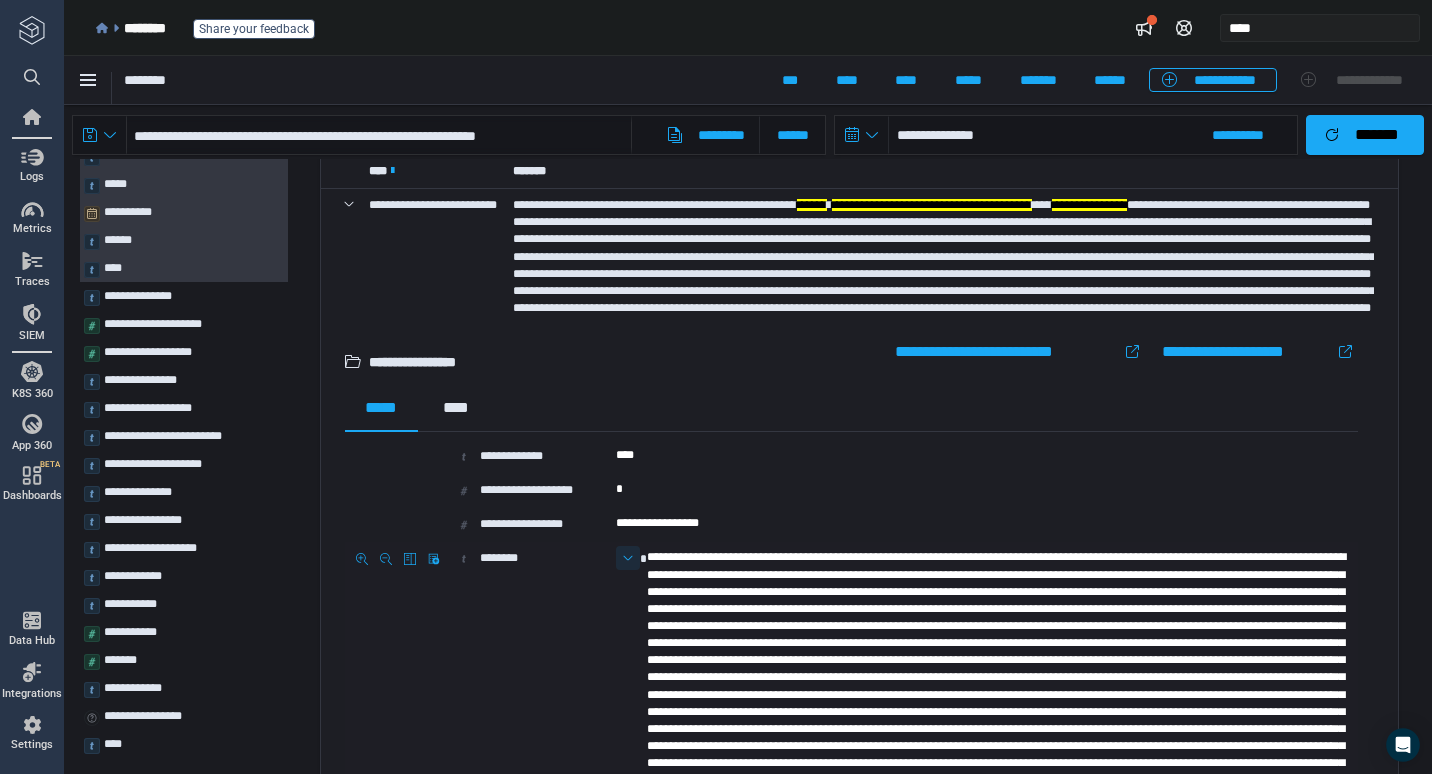 scroll, scrollTop: 304, scrollLeft: 0, axis: vertical 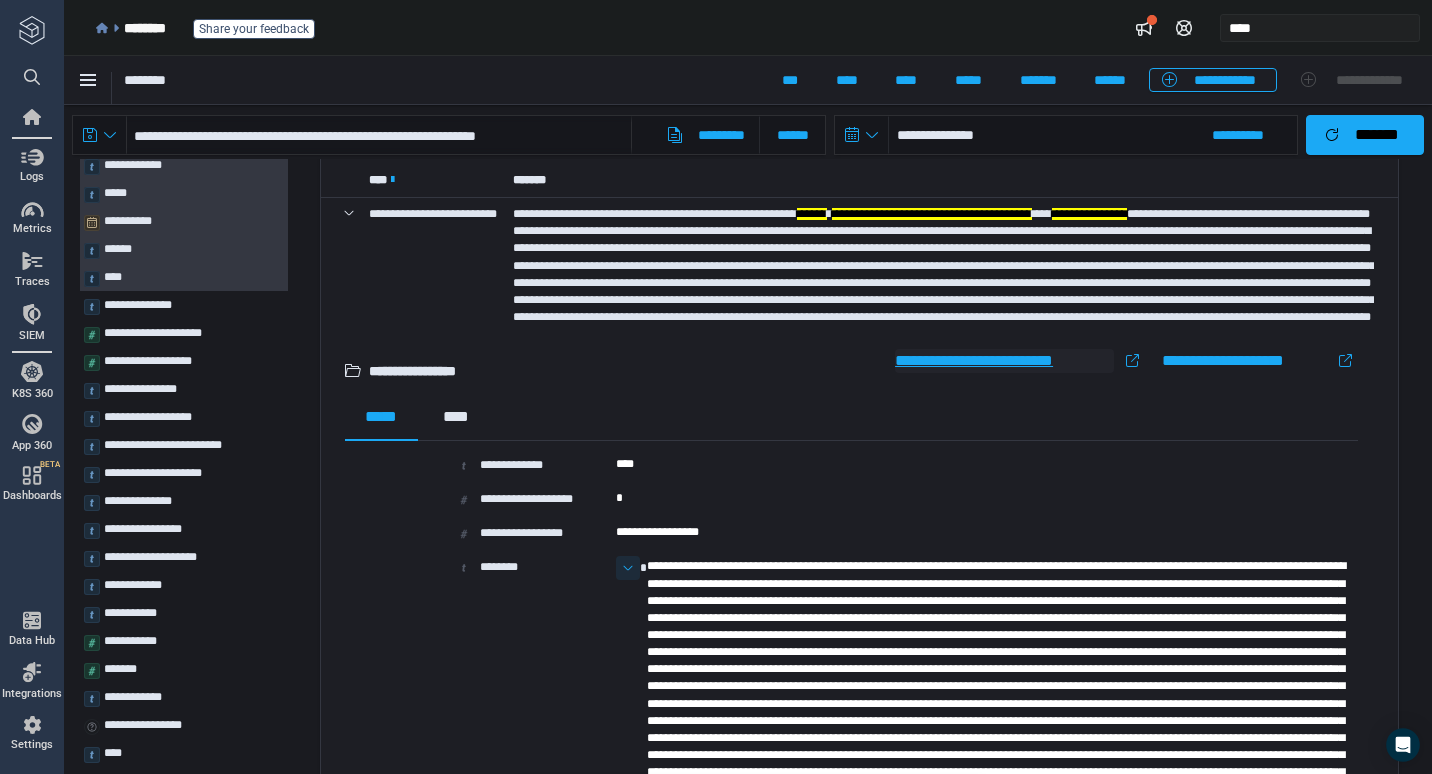 type 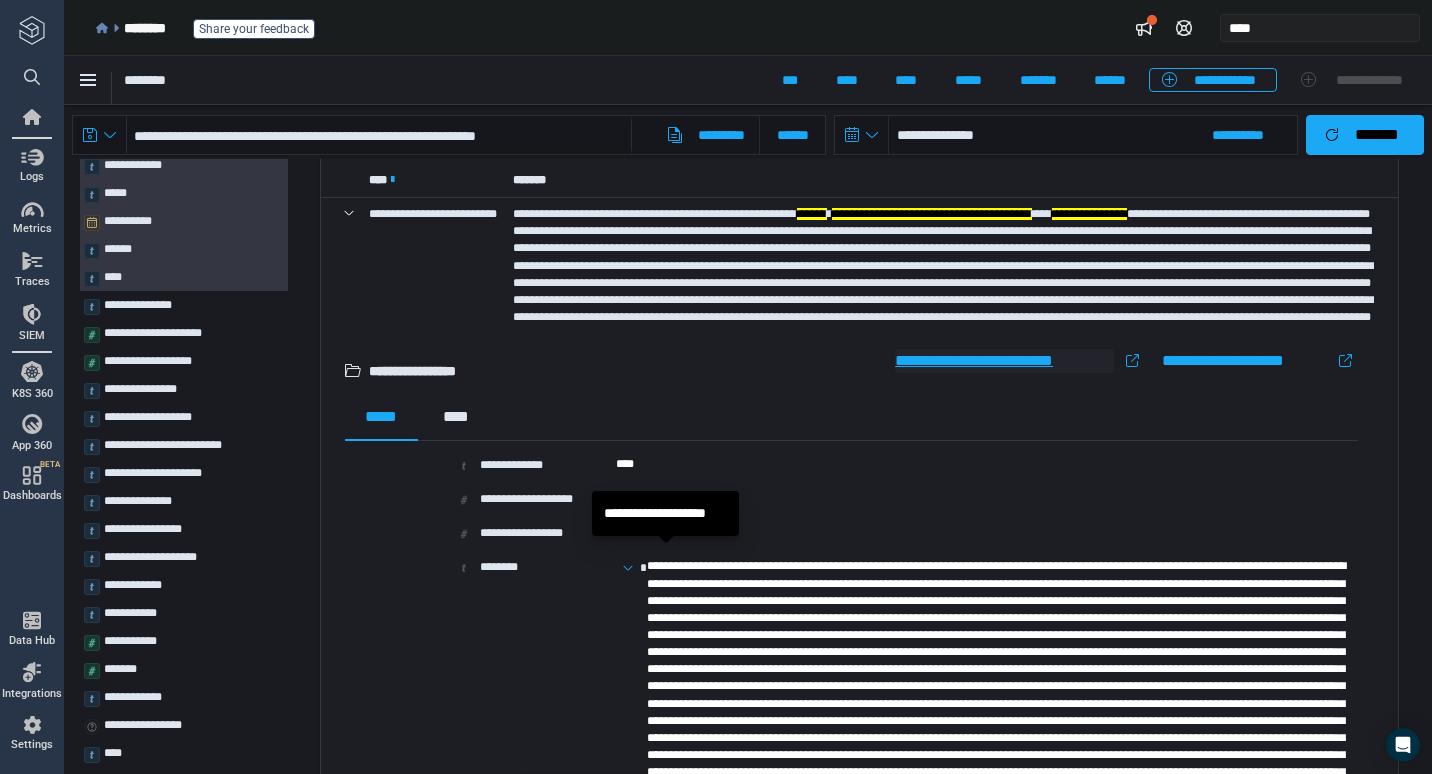 click on "**********" at bounding box center [1004, 361] 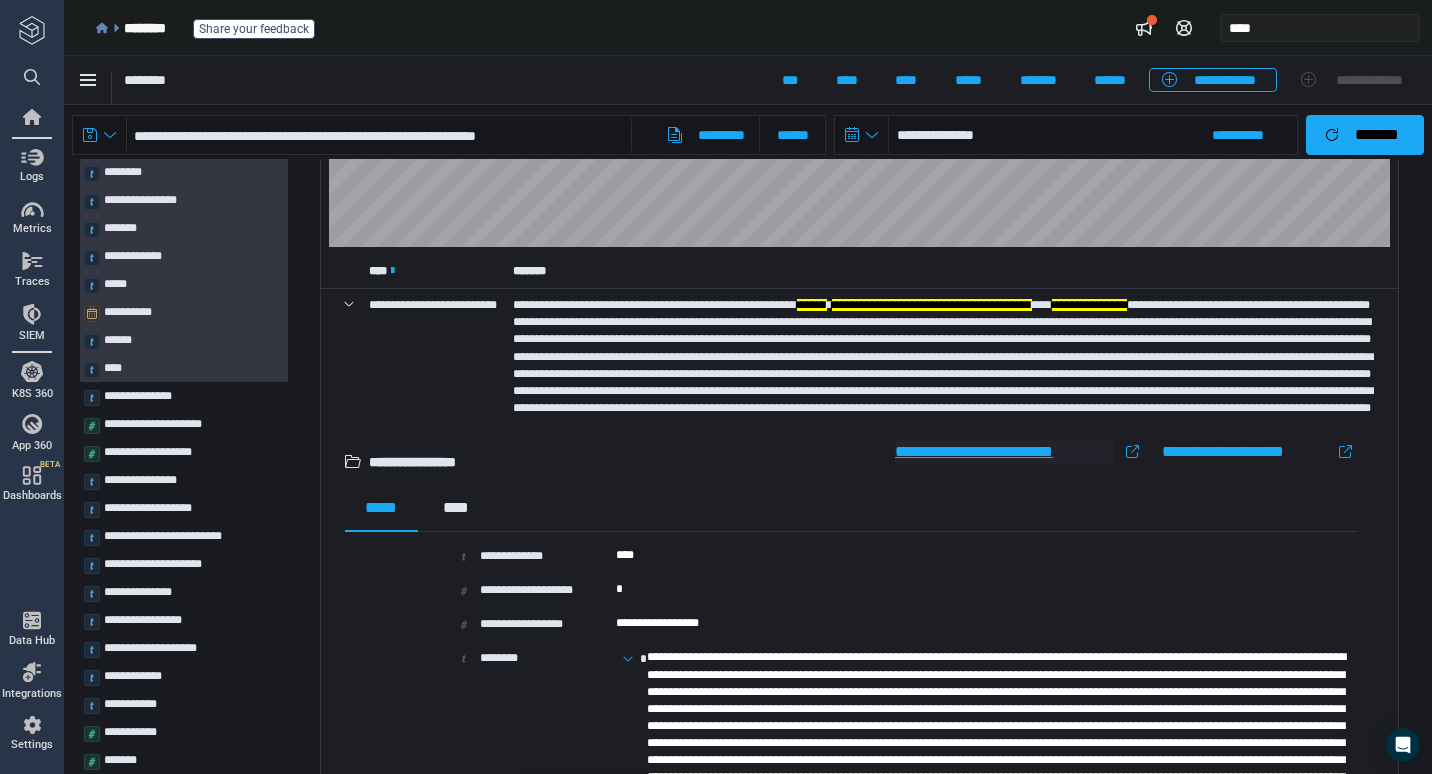 scroll, scrollTop: 212, scrollLeft: 0, axis: vertical 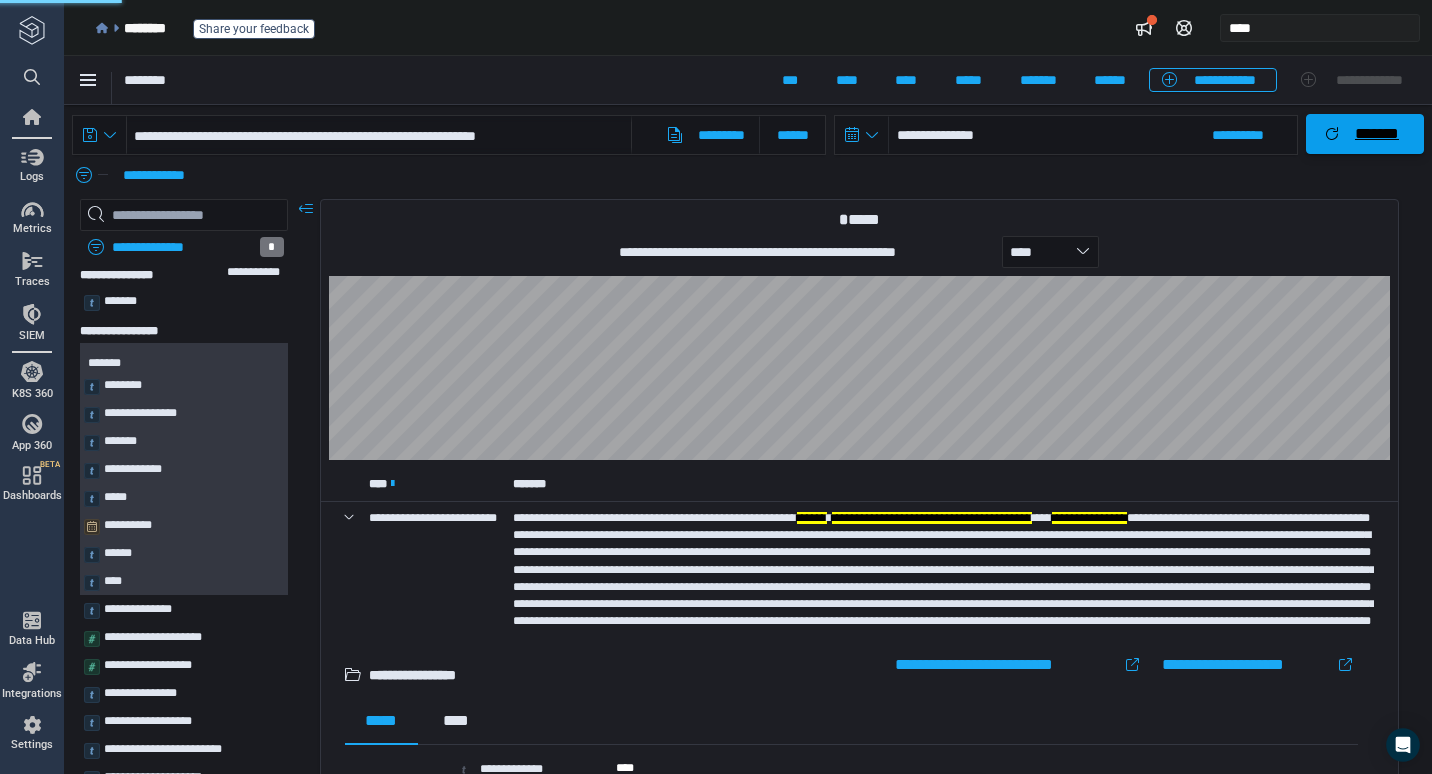 click on "*******" at bounding box center (1365, 134) 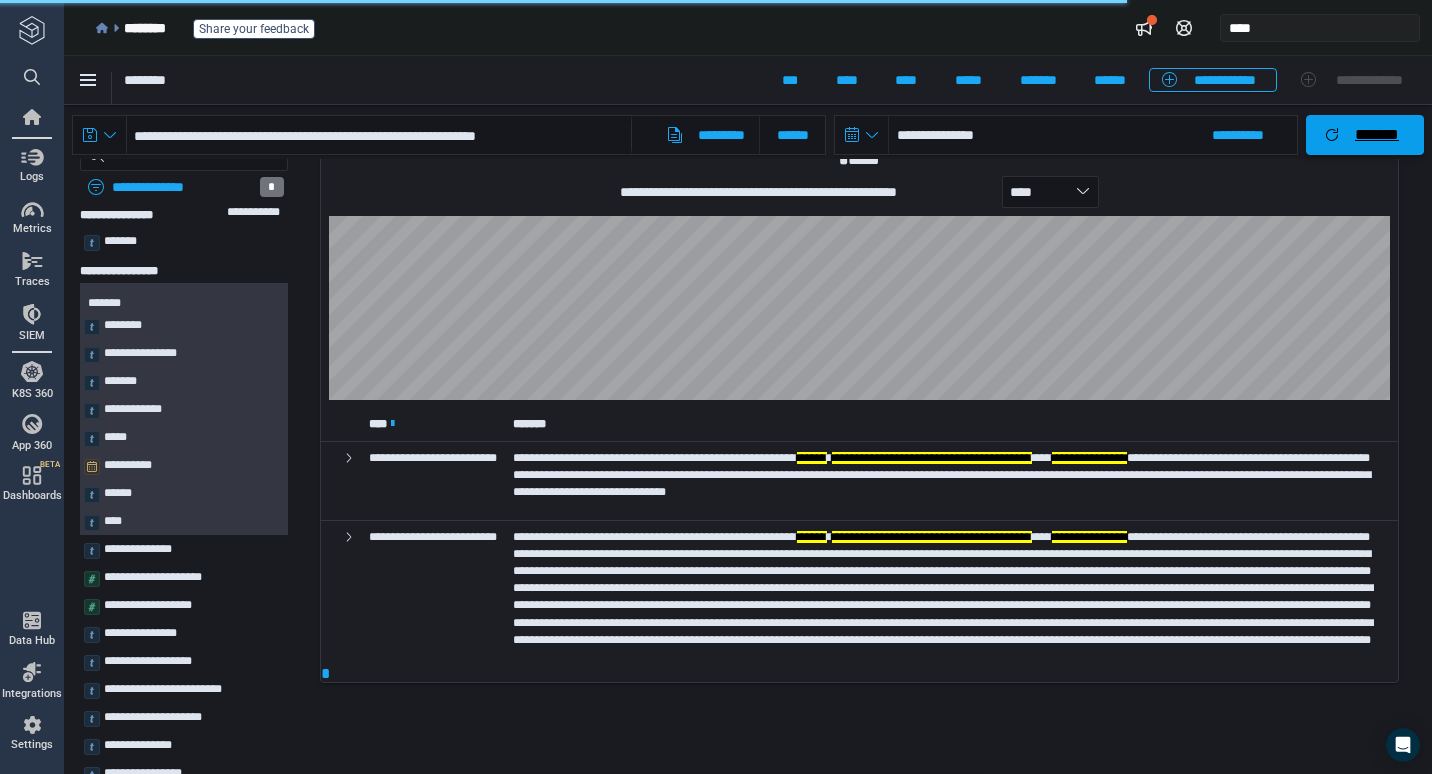 scroll, scrollTop: 62, scrollLeft: 0, axis: vertical 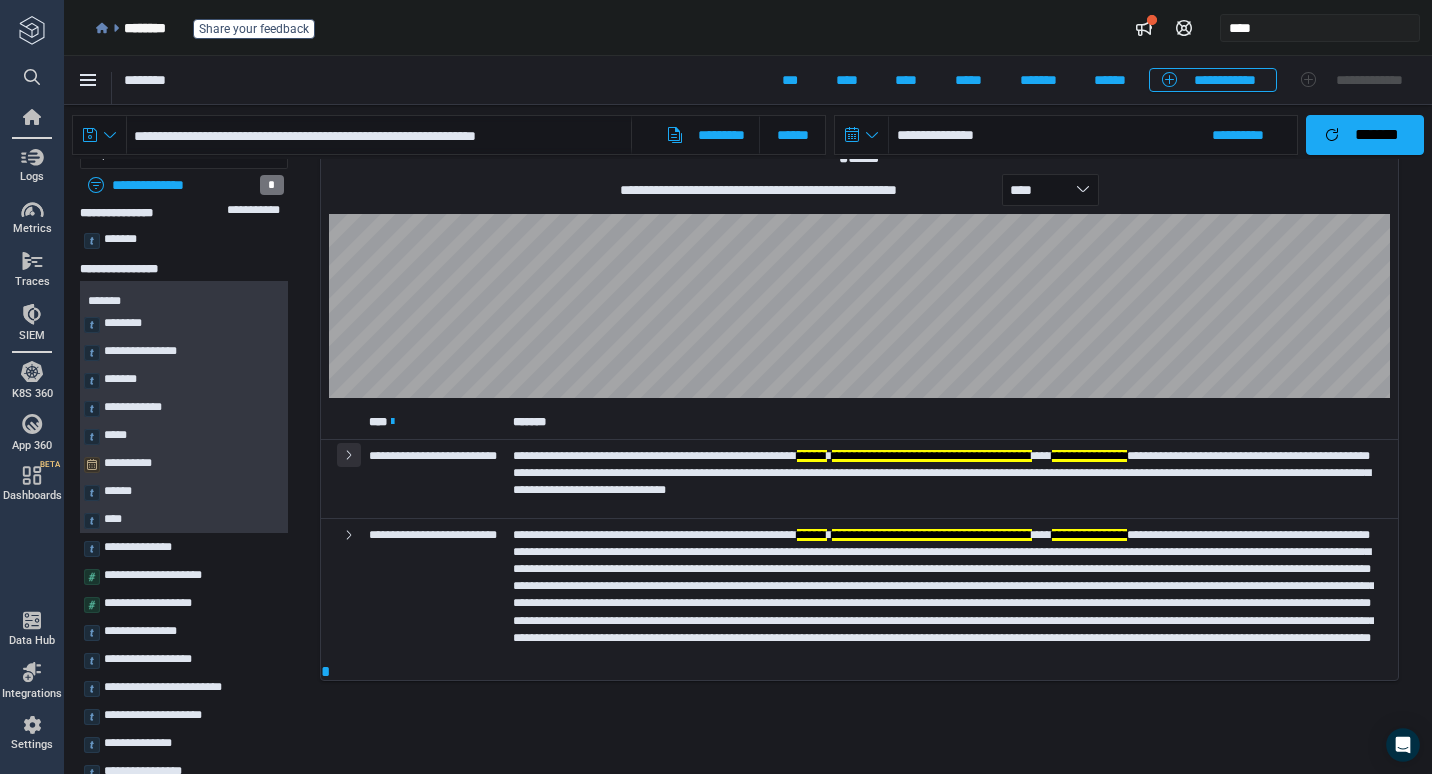 click 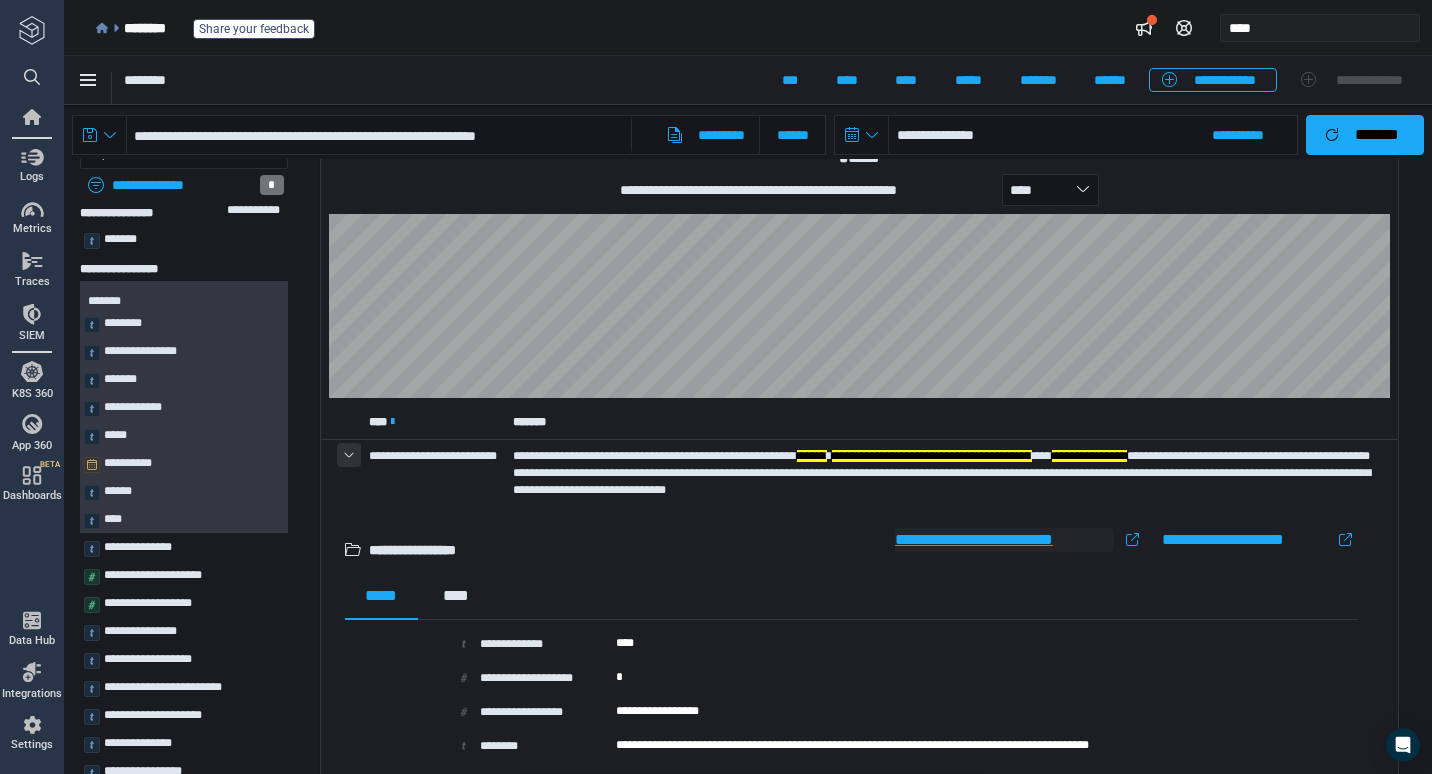 type 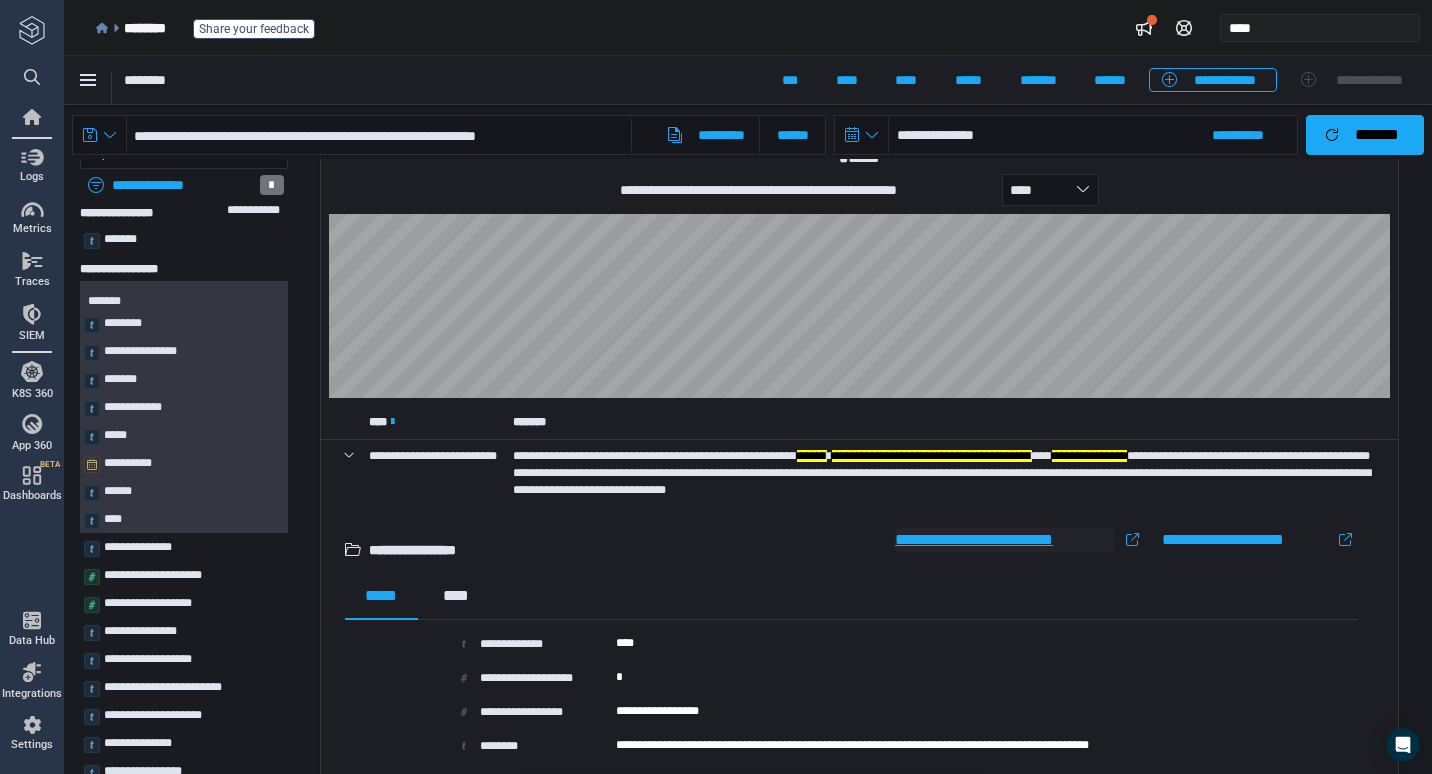click on "**********" at bounding box center (1004, 540) 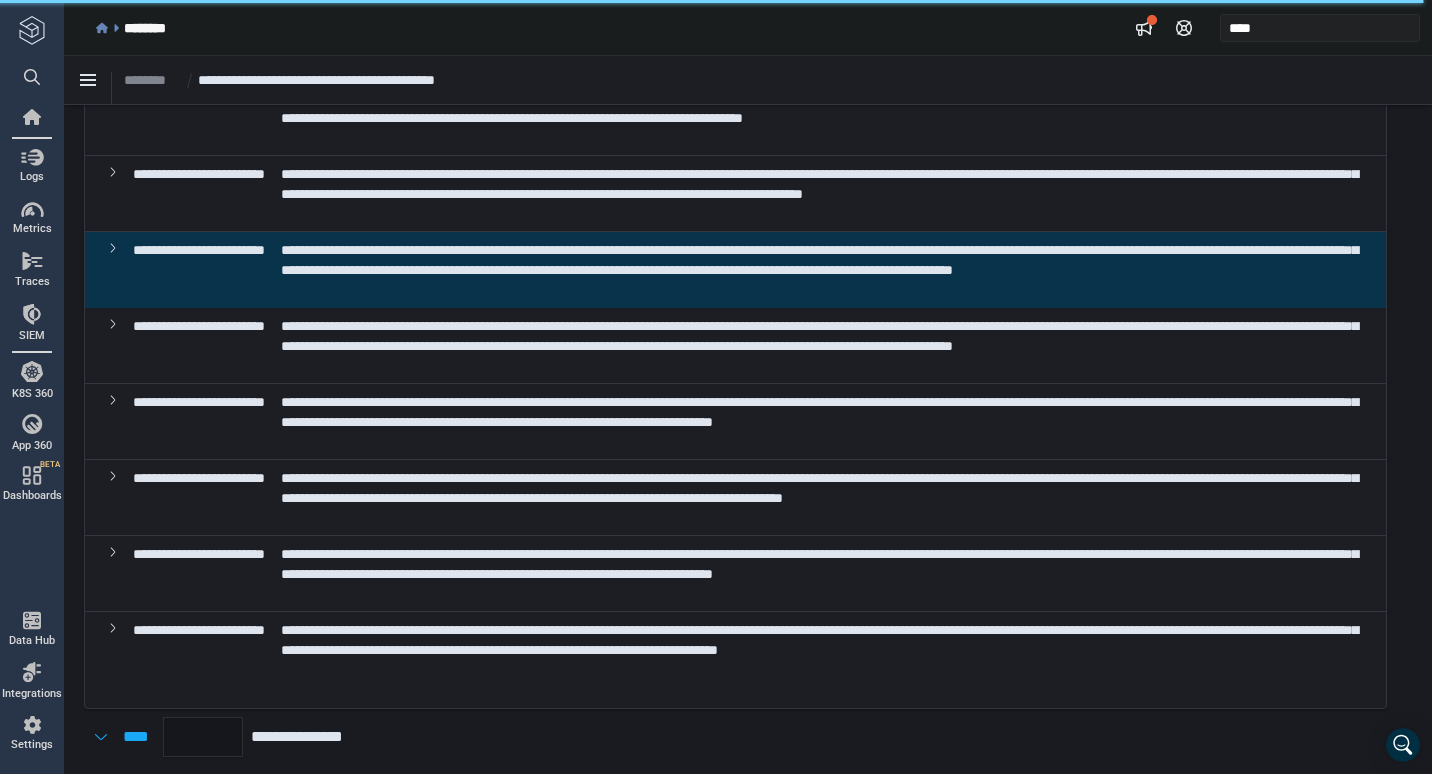 scroll, scrollTop: 452, scrollLeft: 0, axis: vertical 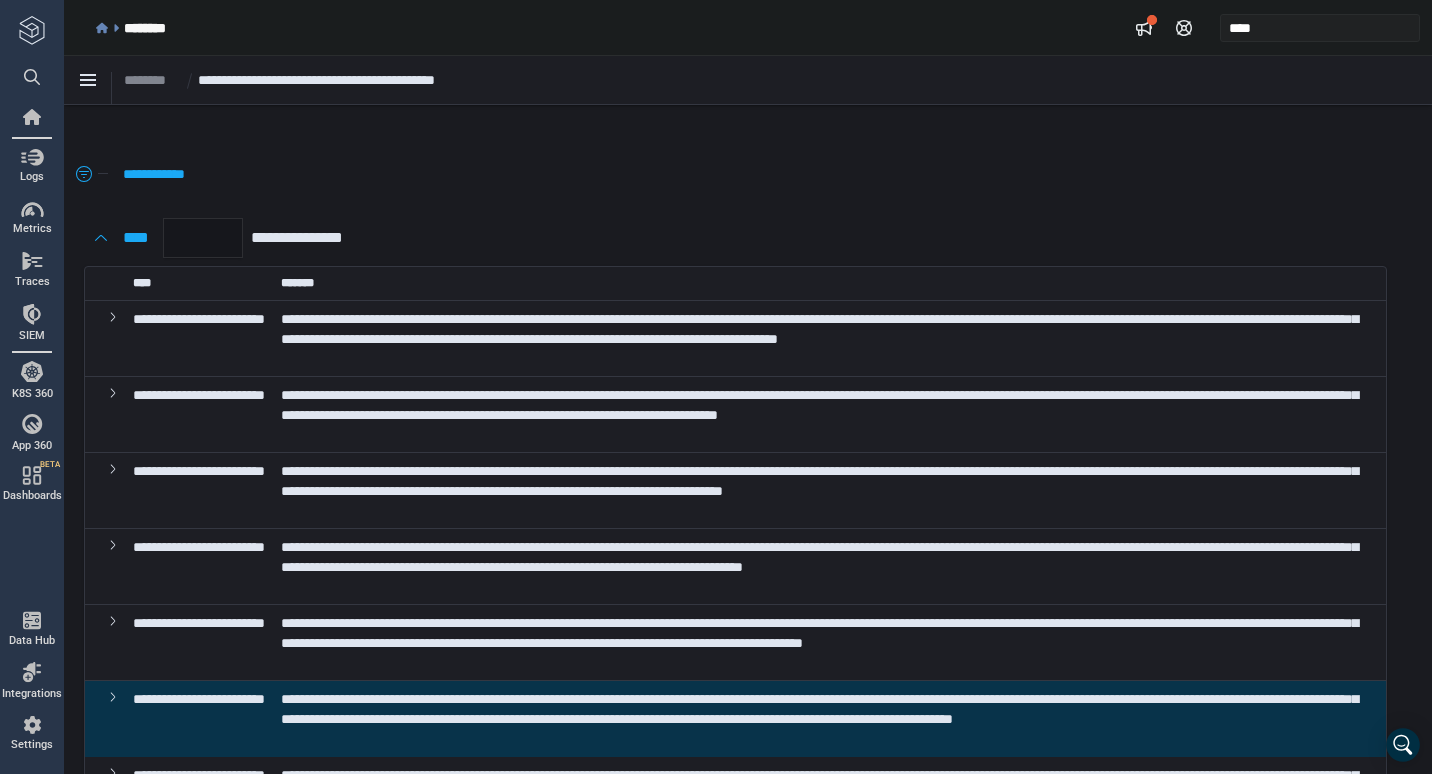 click on "**********" at bounding box center [735, 151] 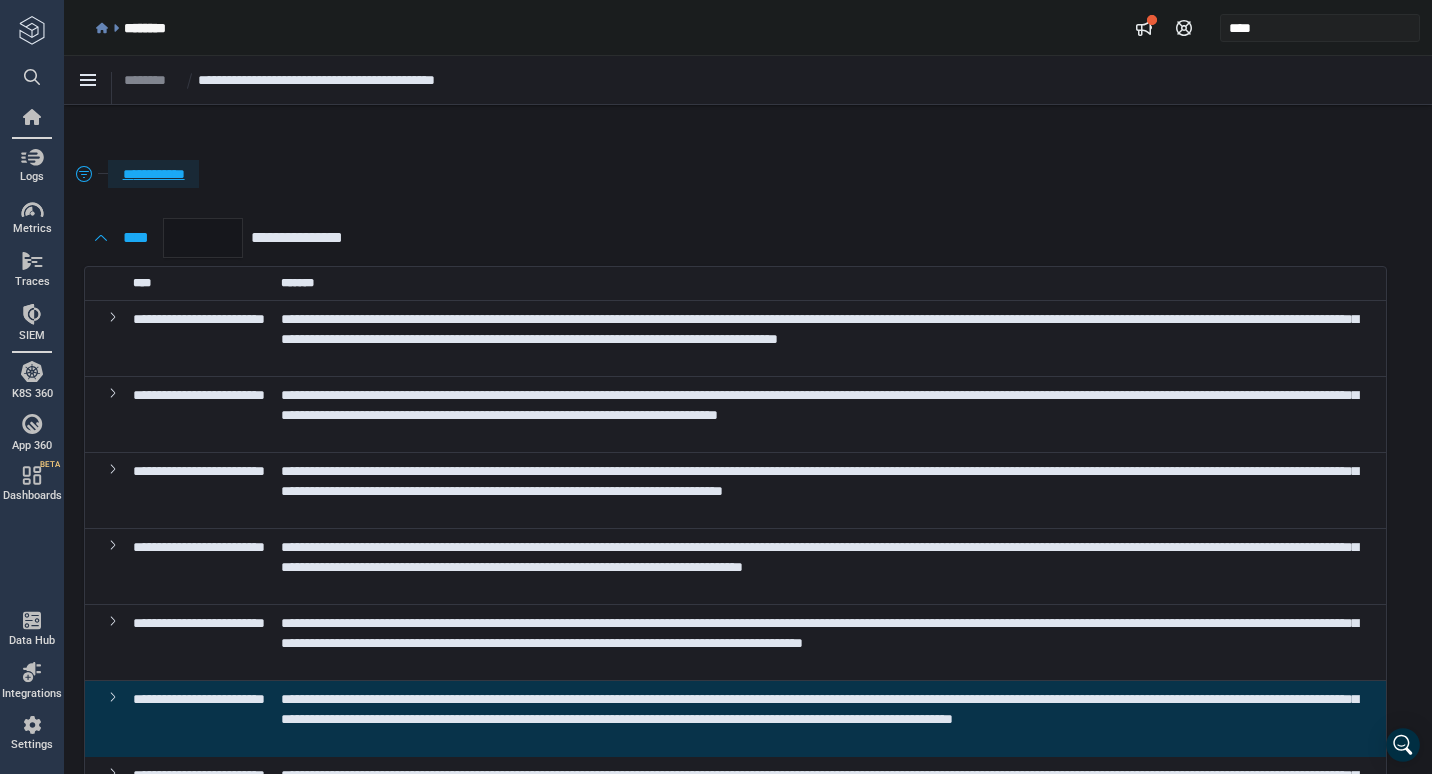 click on "**********" at bounding box center [153, 174] 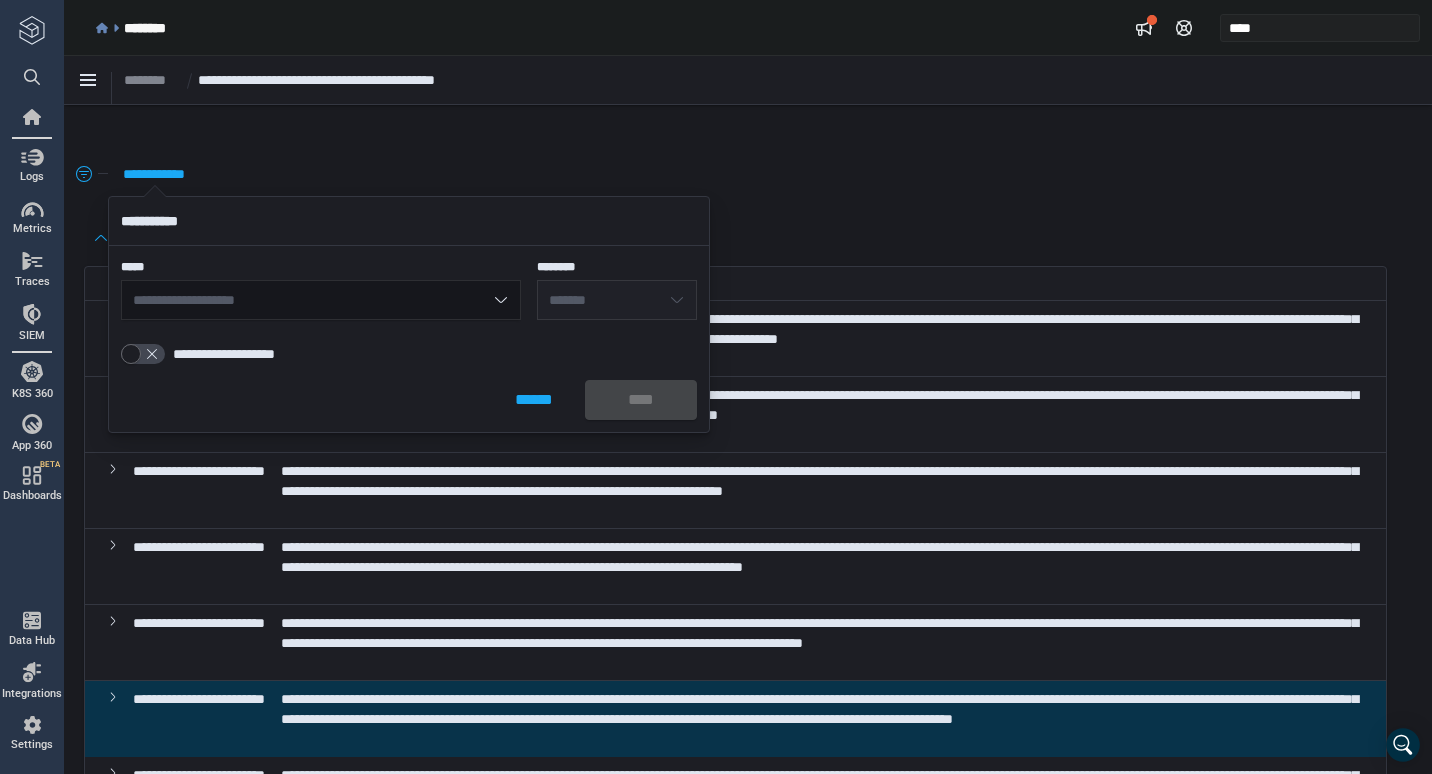 click on "**********" at bounding box center (321, 300) 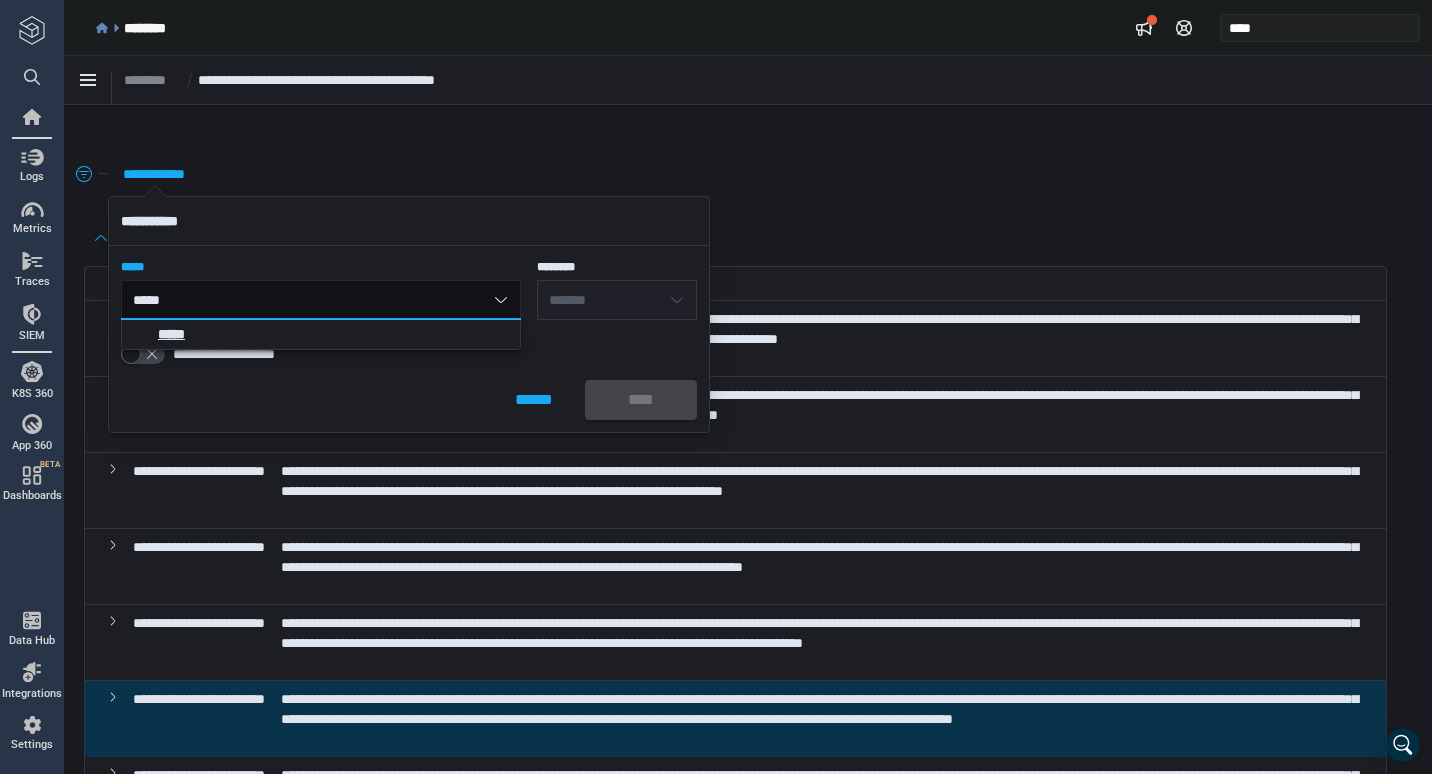 type on "*****" 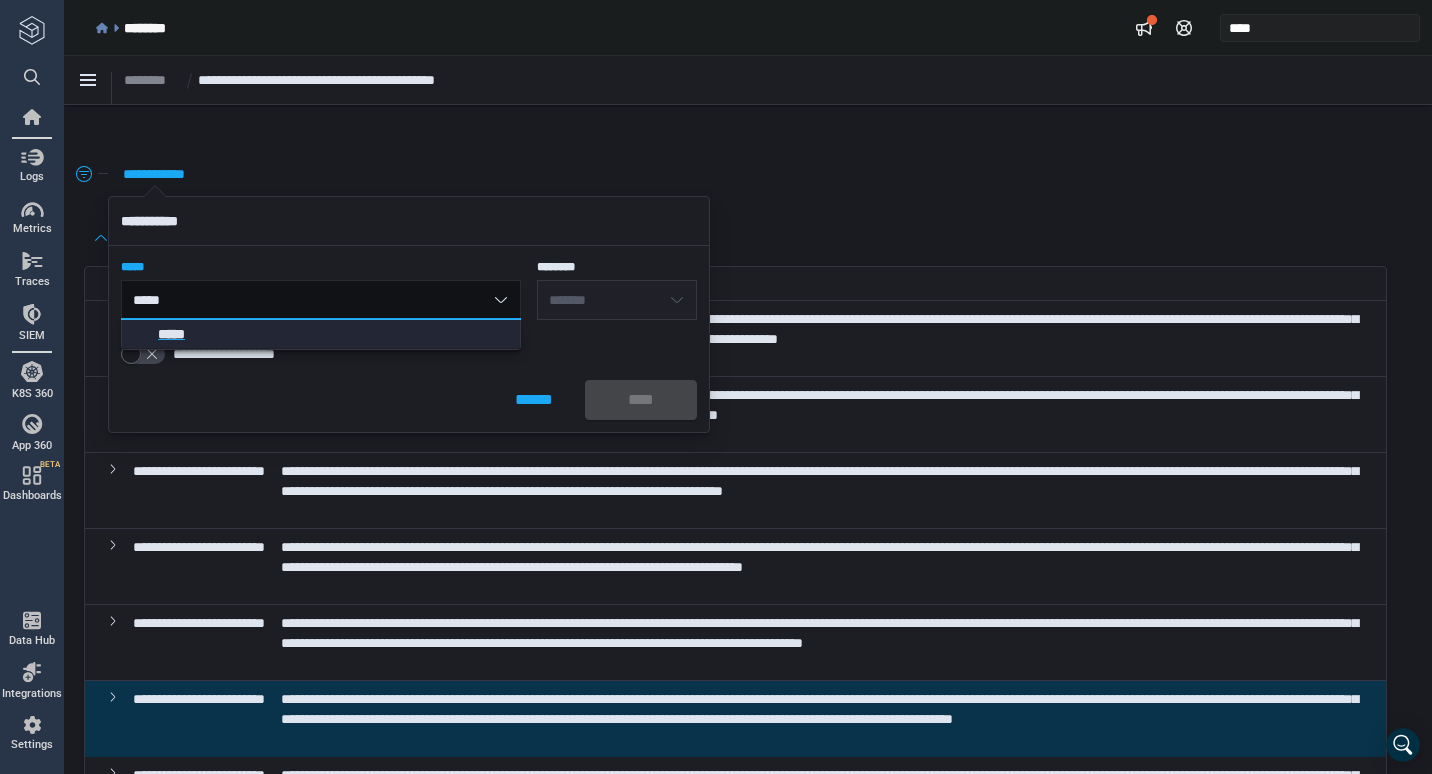 click on "*****" 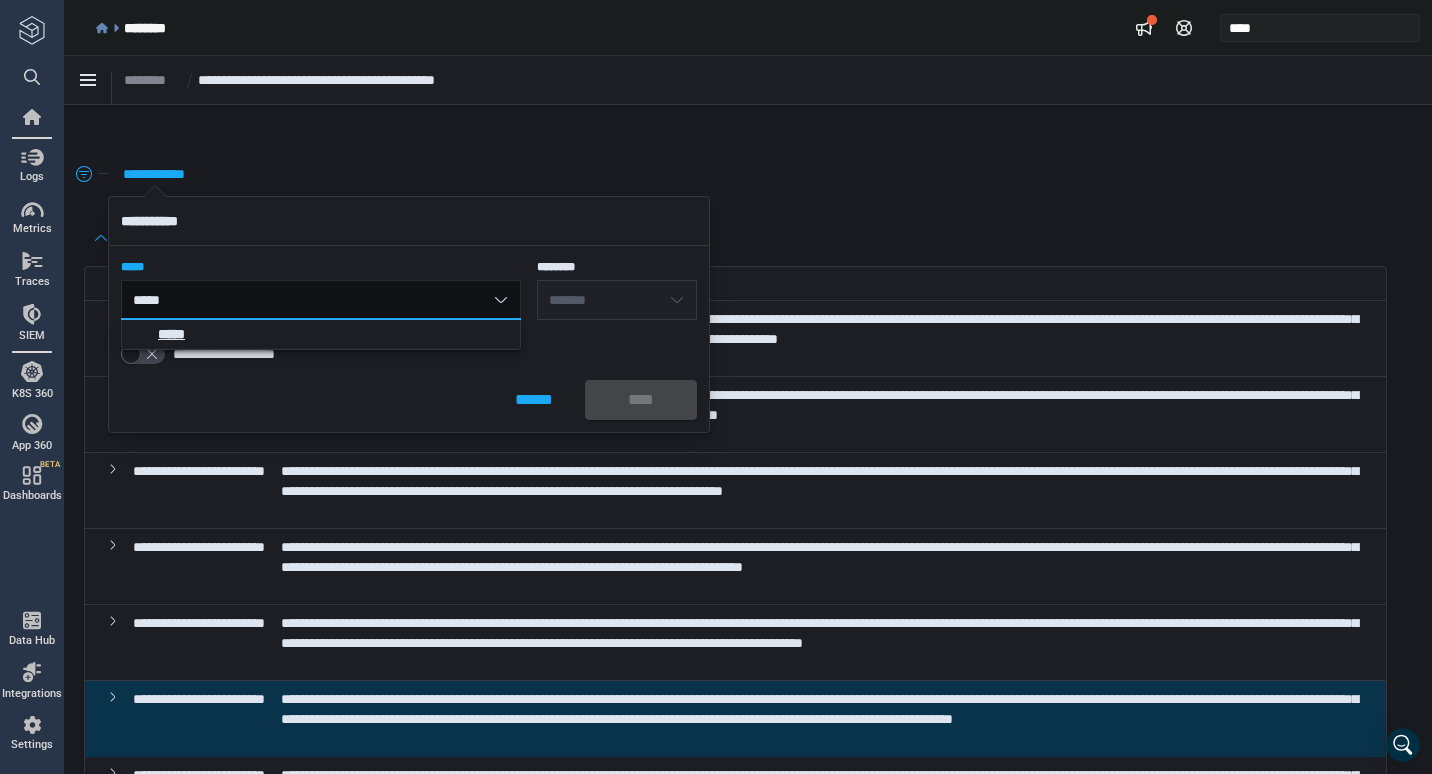 type 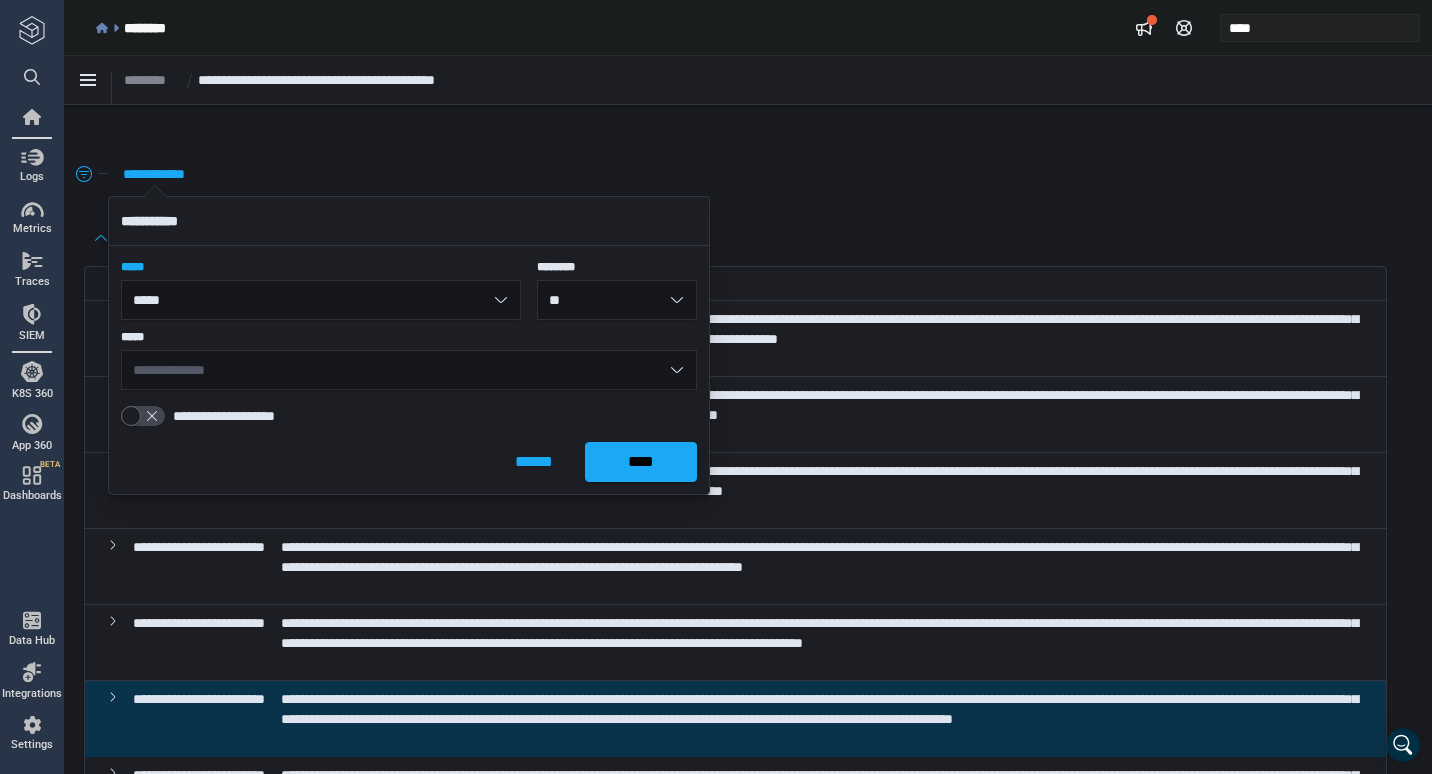 click on "**********" at bounding box center [409, 370] 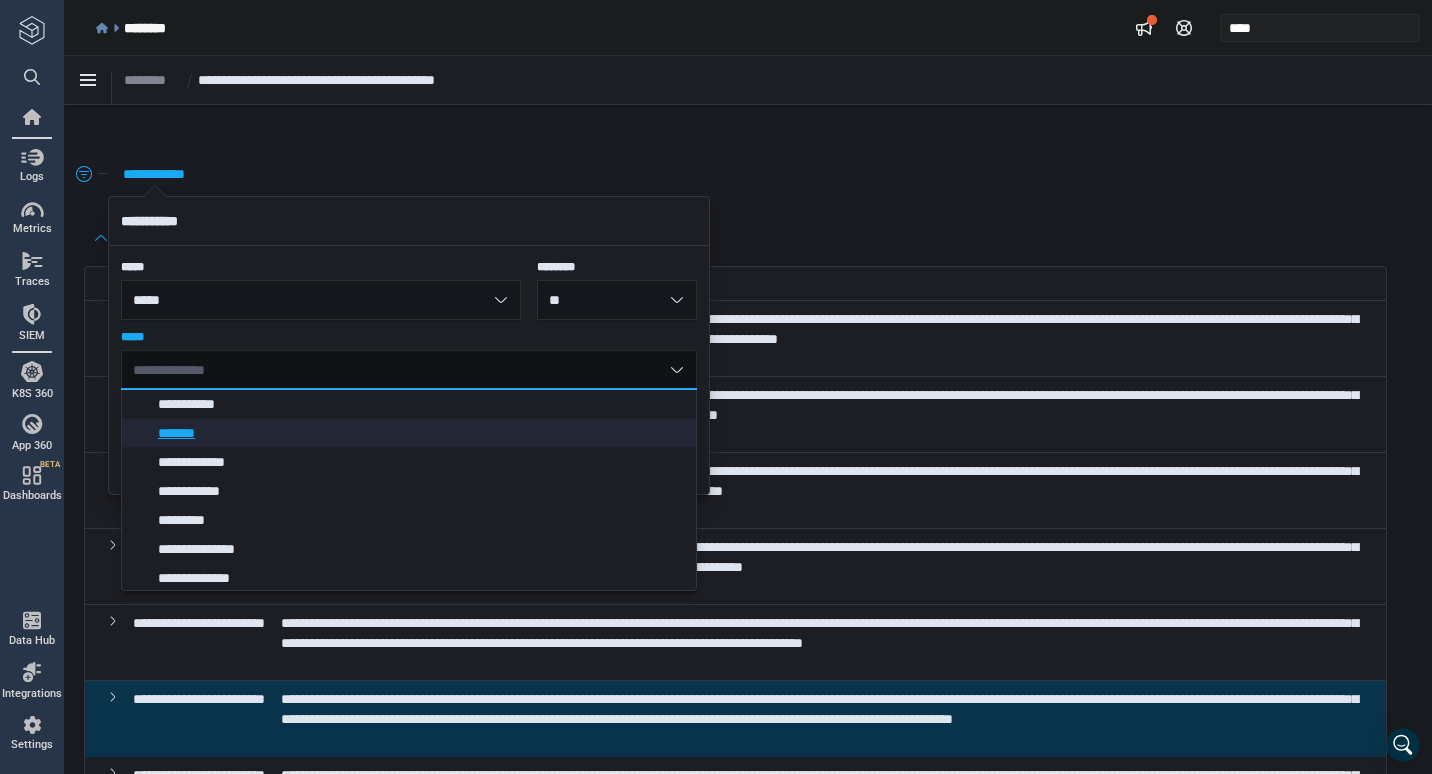 click on "*******" at bounding box center [414, 433] 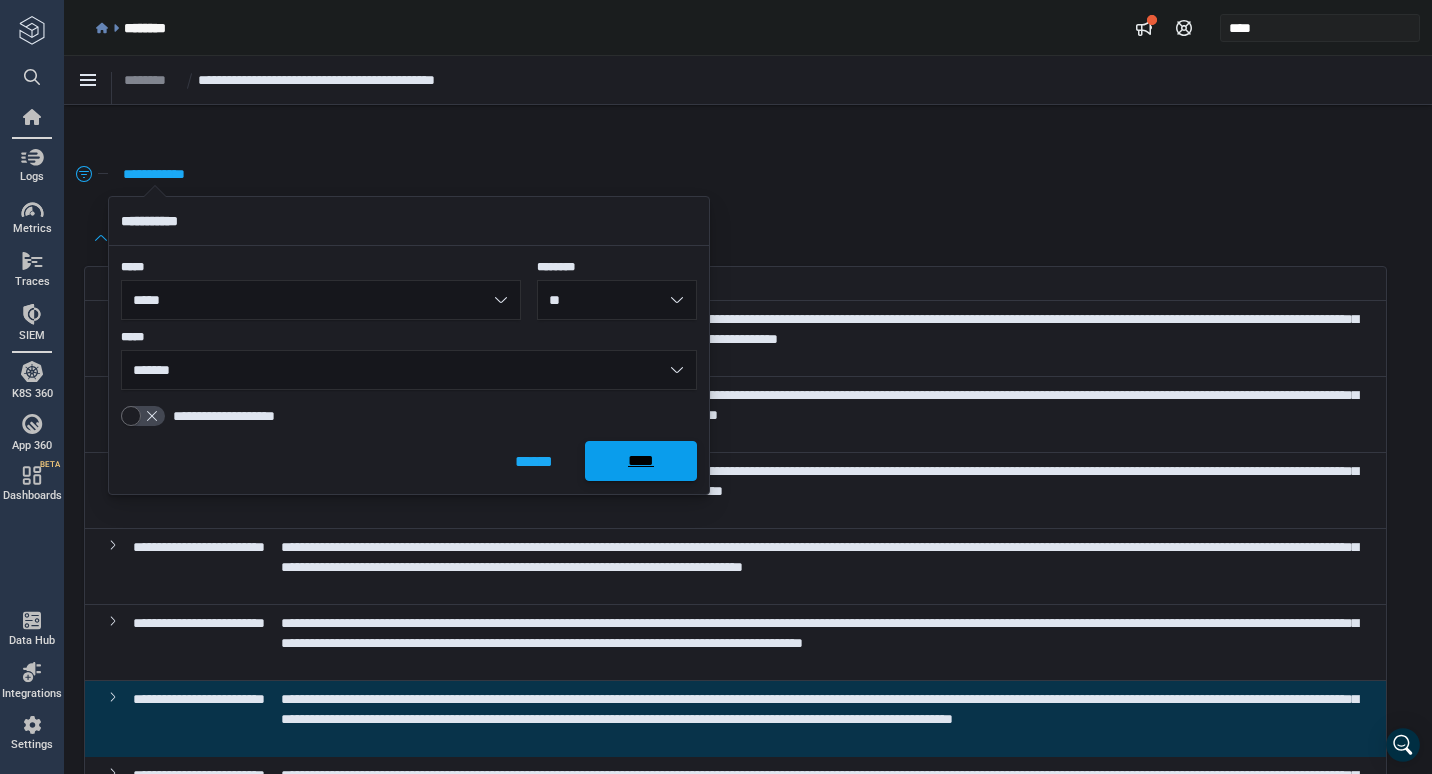 click on "****" at bounding box center (641, 461) 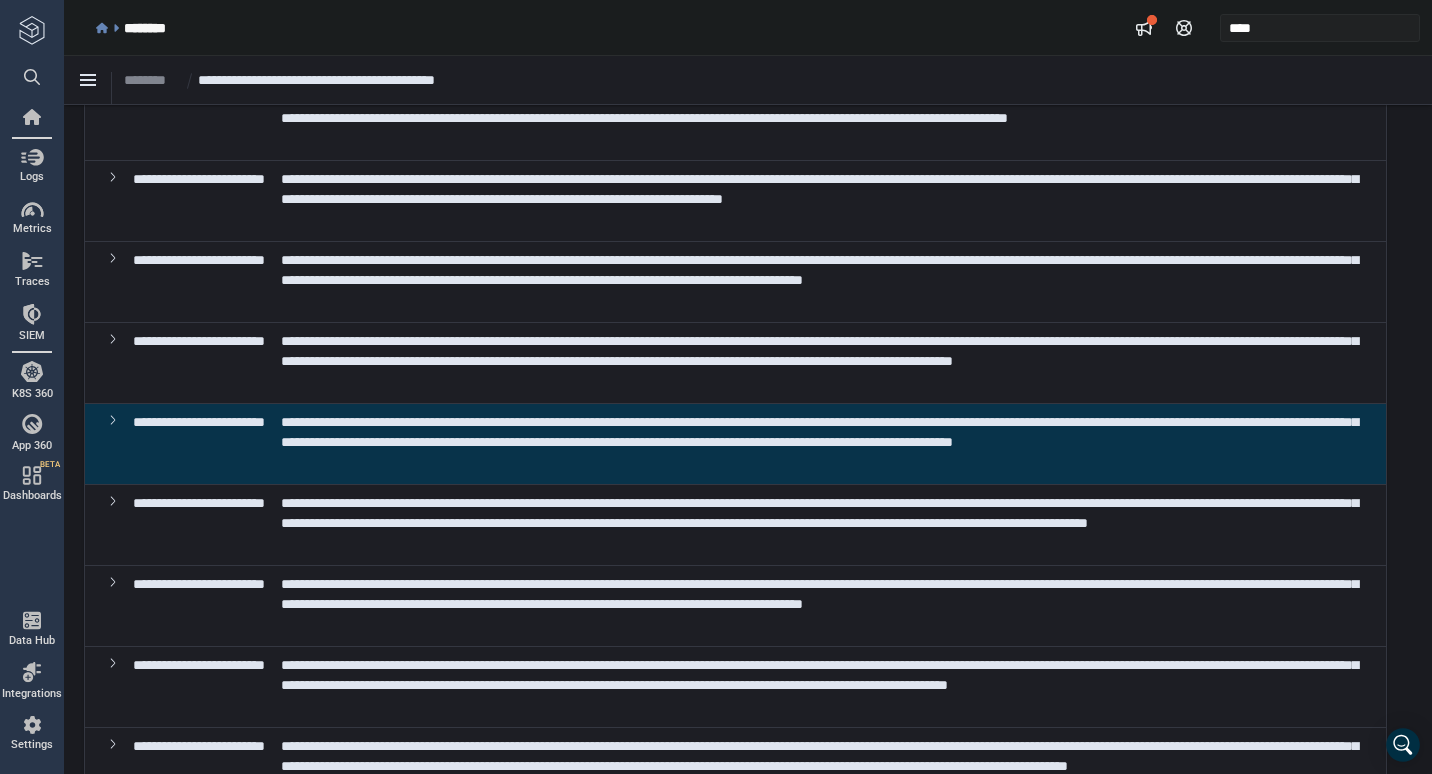 scroll, scrollTop: 335, scrollLeft: 0, axis: vertical 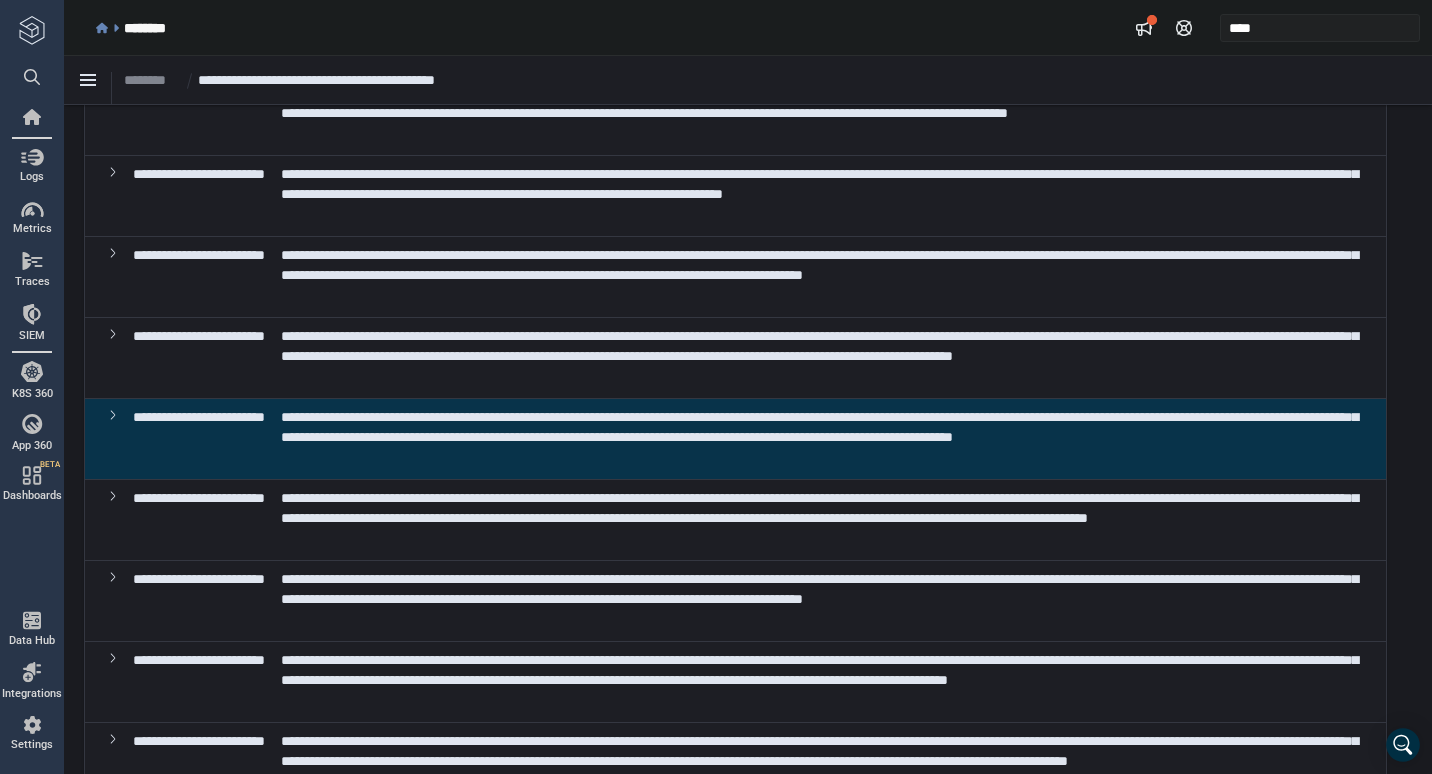 click on "**********" at bounding box center (819, 508) 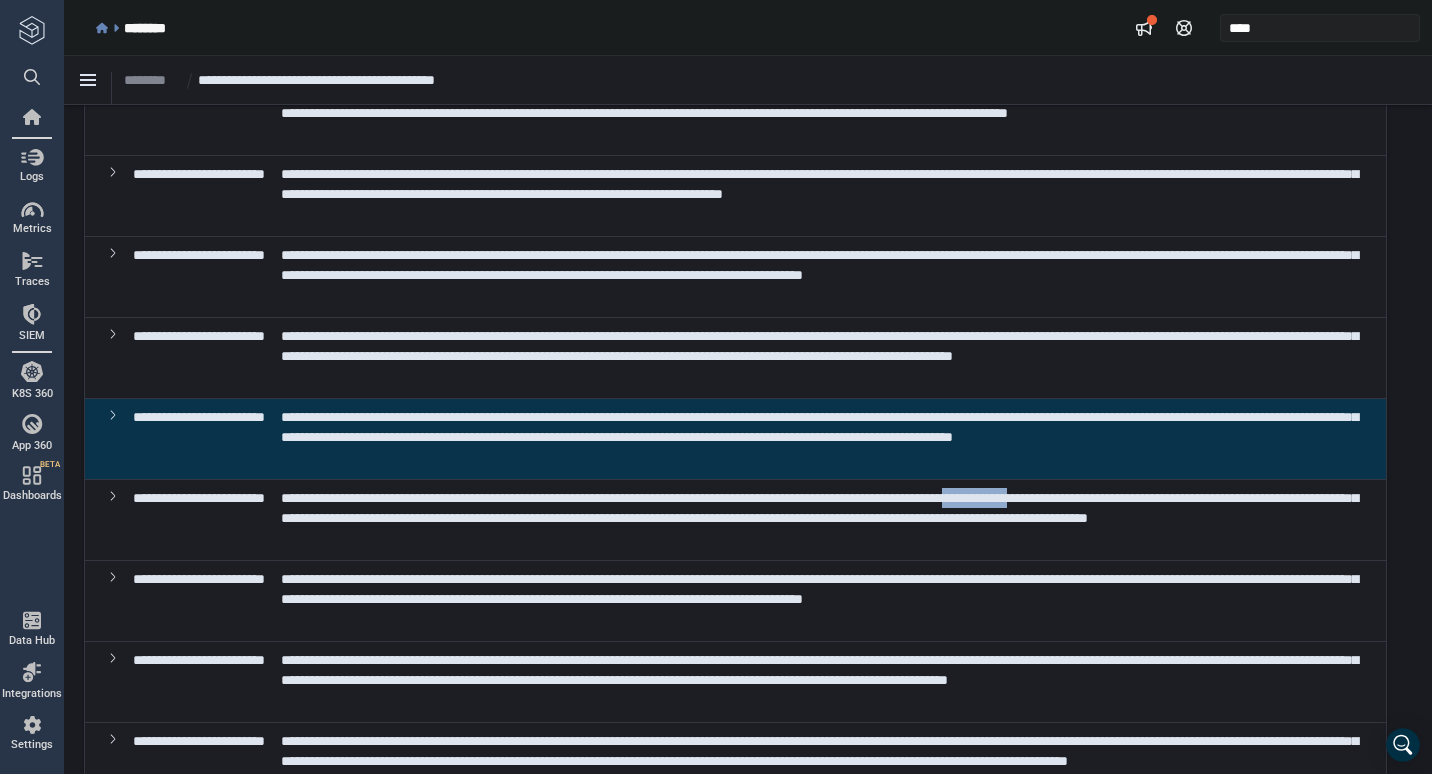 click on "**********" at bounding box center [819, 508] 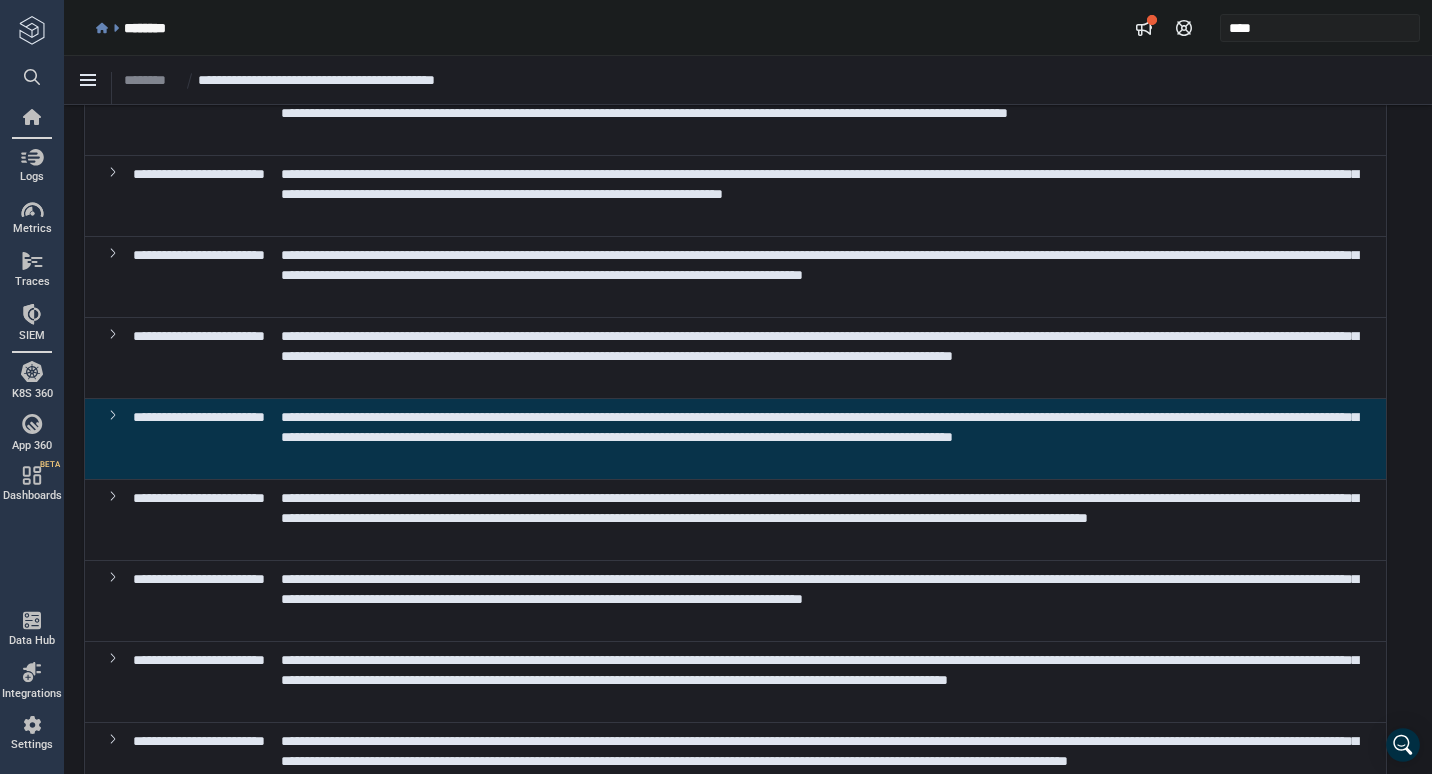 click on "**********" at bounding box center (819, 508) 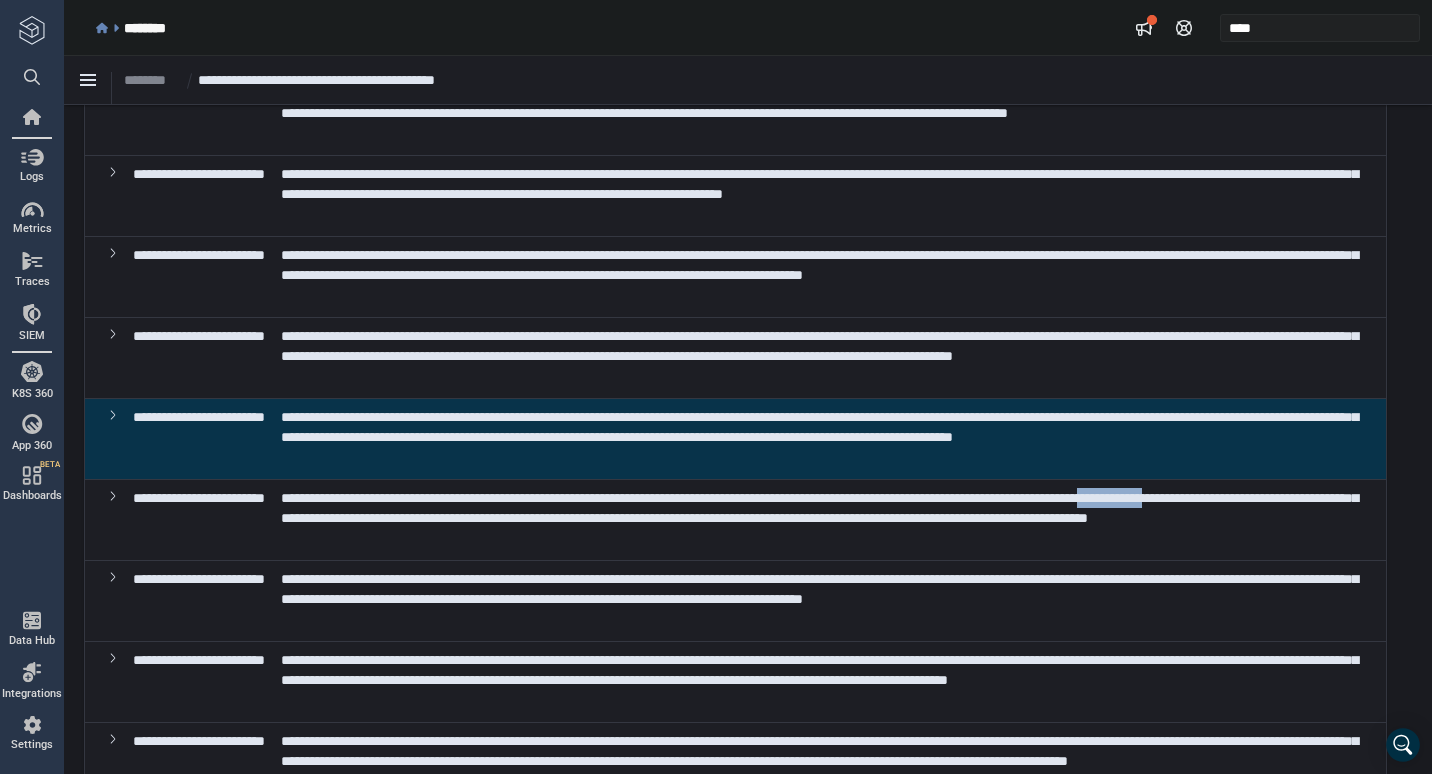 copy on "**********" 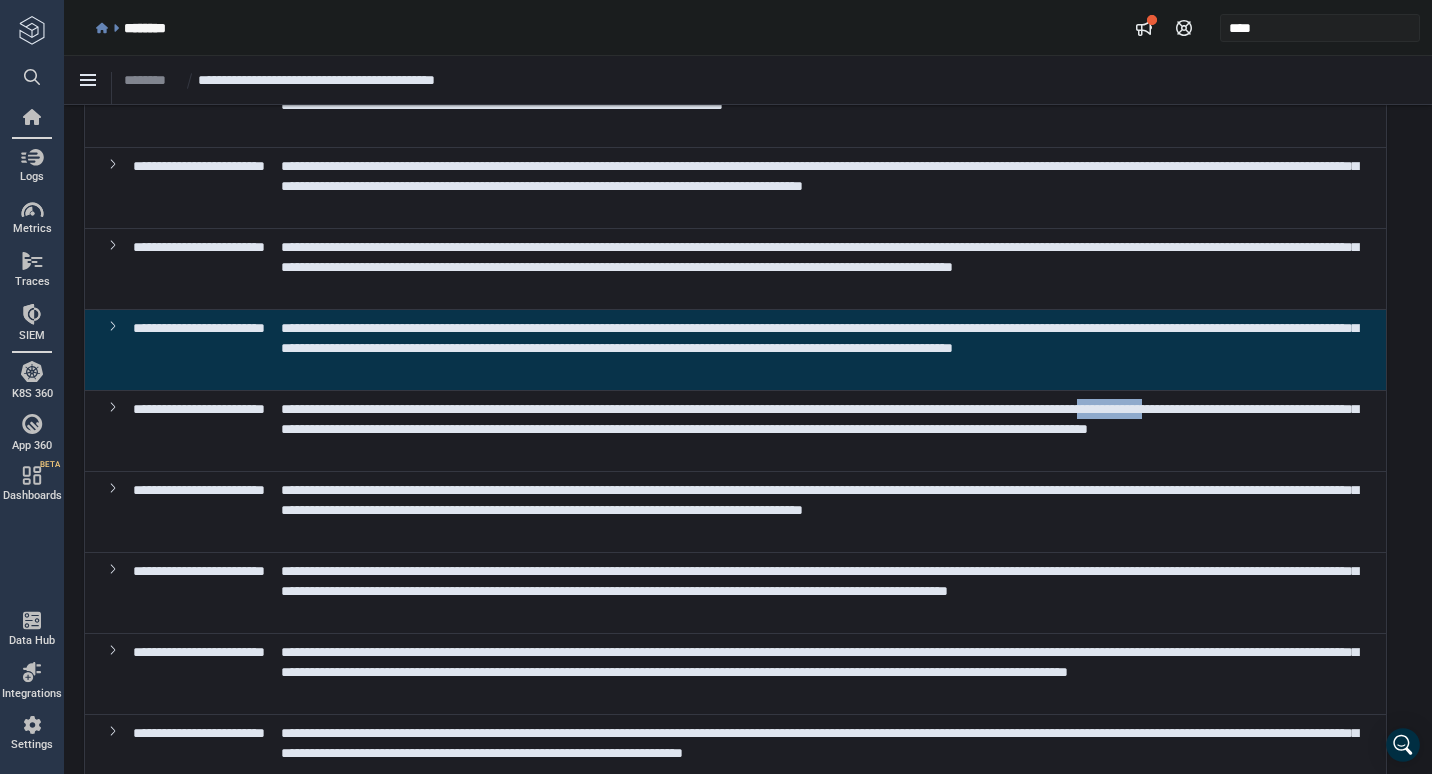 scroll, scrollTop: 425, scrollLeft: 0, axis: vertical 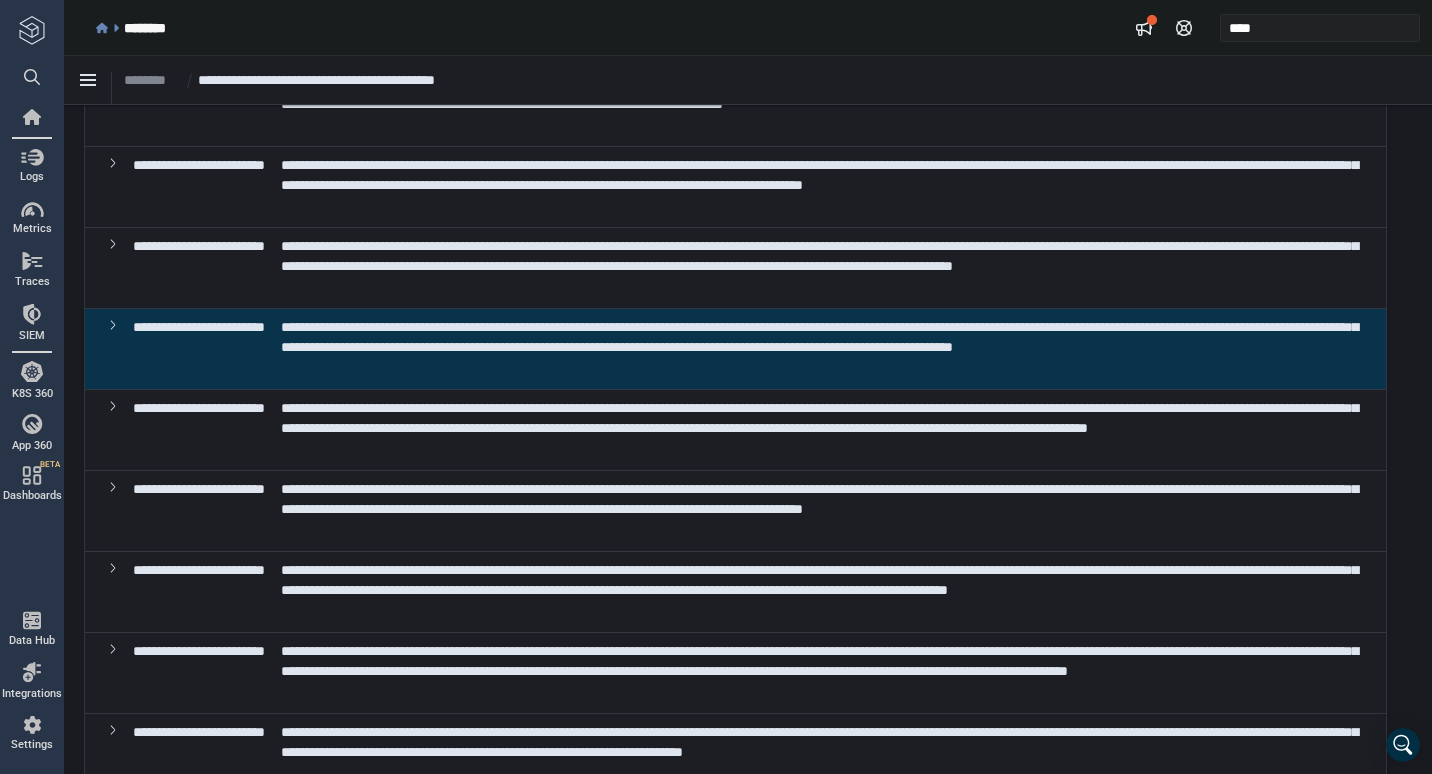 click on "**********" at bounding box center [819, 580] 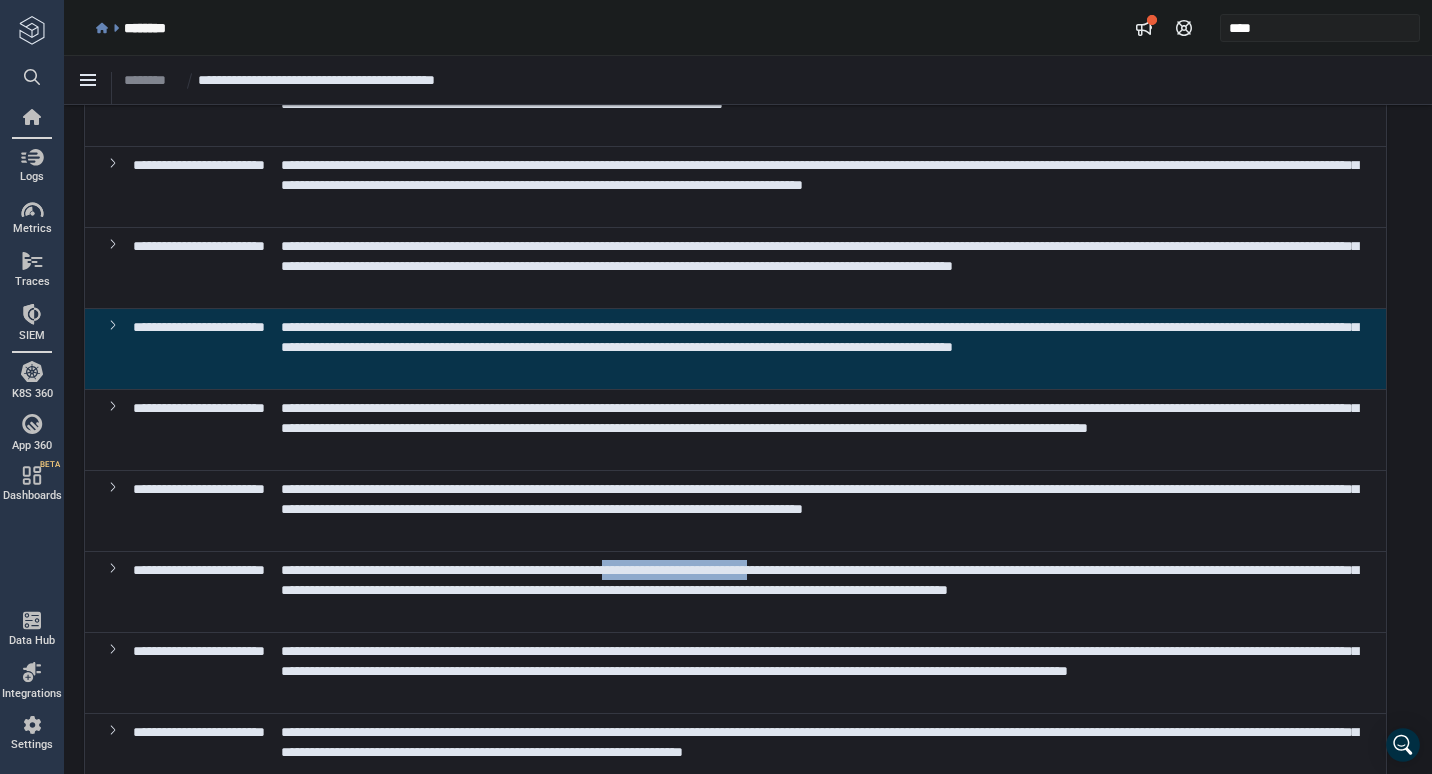 click on "**********" at bounding box center (819, 580) 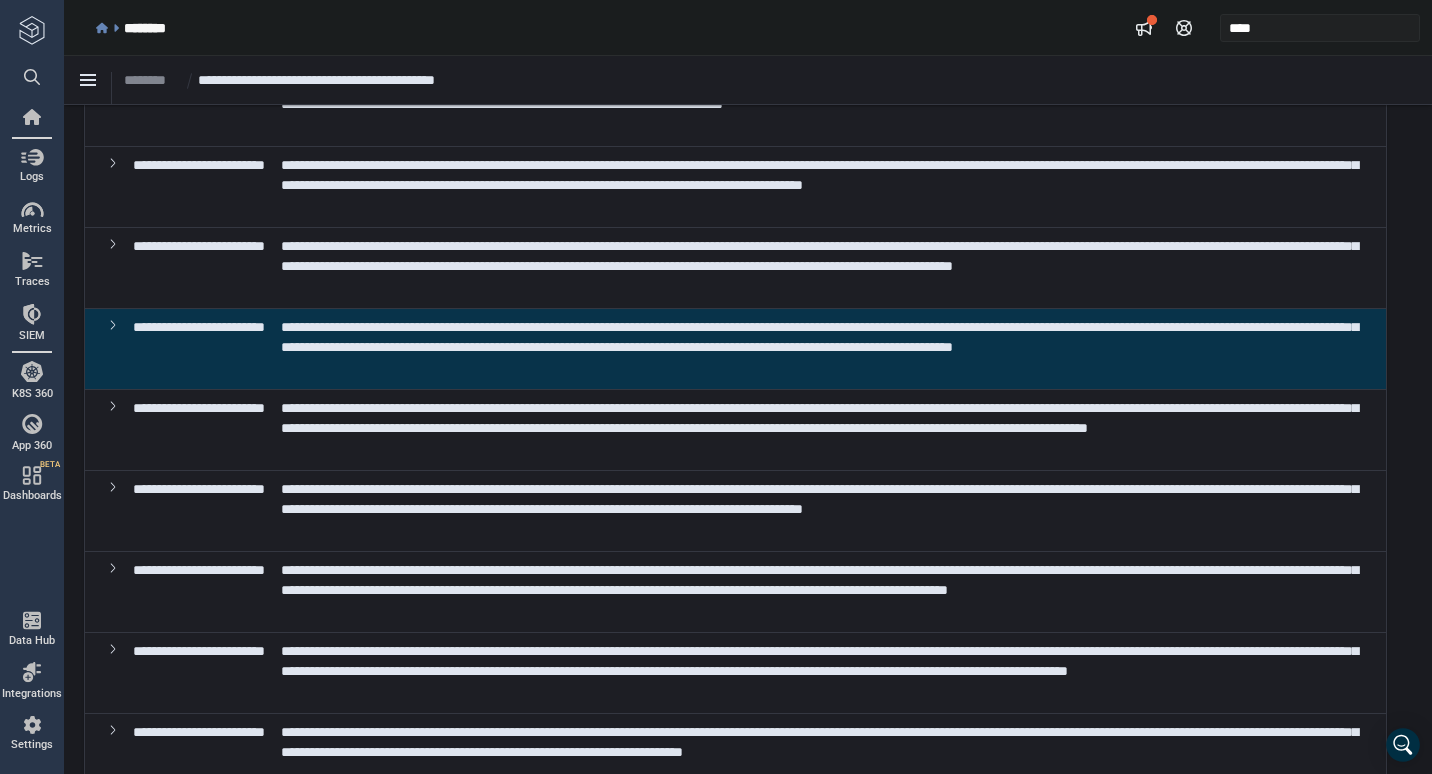 drag, startPoint x: 899, startPoint y: 590, endPoint x: 847, endPoint y: 509, distance: 96.25487 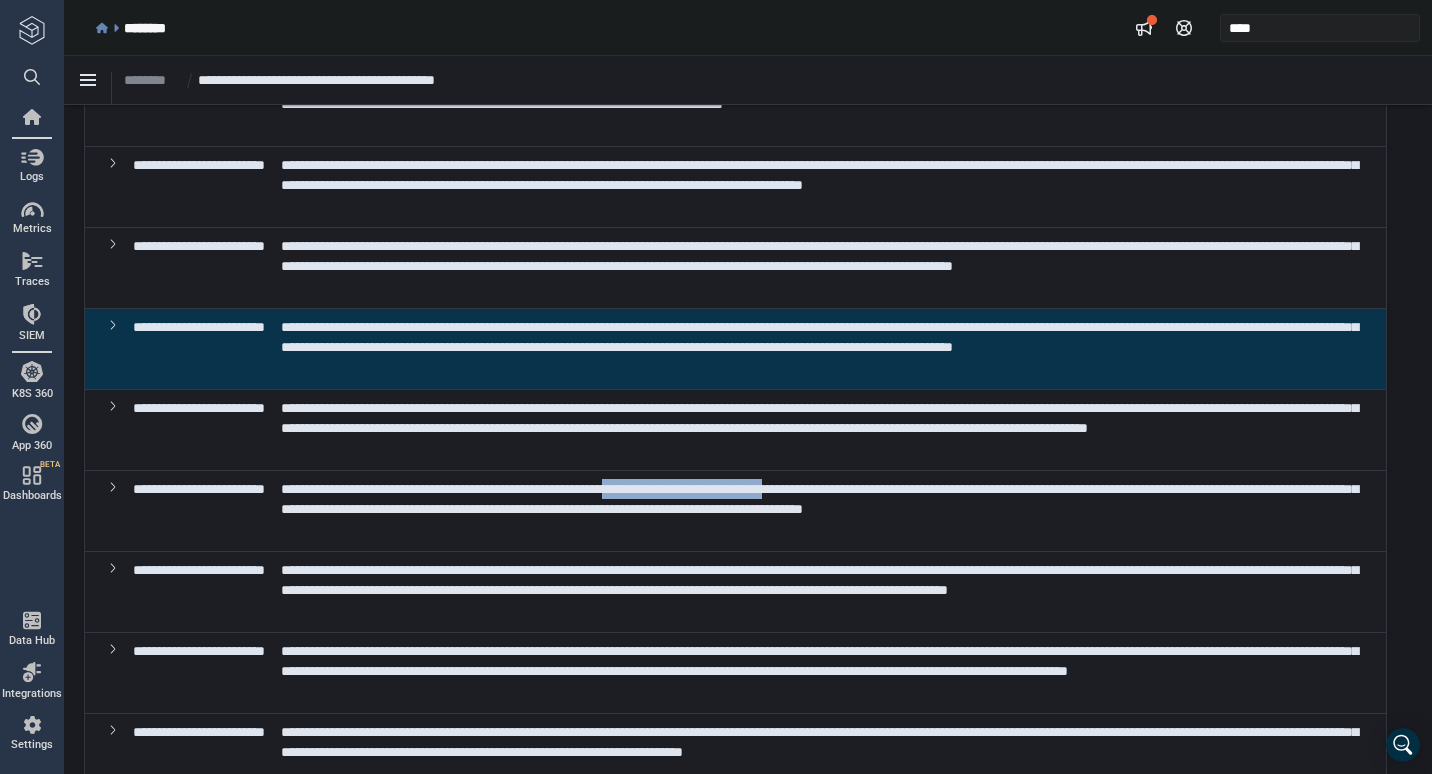 click on "**********" at bounding box center [819, 499] 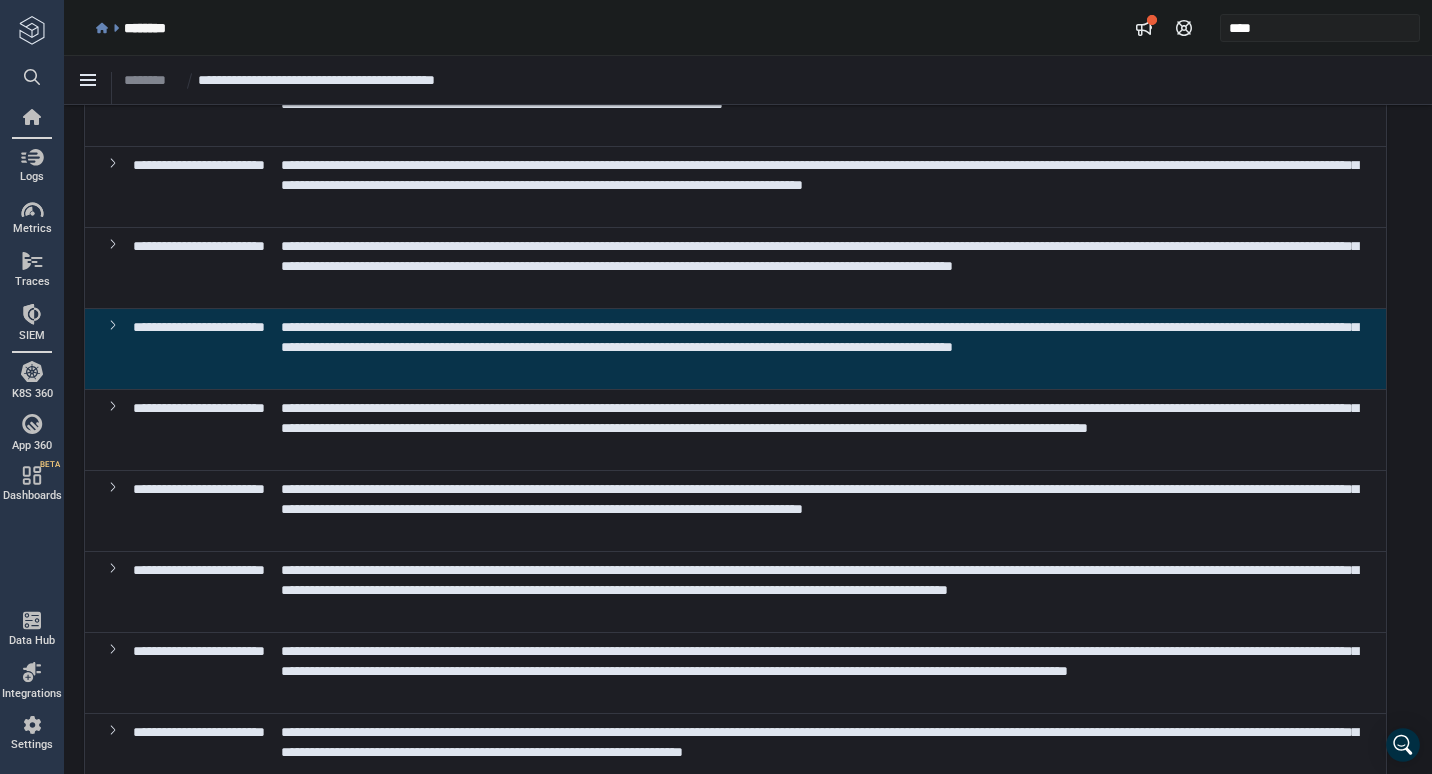 drag, startPoint x: 847, startPoint y: 509, endPoint x: 842, endPoint y: 427, distance: 82.1523 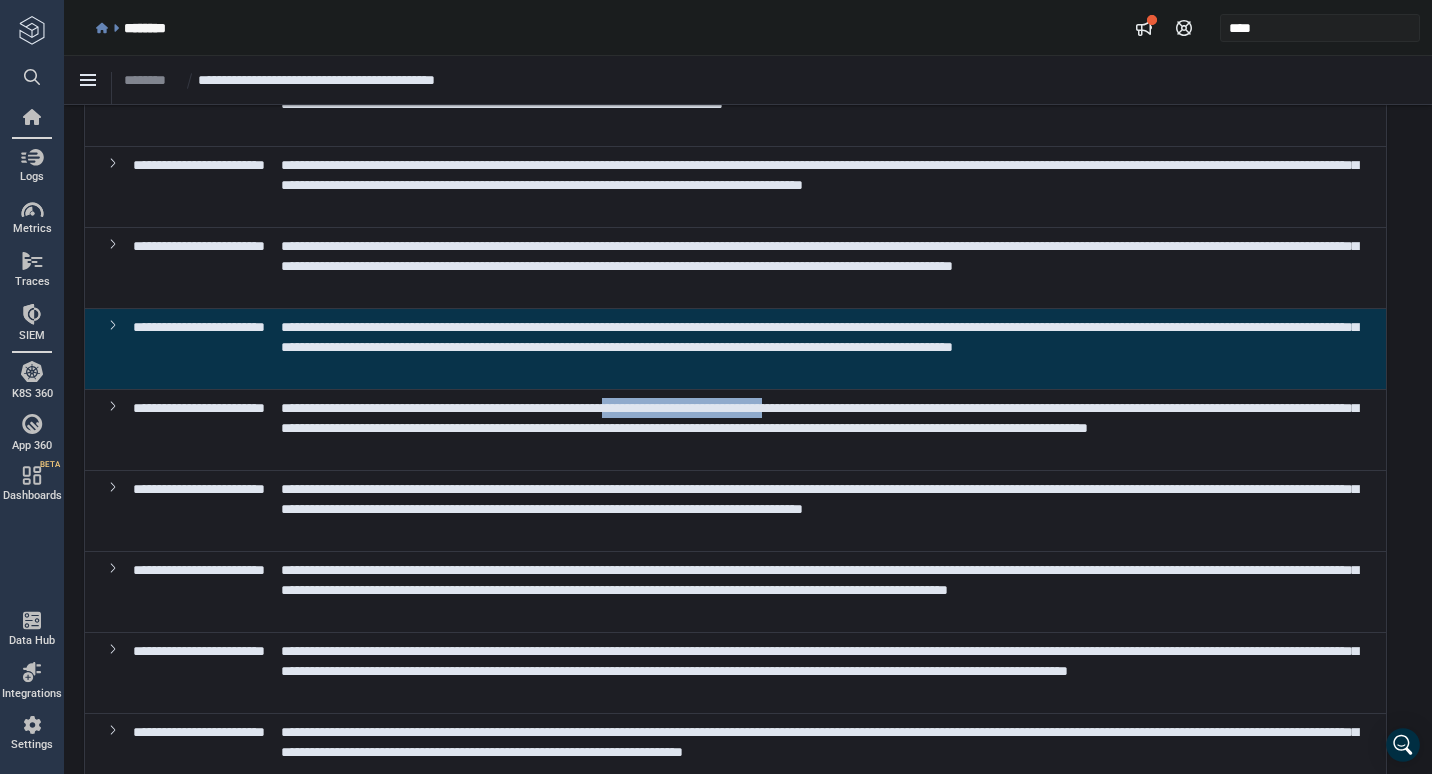 click on "**********" at bounding box center (819, 418) 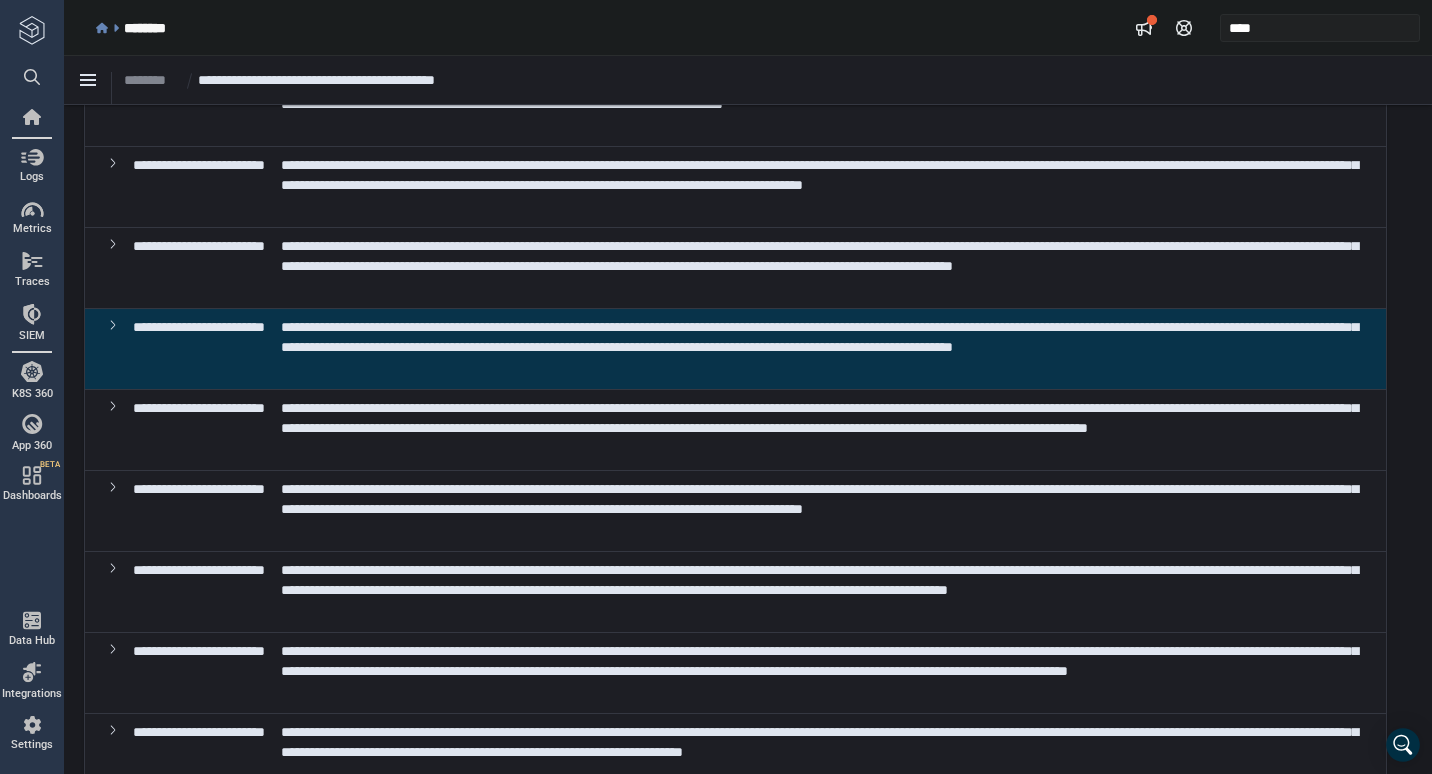 drag, startPoint x: 842, startPoint y: 427, endPoint x: 835, endPoint y: 337, distance: 90.27181 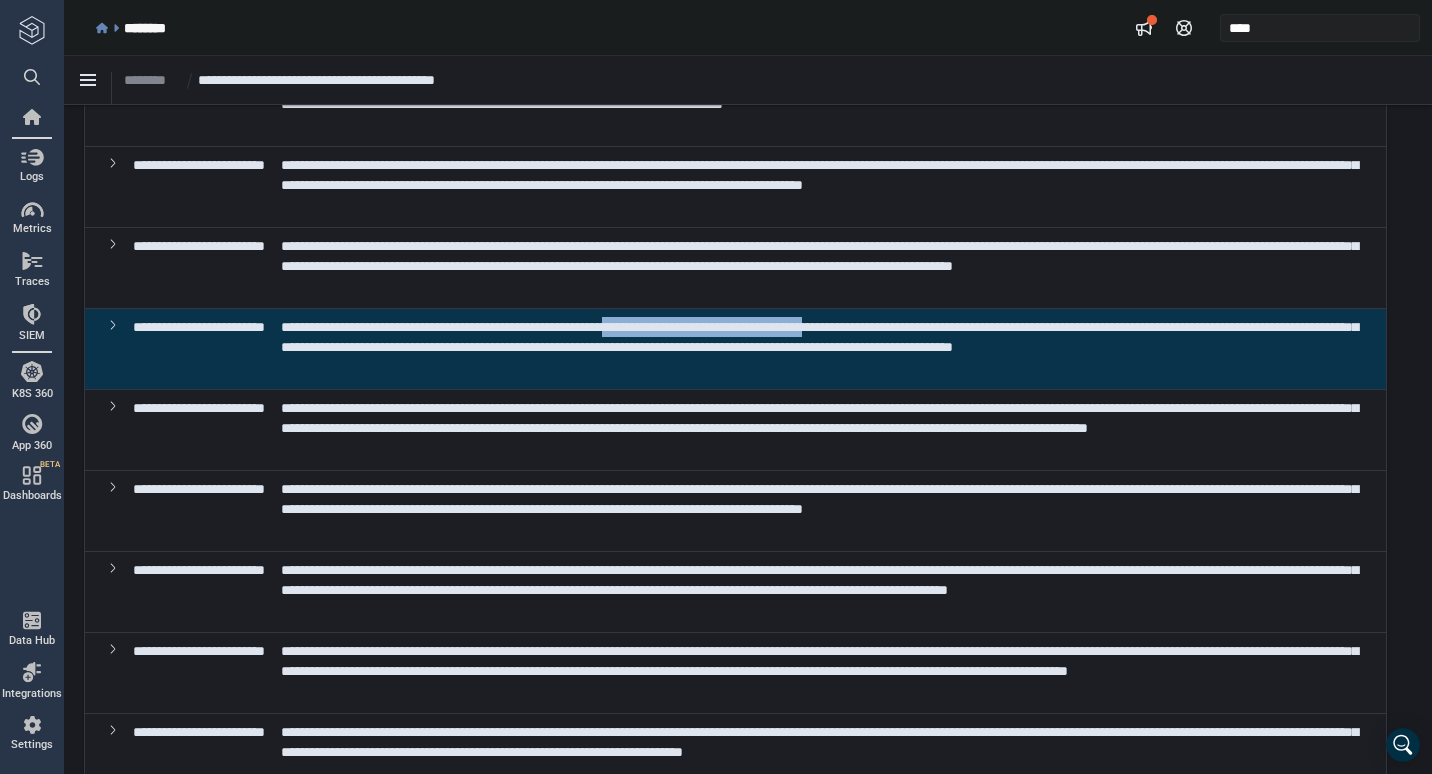 click on "**********" at bounding box center [819, 337] 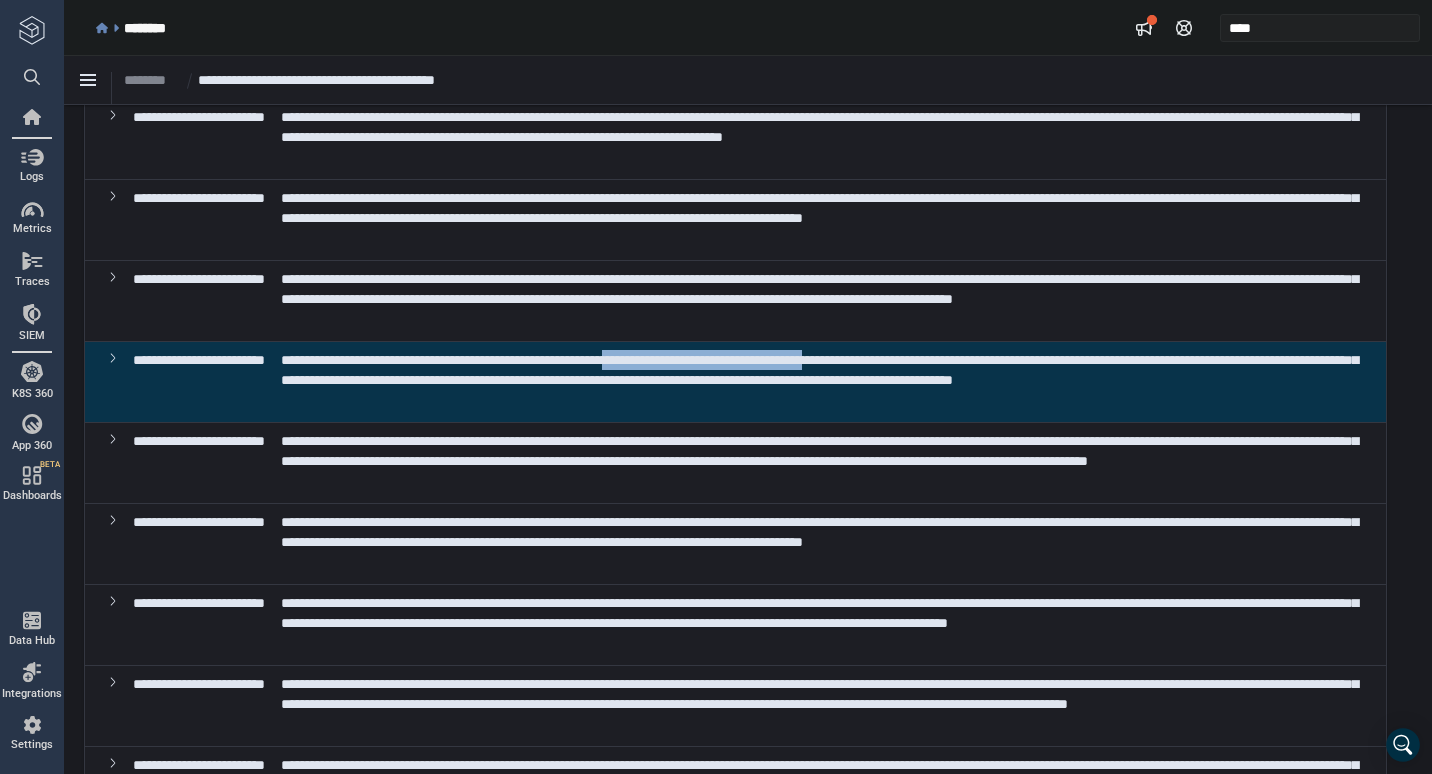 scroll, scrollTop: 391, scrollLeft: 0, axis: vertical 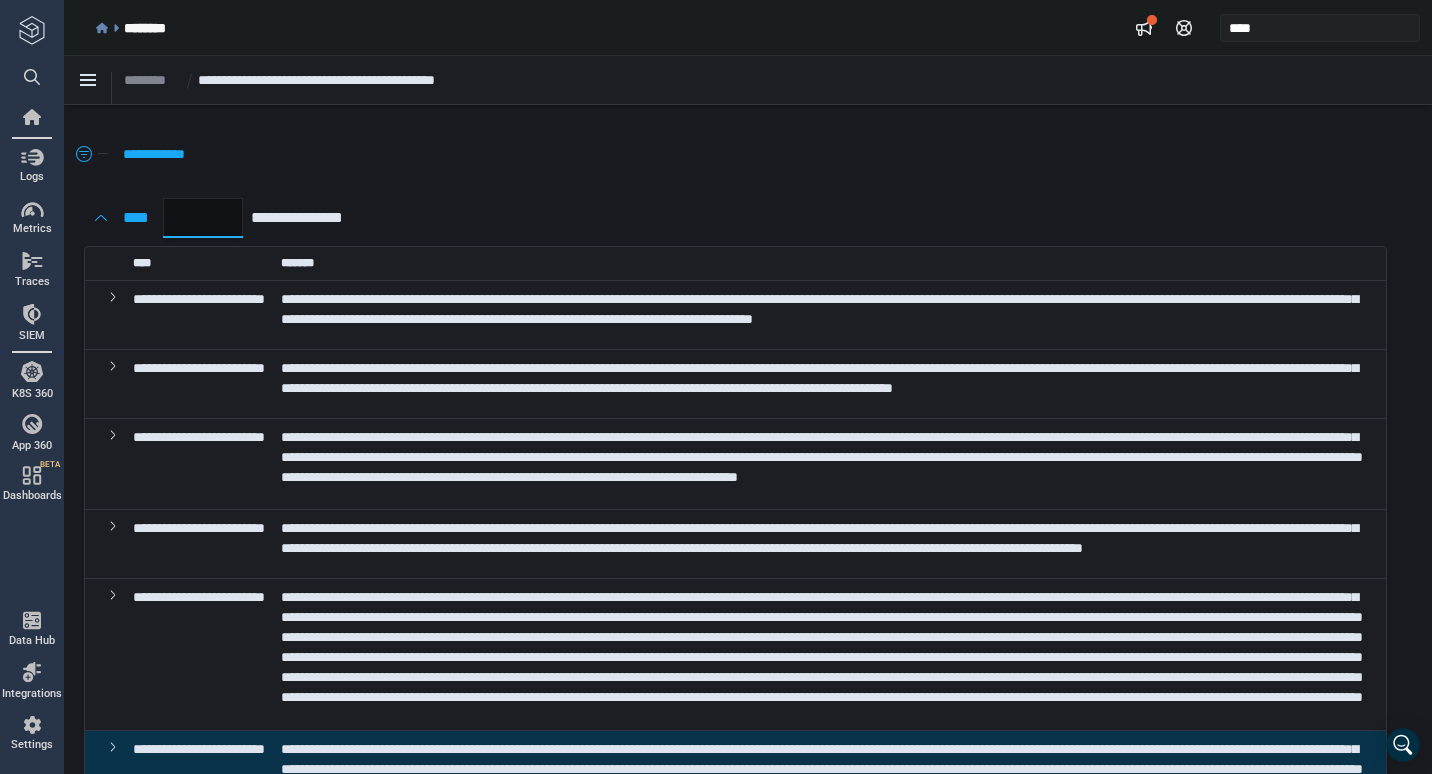 click on "*" at bounding box center [203, 218] 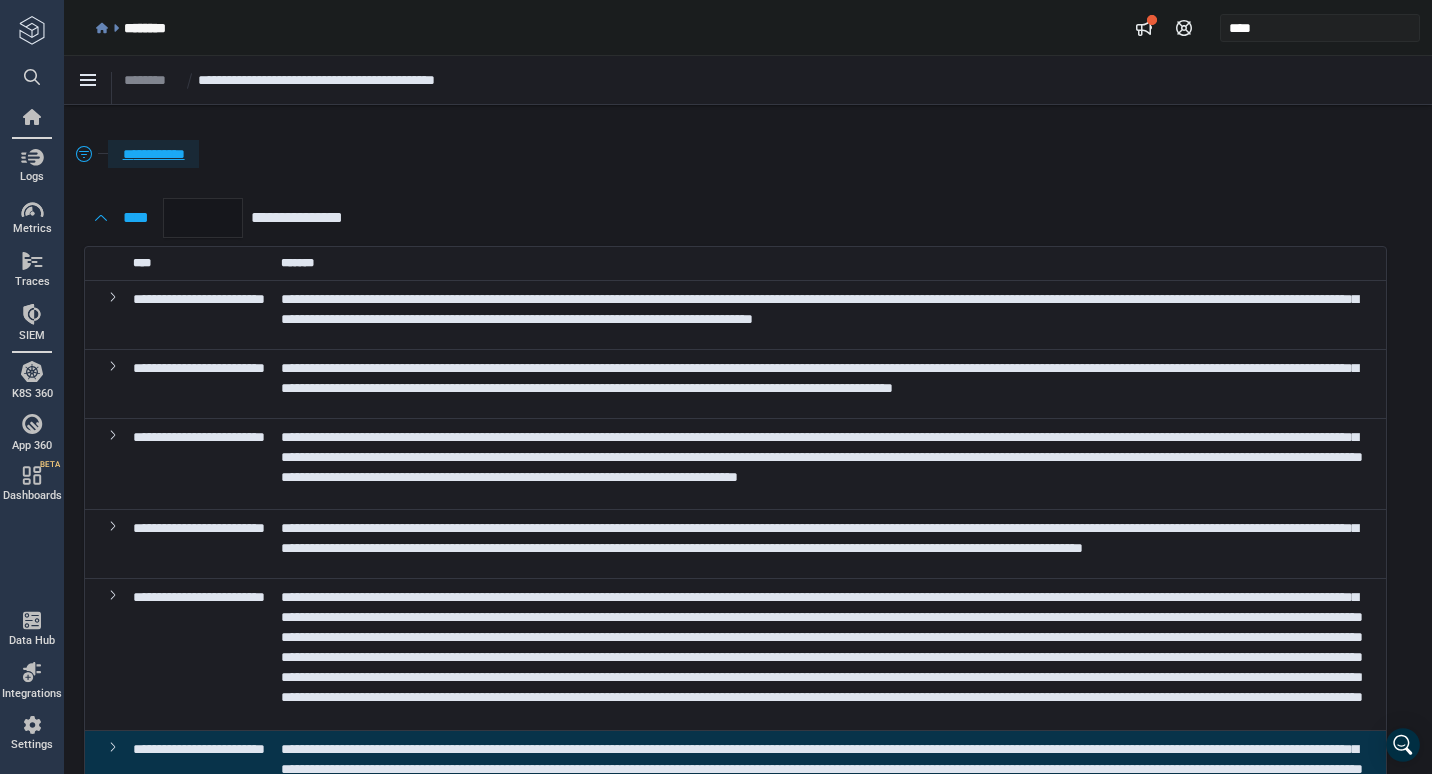 click on "**********" at bounding box center (153, 154) 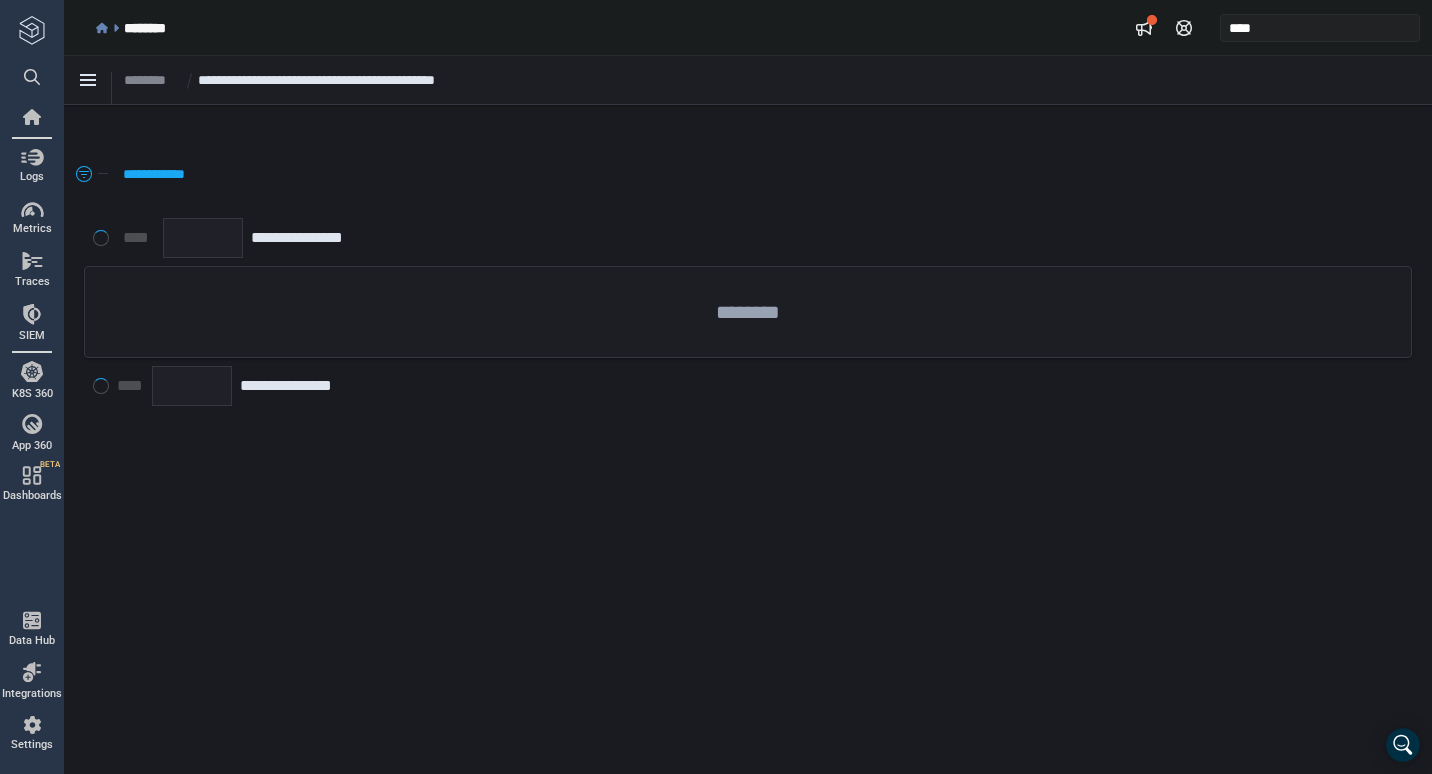 scroll, scrollTop: 0, scrollLeft: 0, axis: both 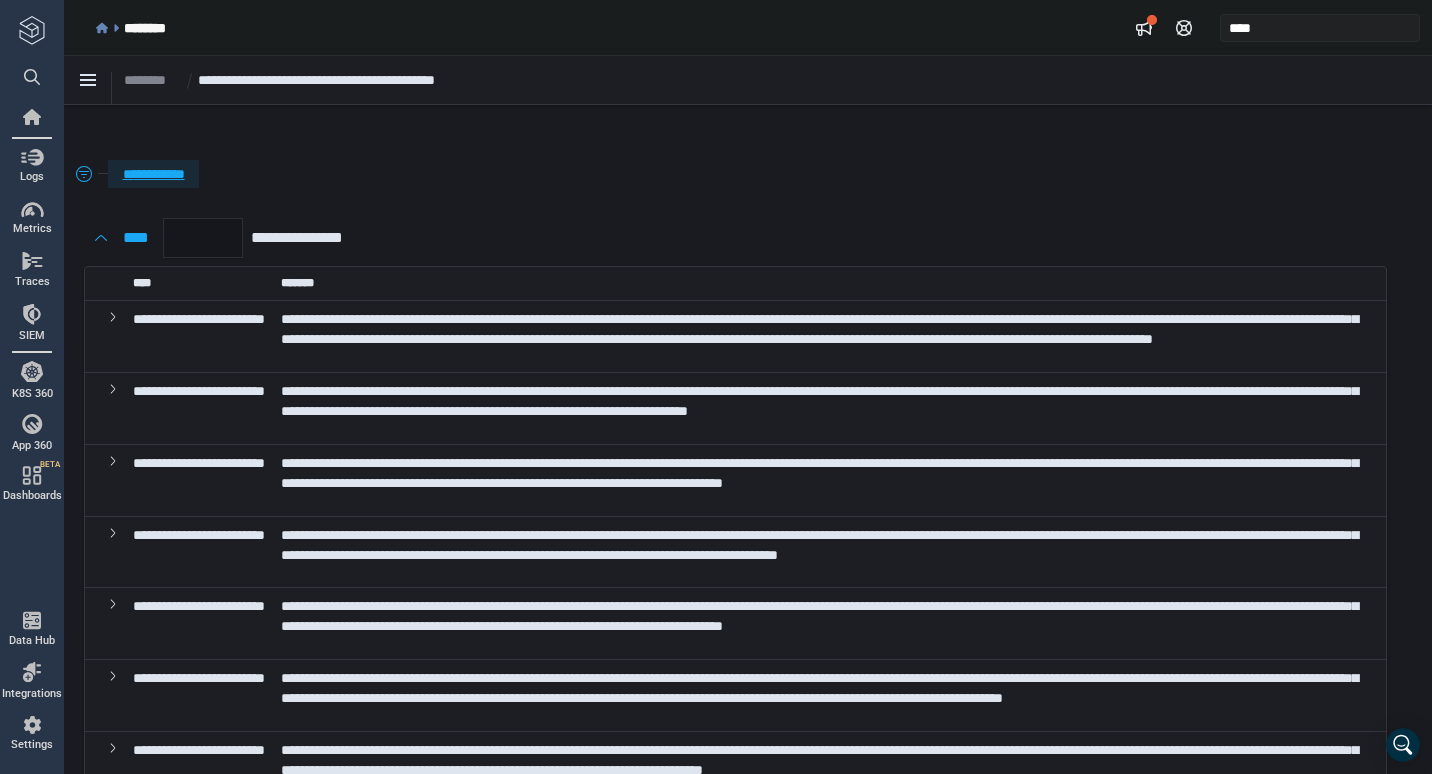 click on "**********" at bounding box center (153, 174) 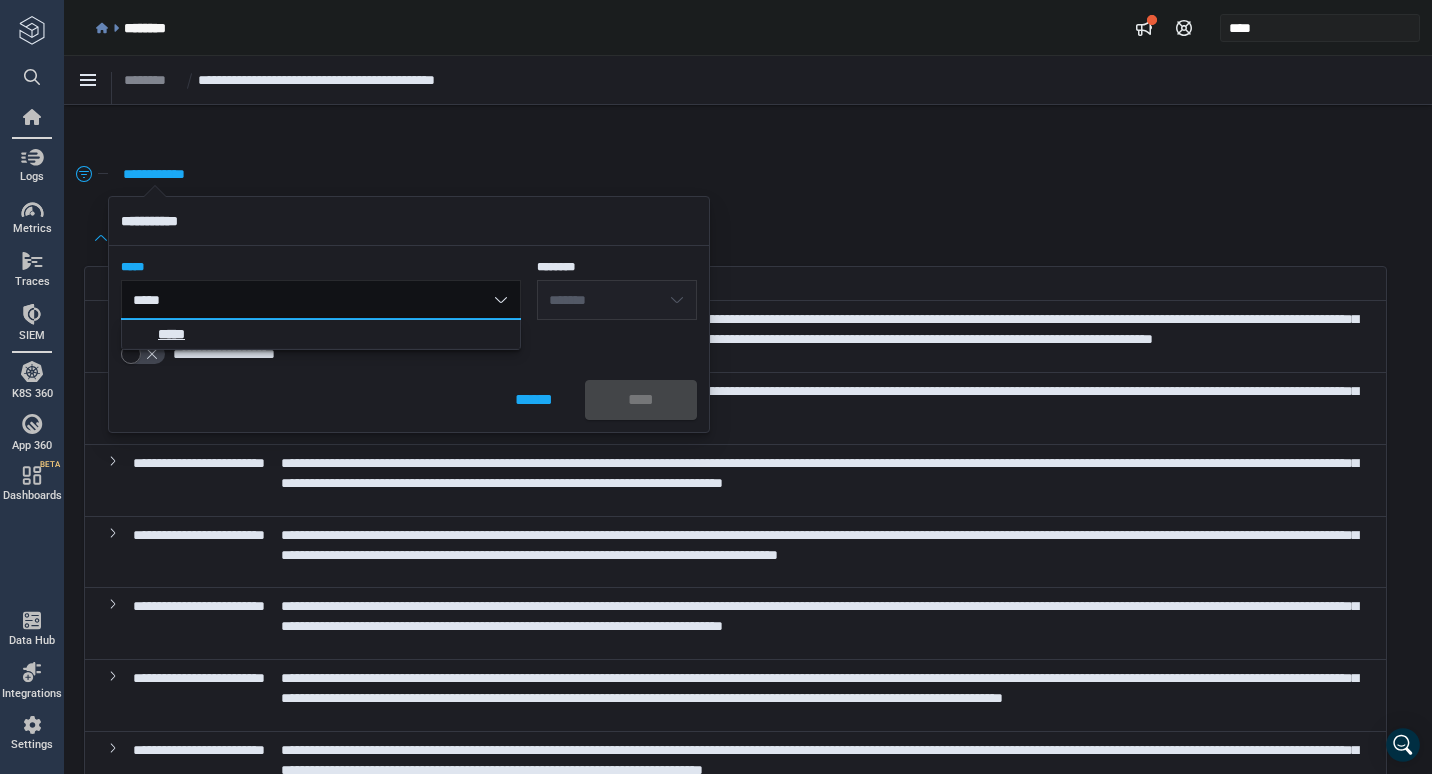 type on "*****" 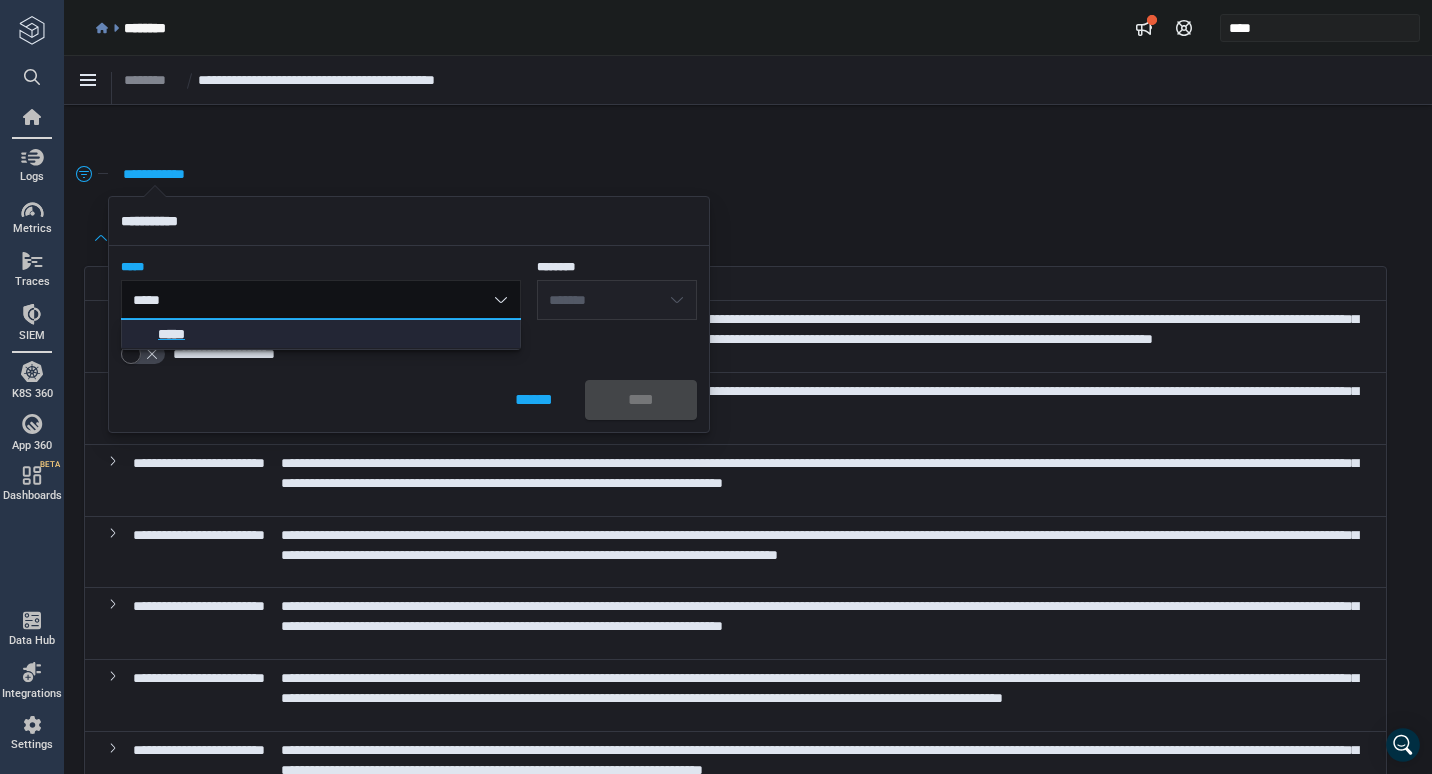 click on "*****" 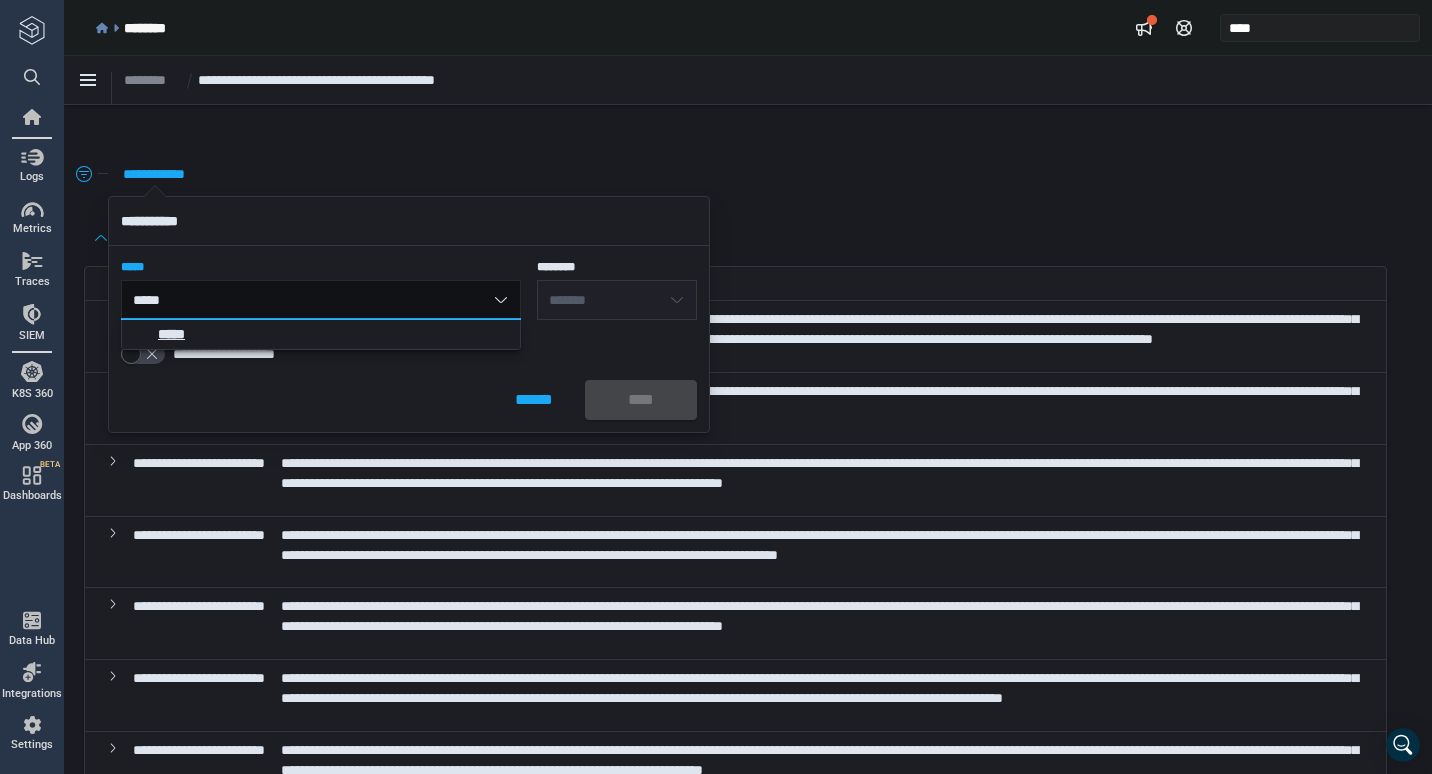 type 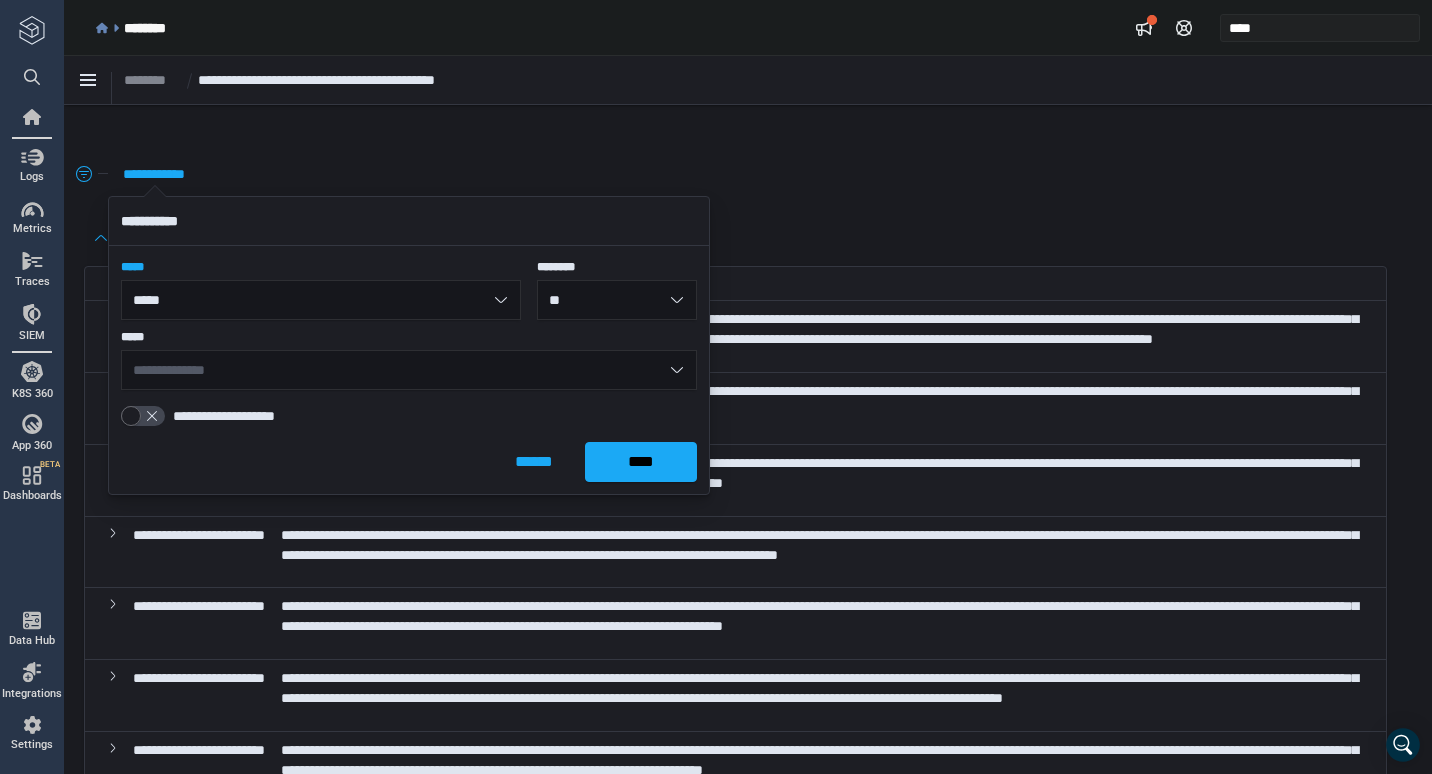 click on "**********" at bounding box center [409, 370] 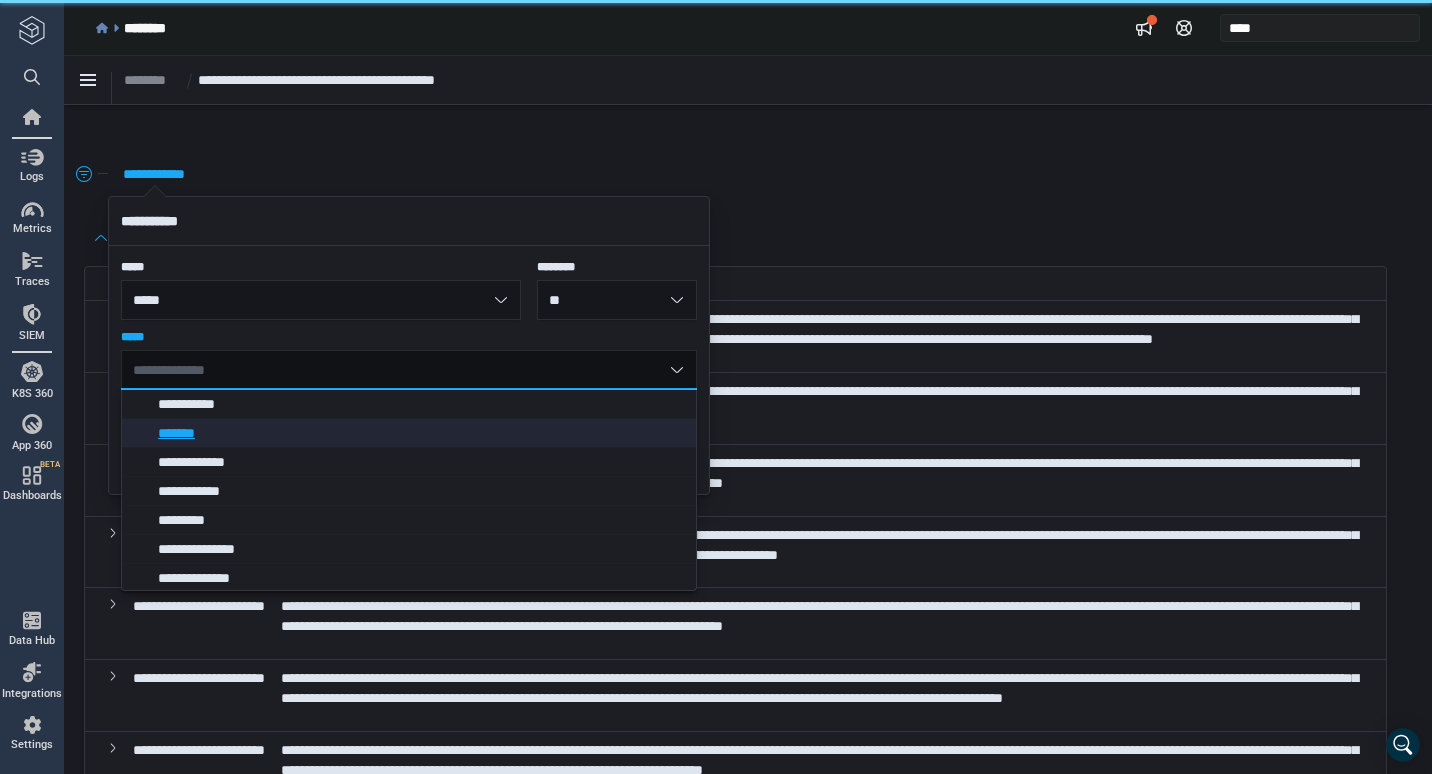 click on "*******" at bounding box center [414, 433] 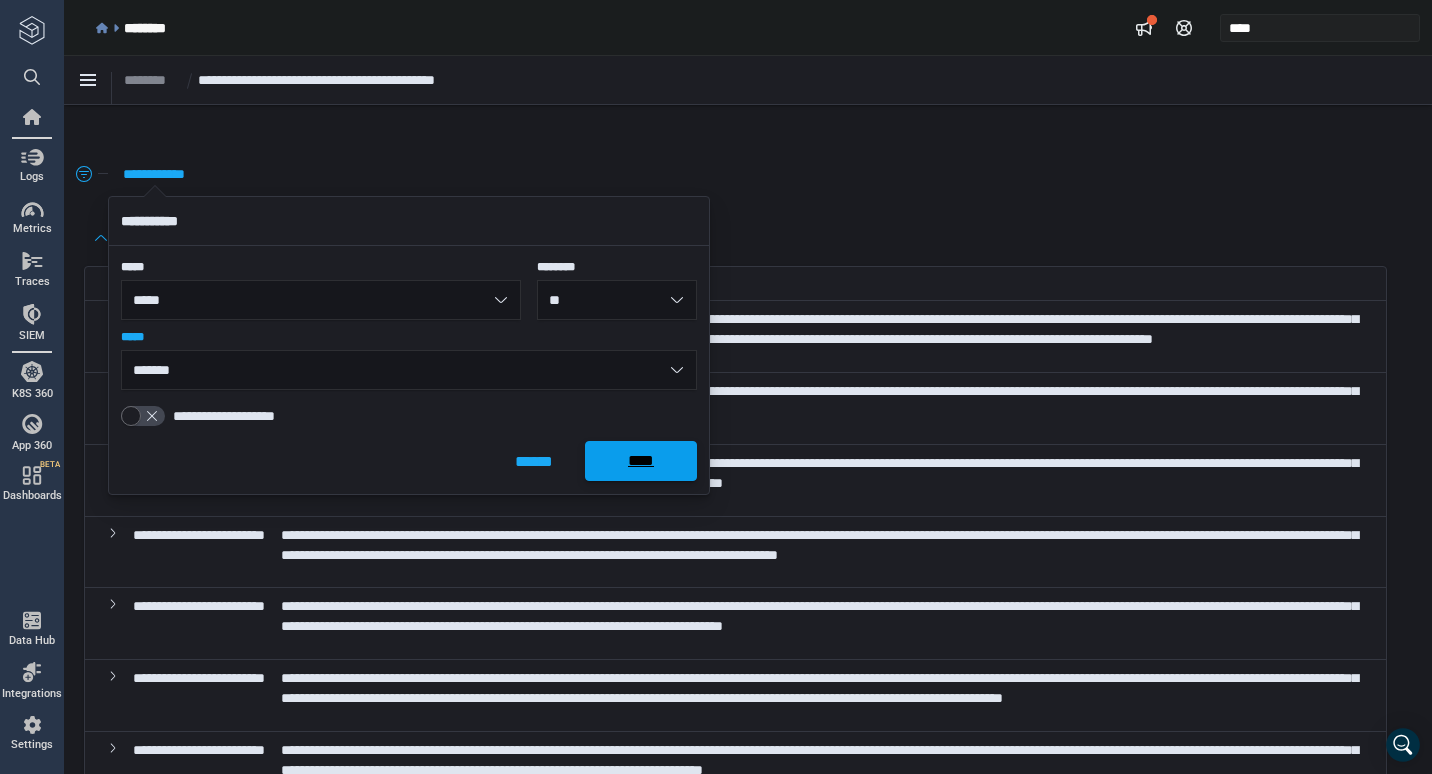 click on "****" at bounding box center [641, 461] 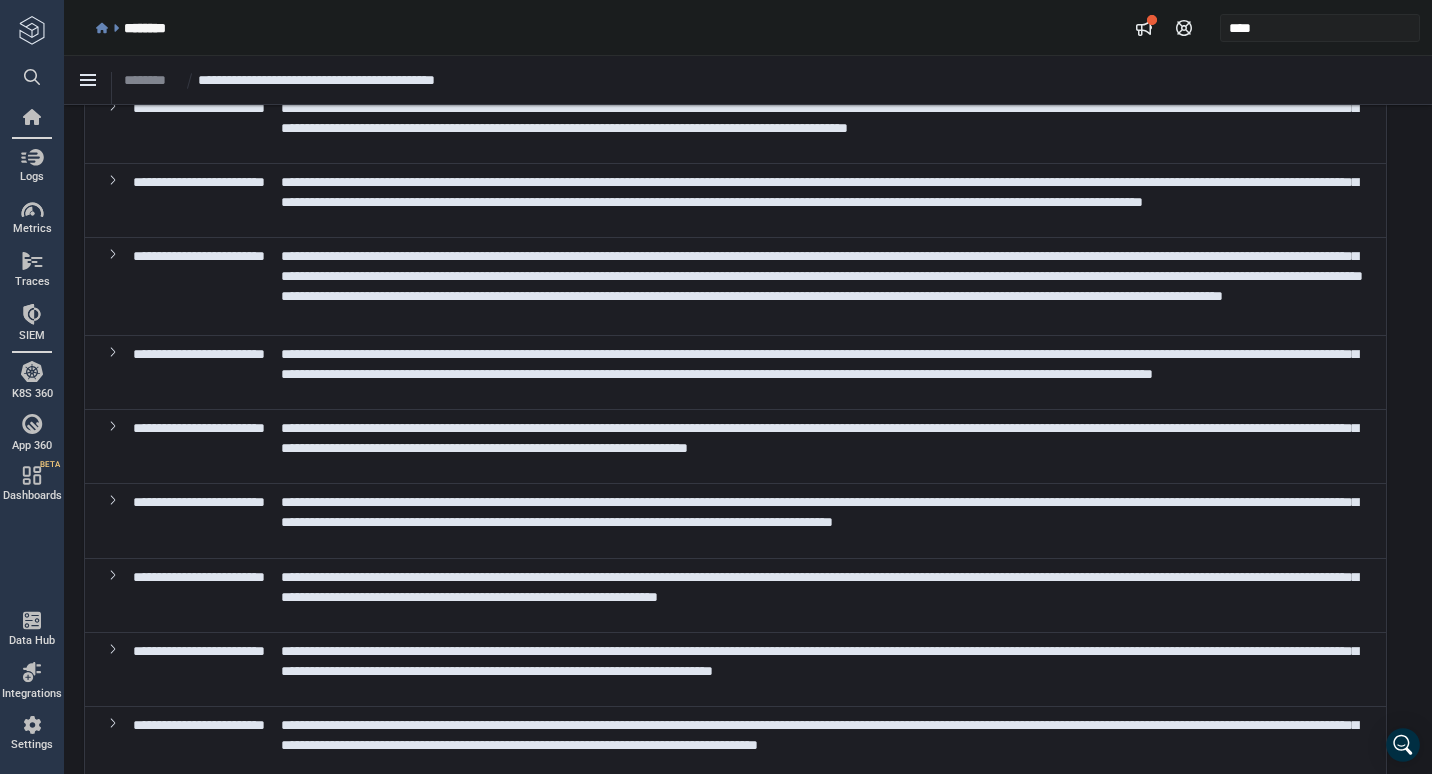scroll, scrollTop: 0, scrollLeft: 0, axis: both 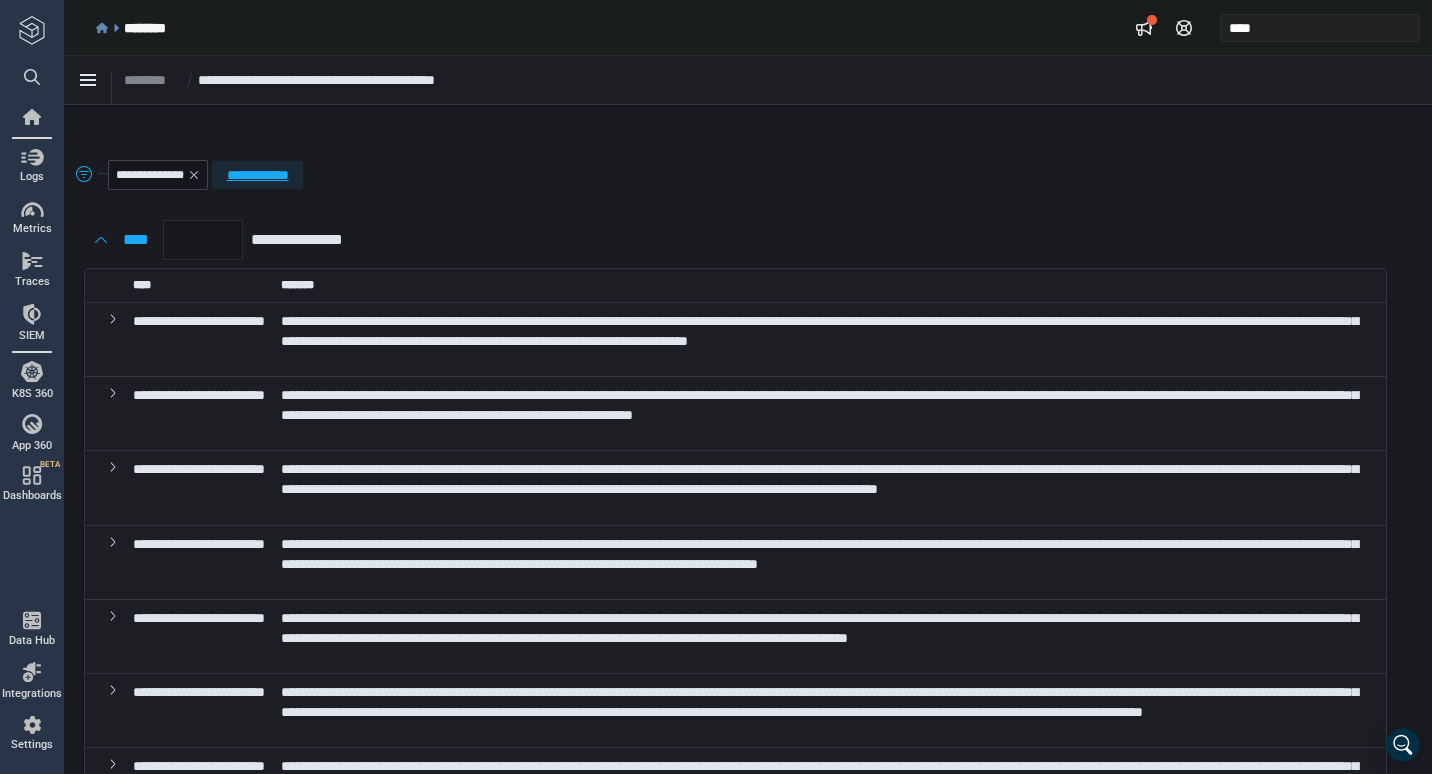 click on "**********" at bounding box center (257, 175) 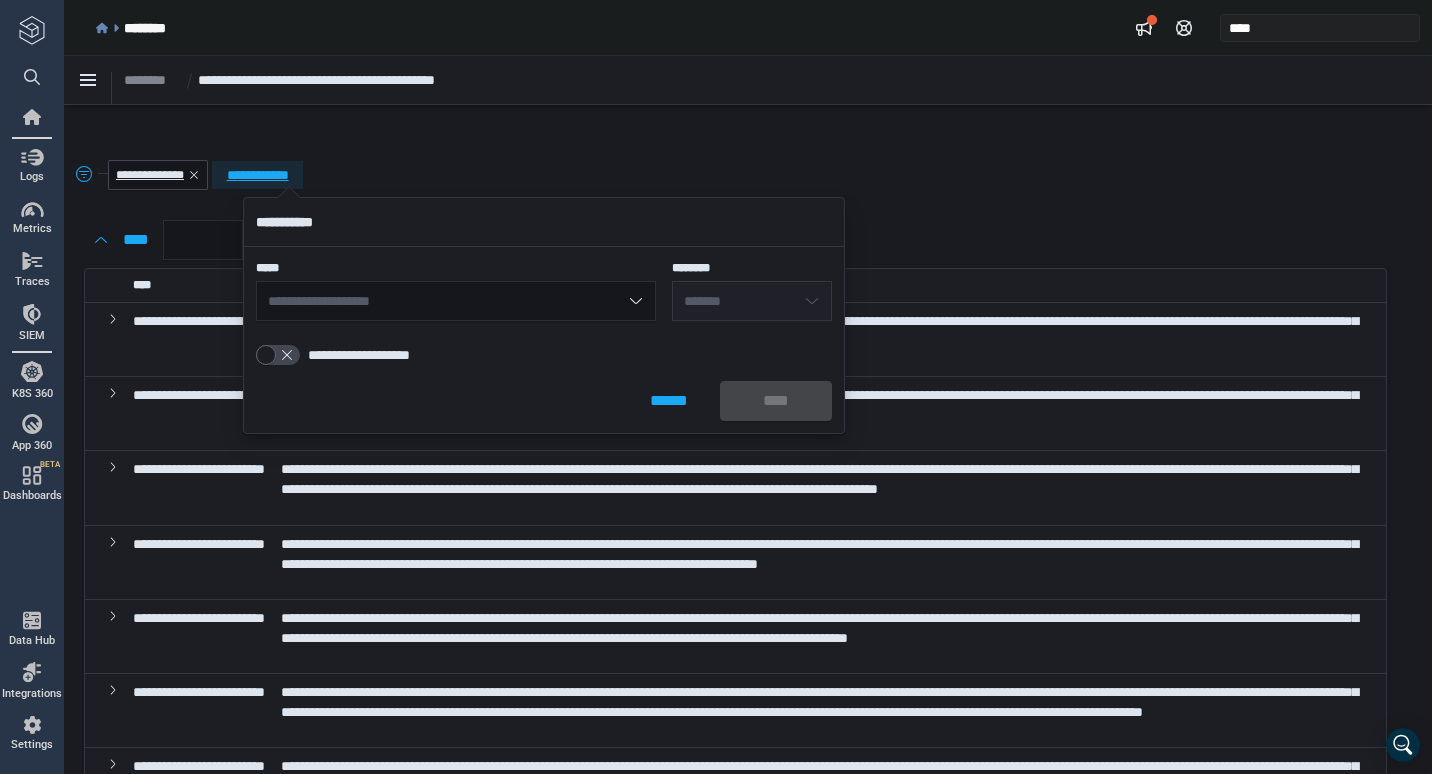 click on "*******" 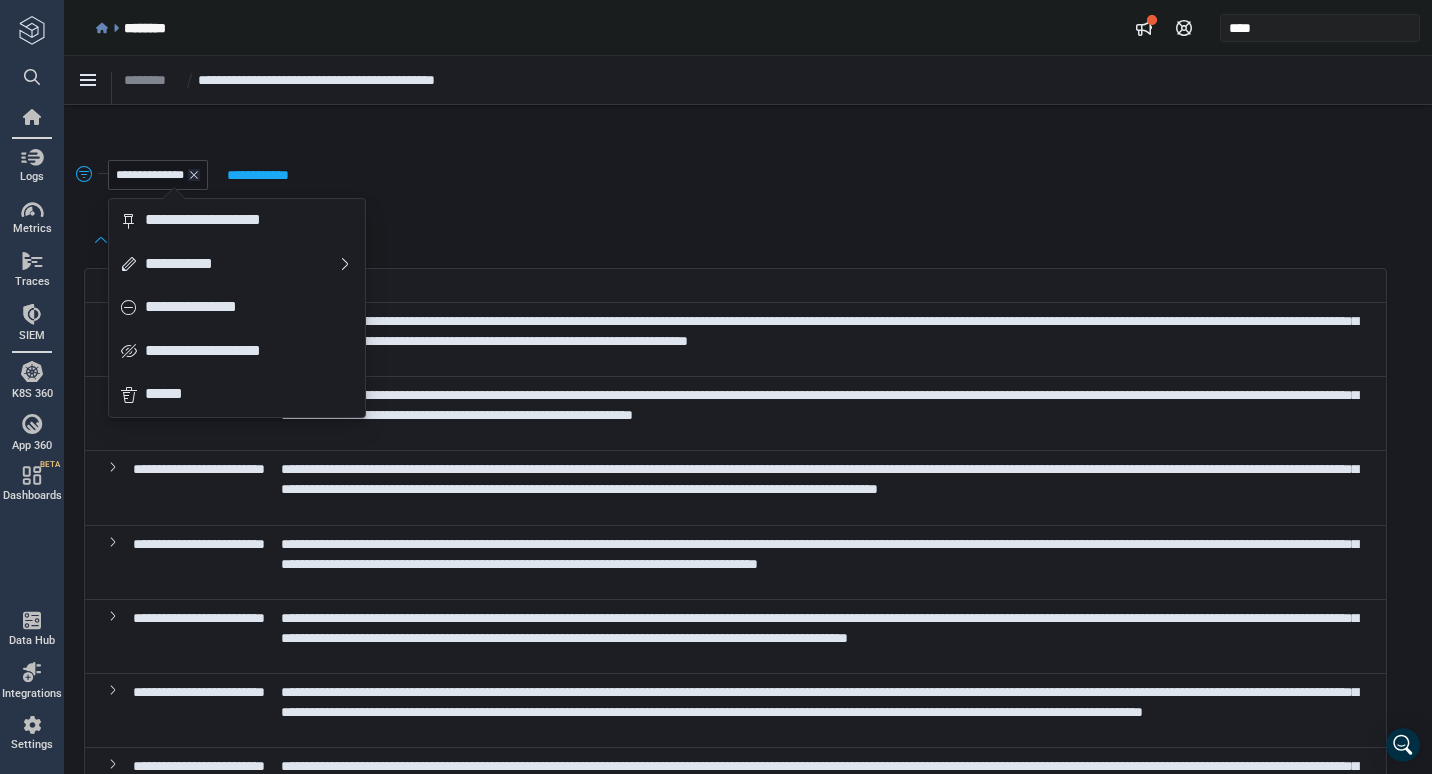 click 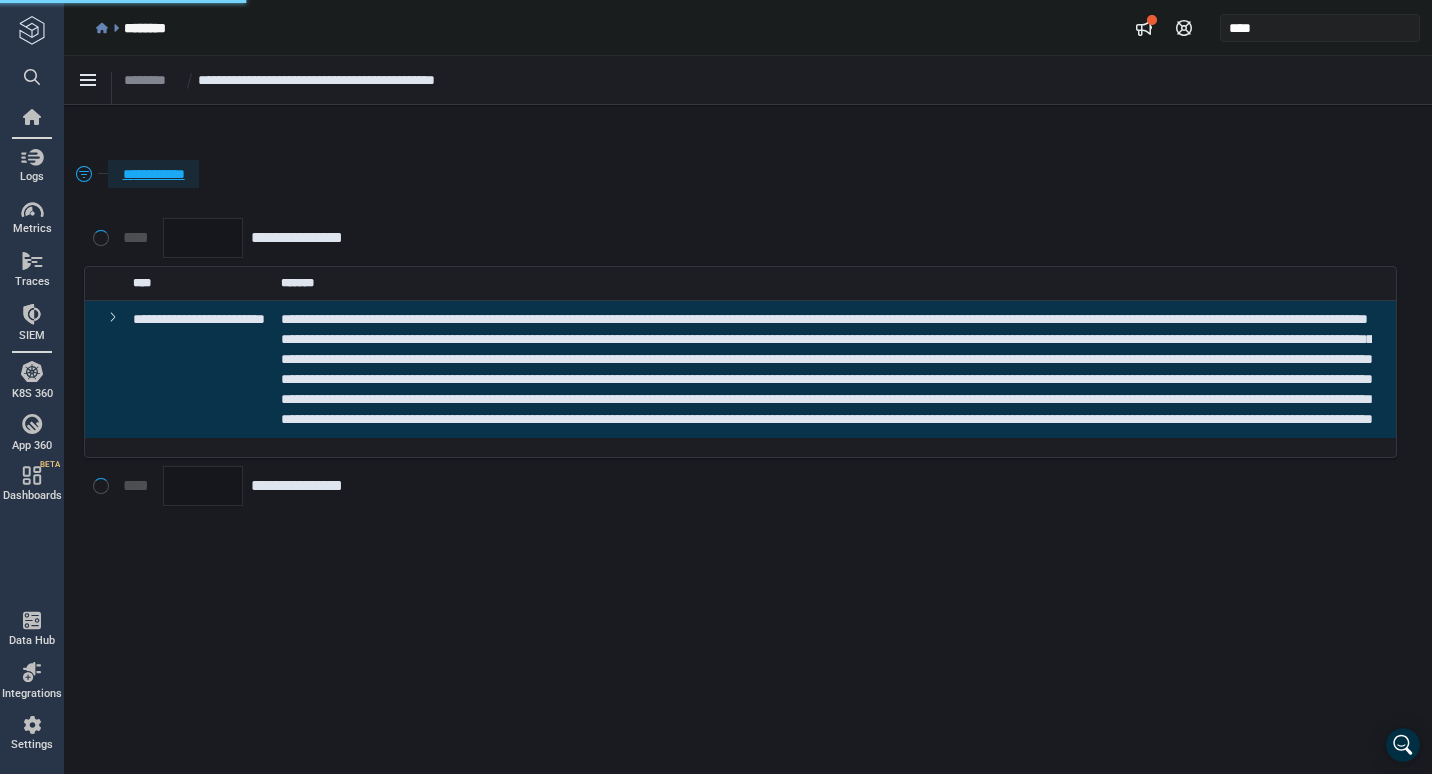 click on "**********" at bounding box center (153, 174) 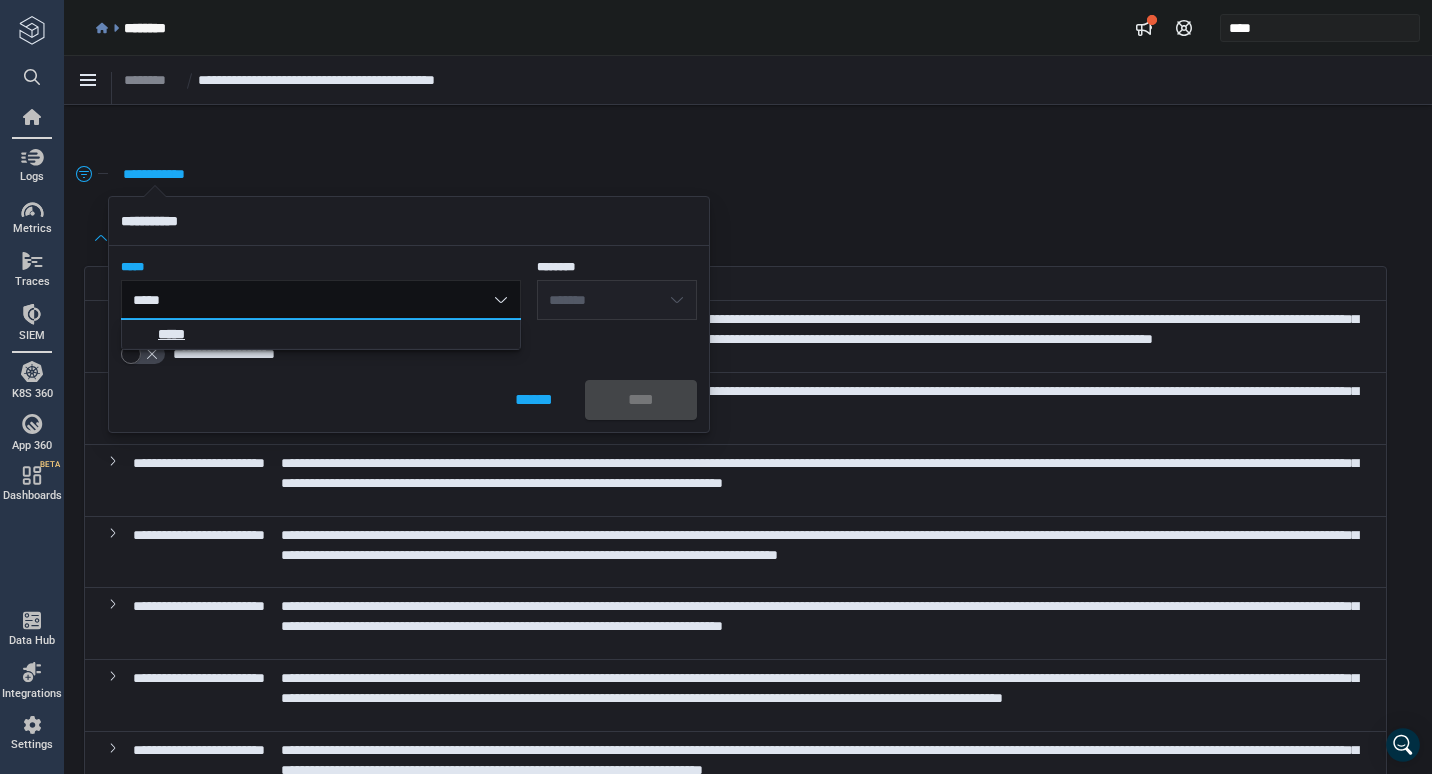 type on "*****" 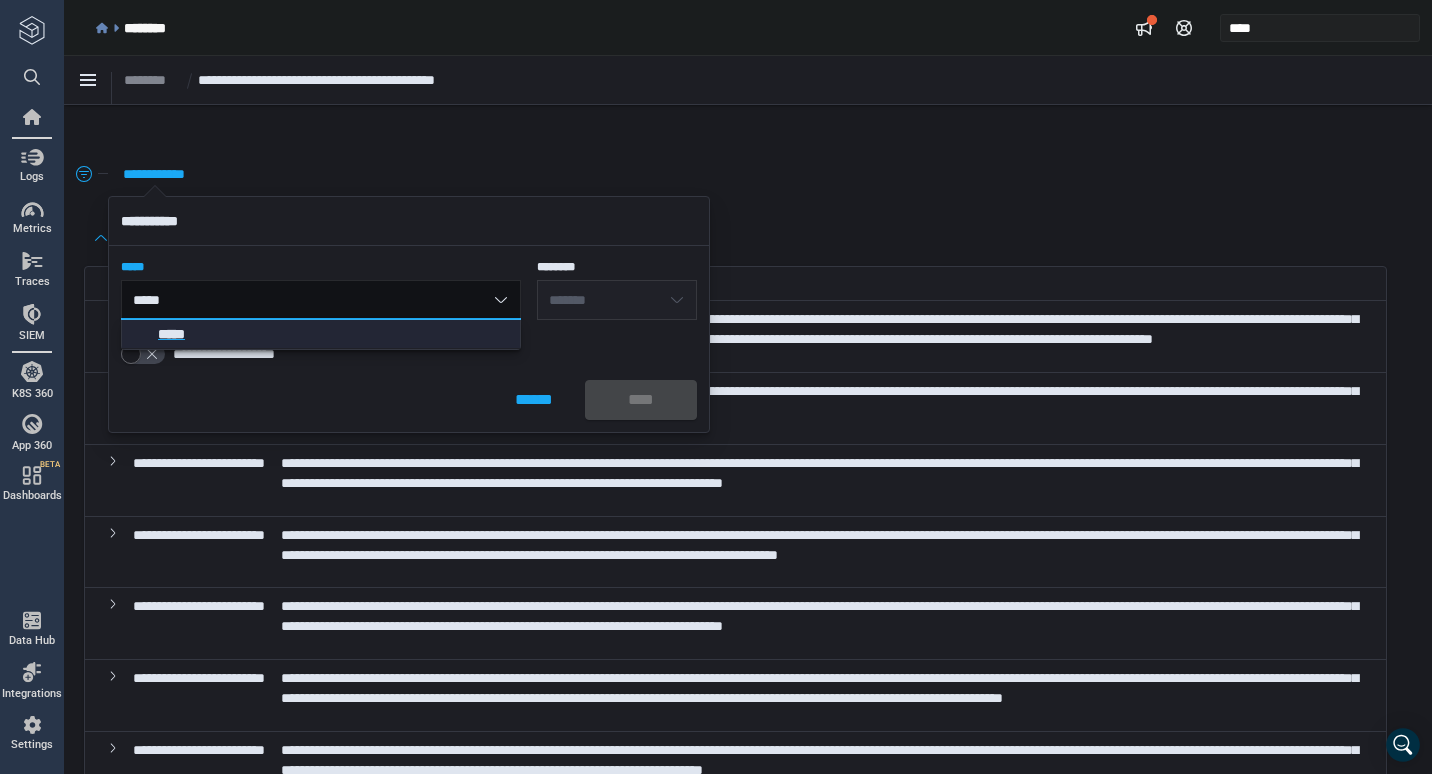 click on "*****" 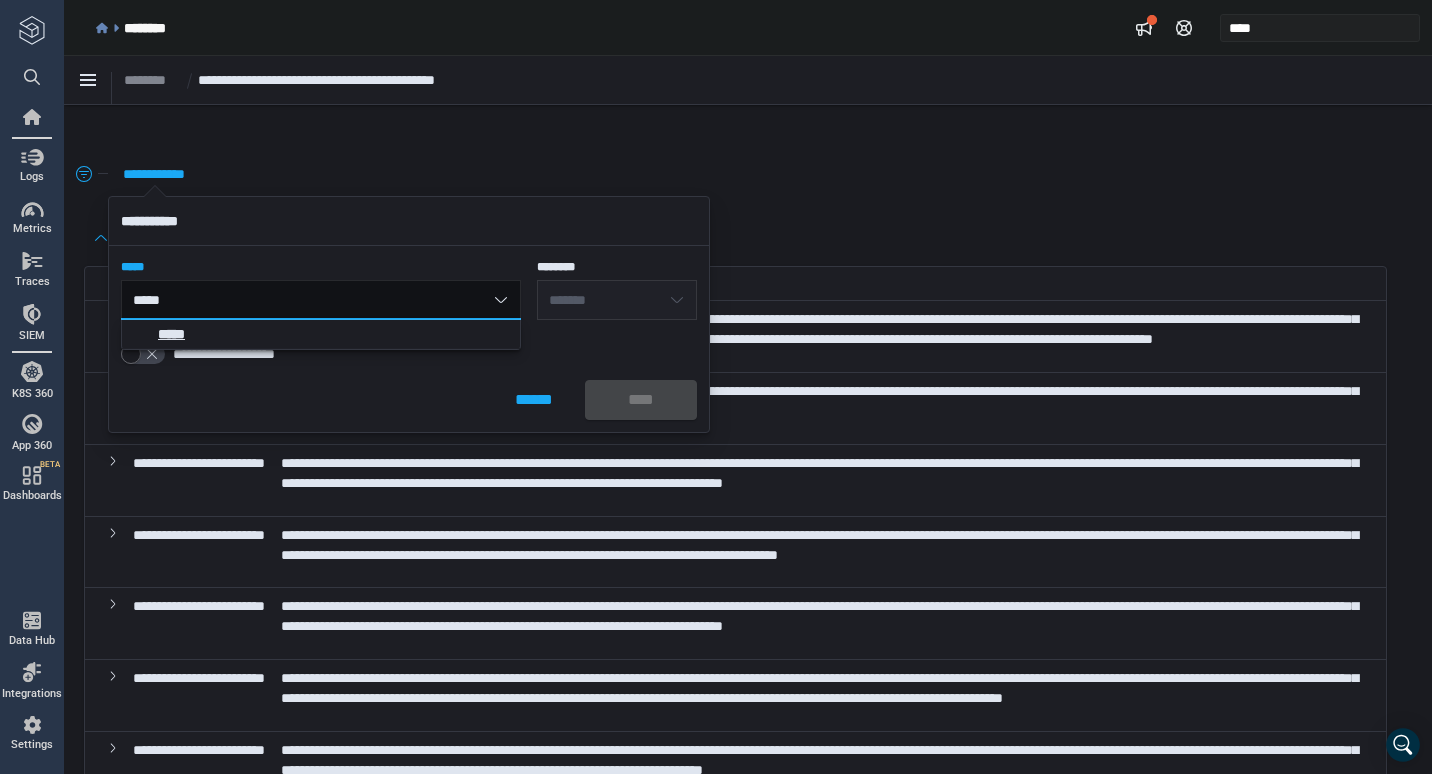 type 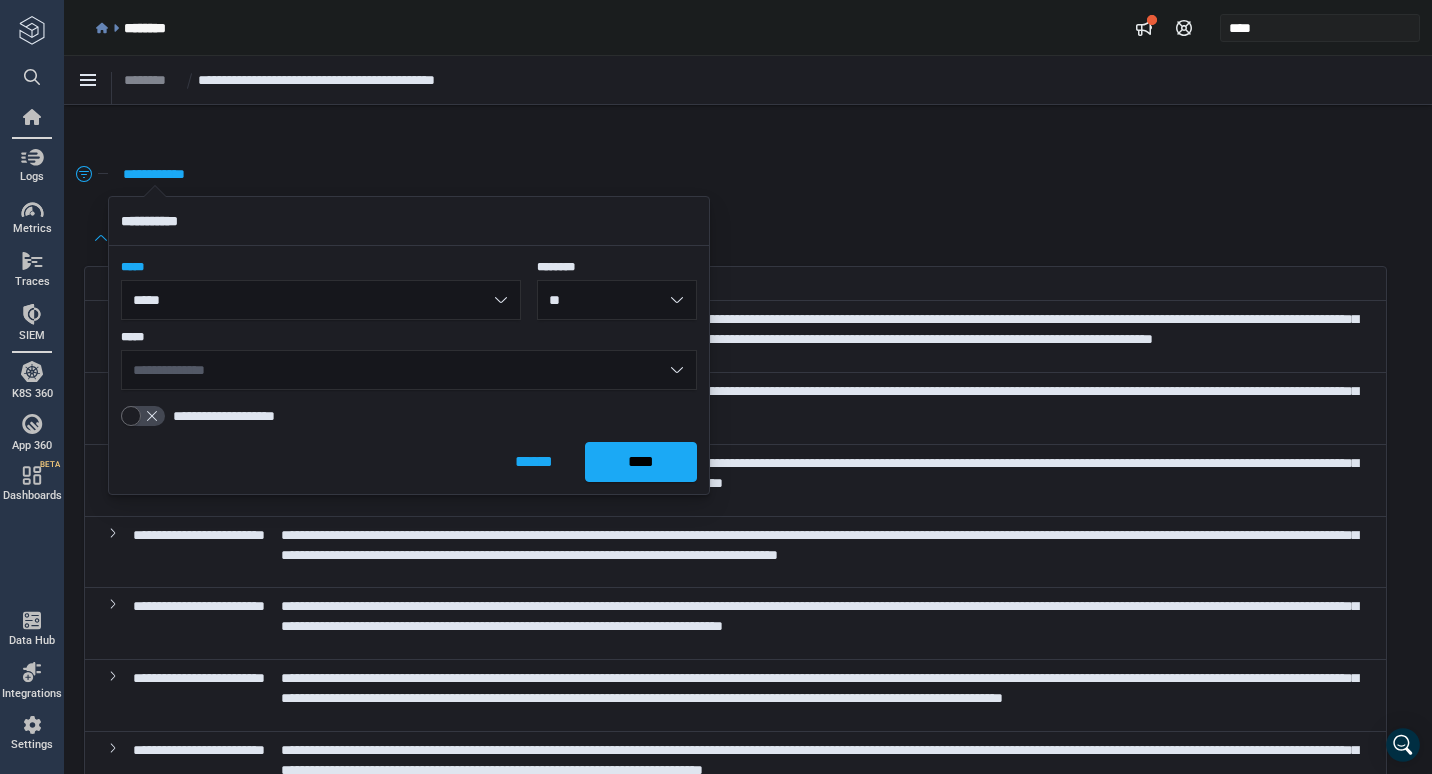 click on "**" at bounding box center (617, 300) 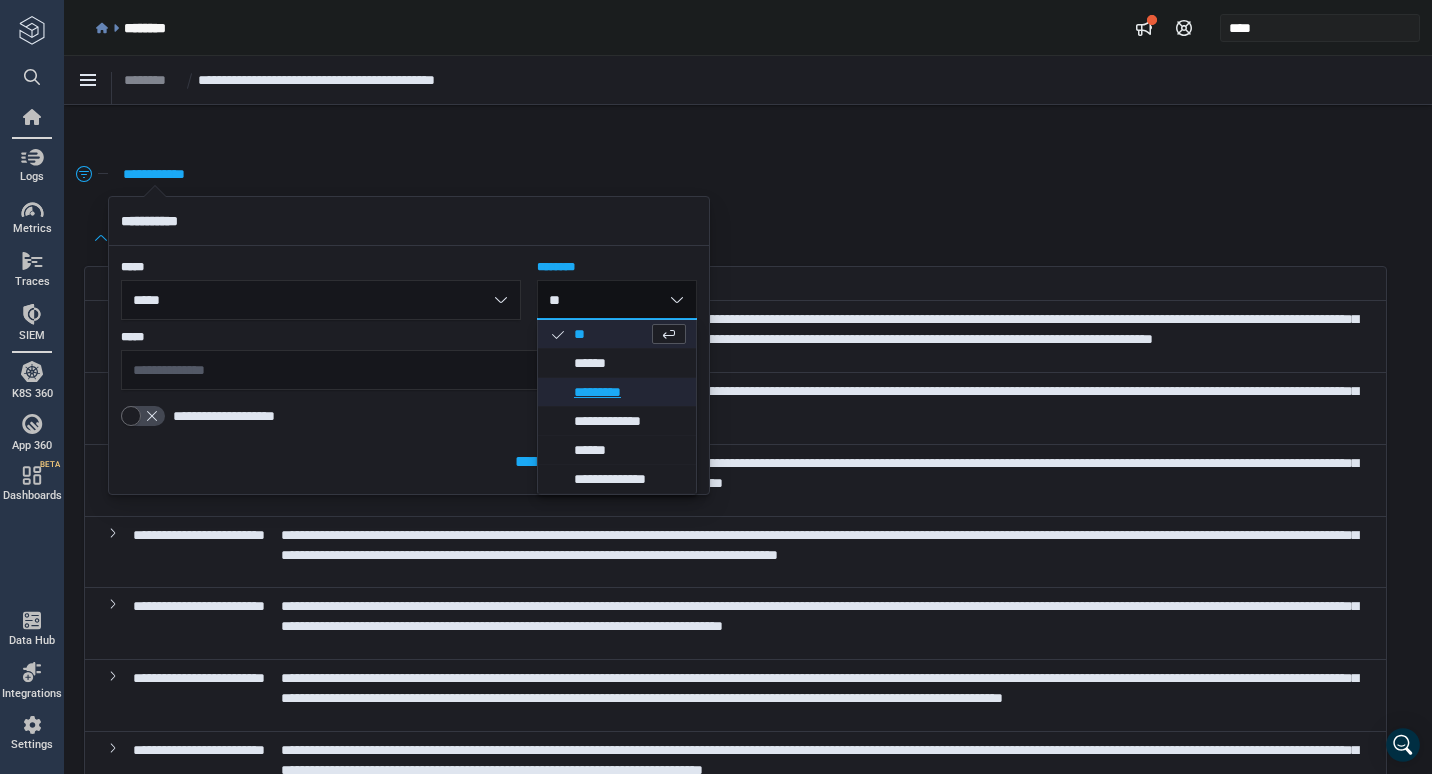 click on "*********" at bounding box center [630, 392] 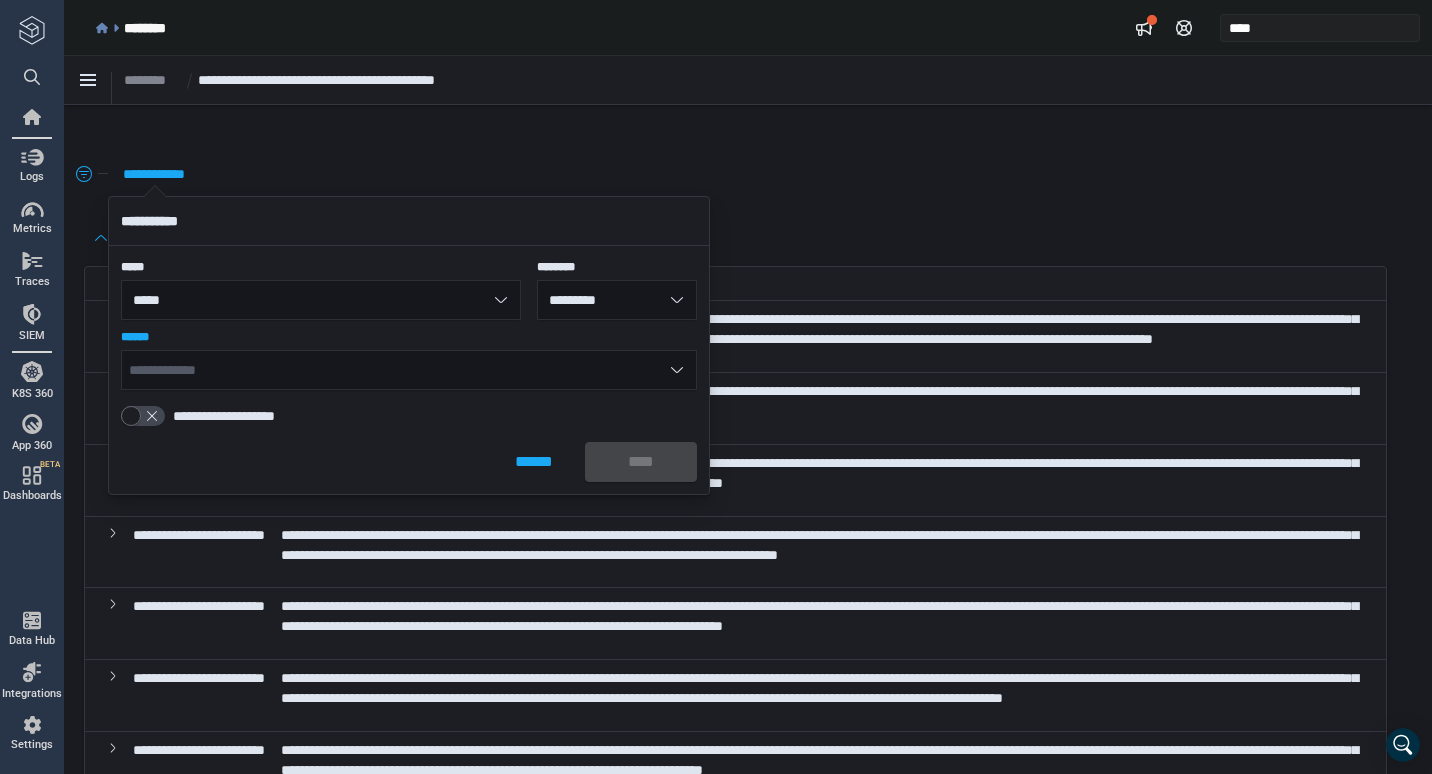 click on "**********" at bounding box center (409, 370) 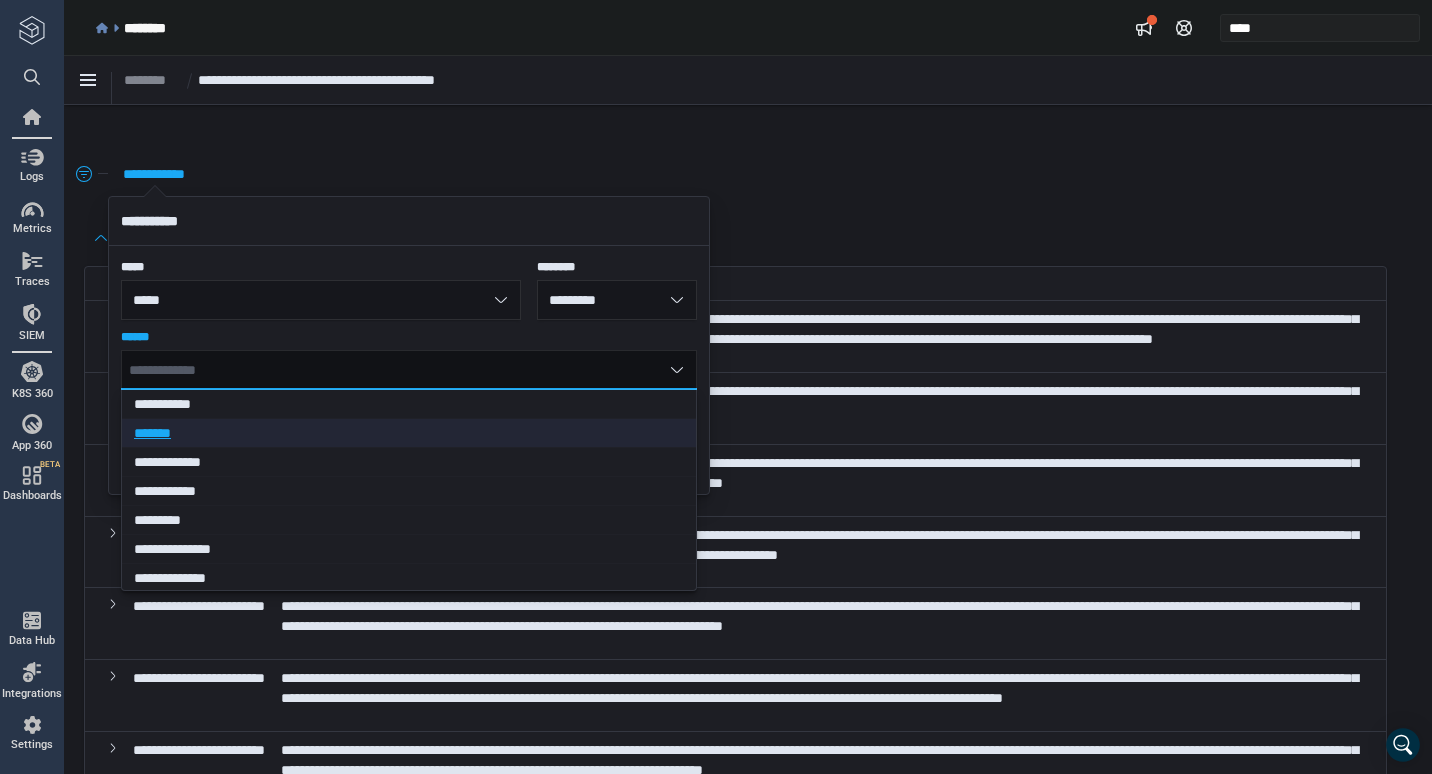 click on "*******" at bounding box center [402, 433] 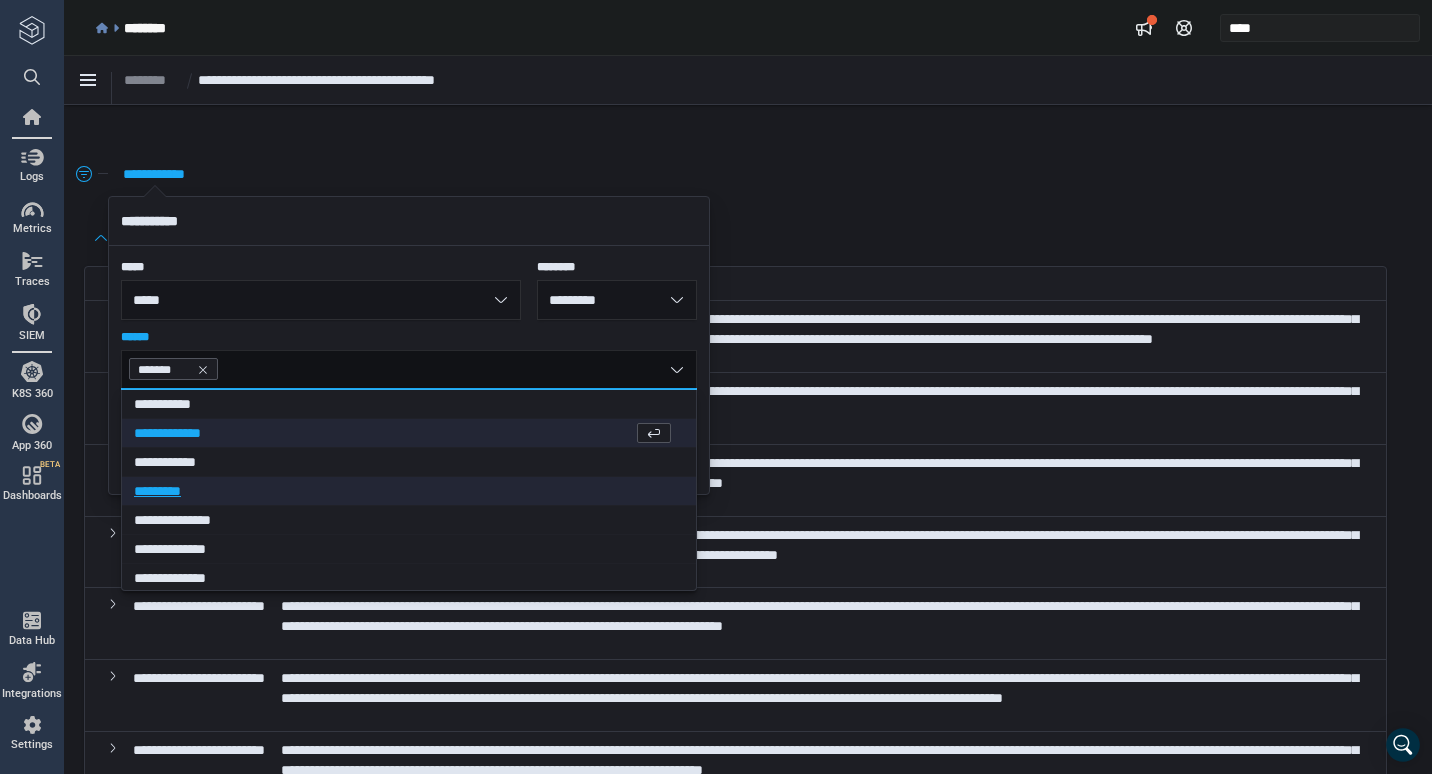 click on "*********" at bounding box center [410, 491] 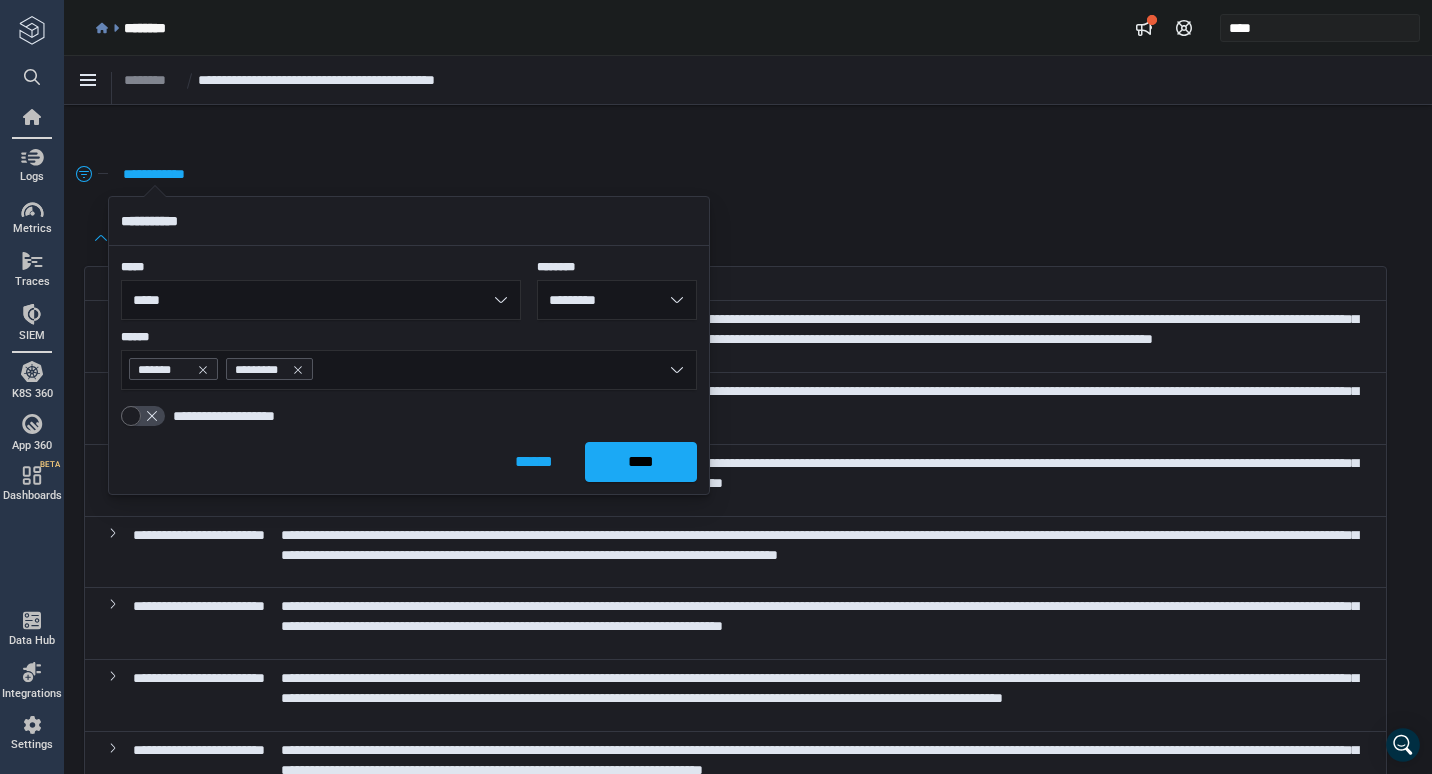 click on "**********" at bounding box center [397, 221] 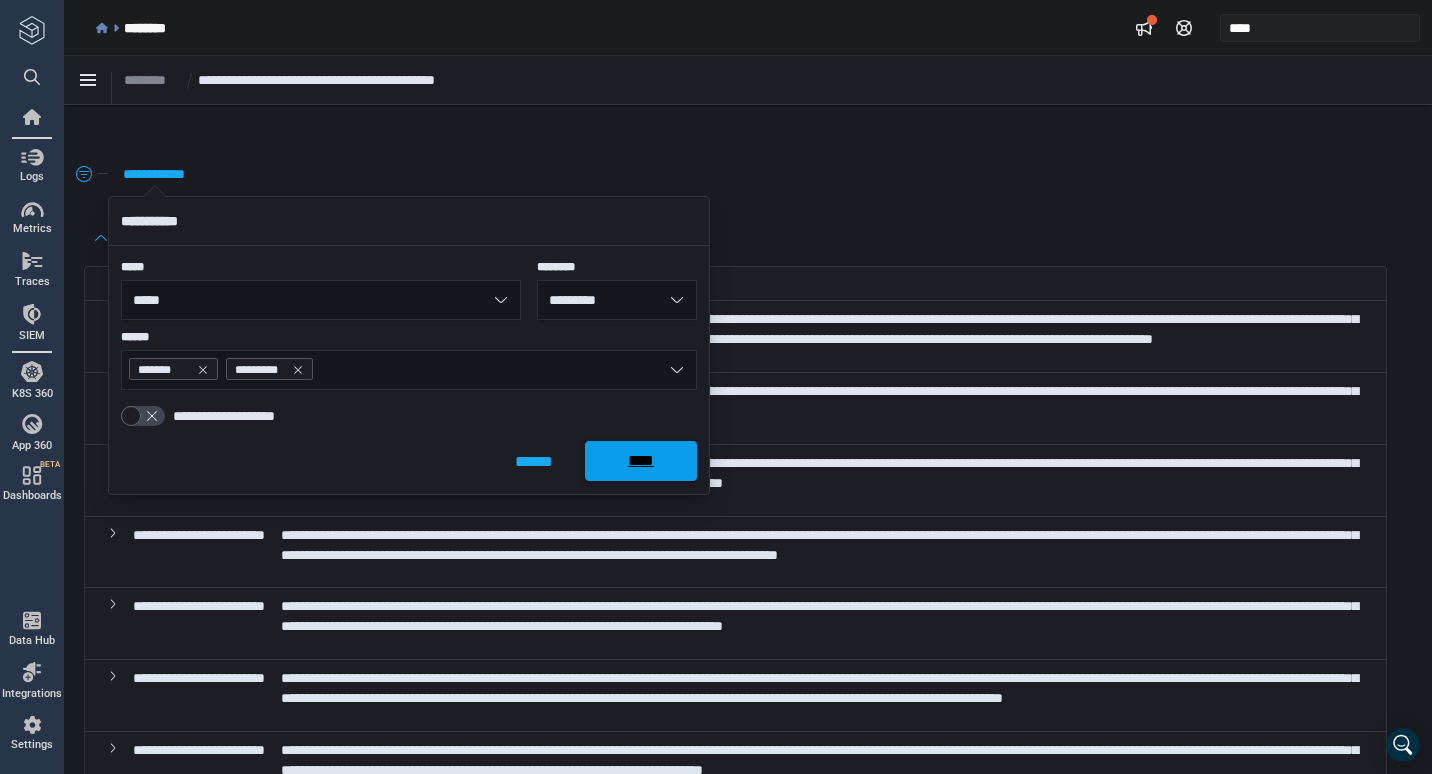 click on "****" at bounding box center [641, 461] 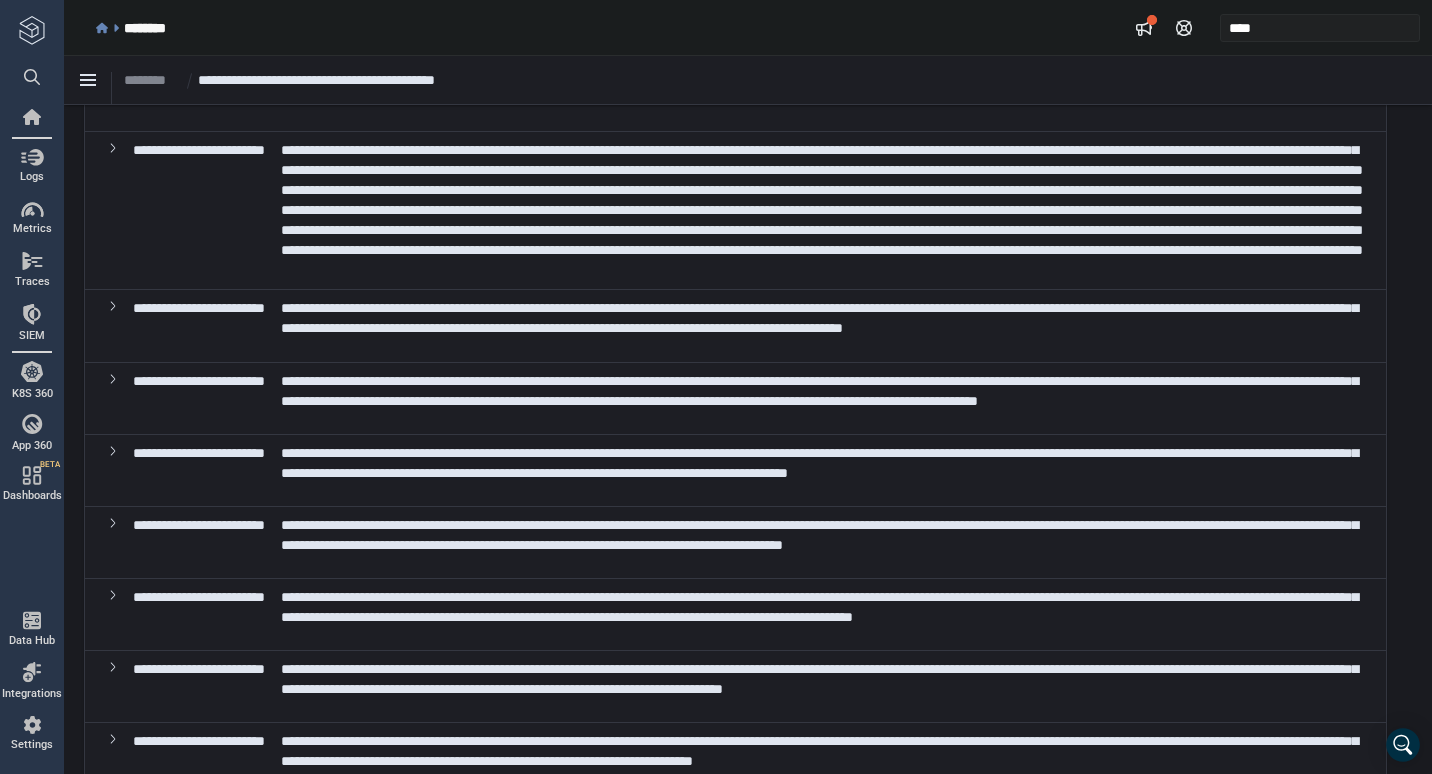 scroll, scrollTop: 2838, scrollLeft: 0, axis: vertical 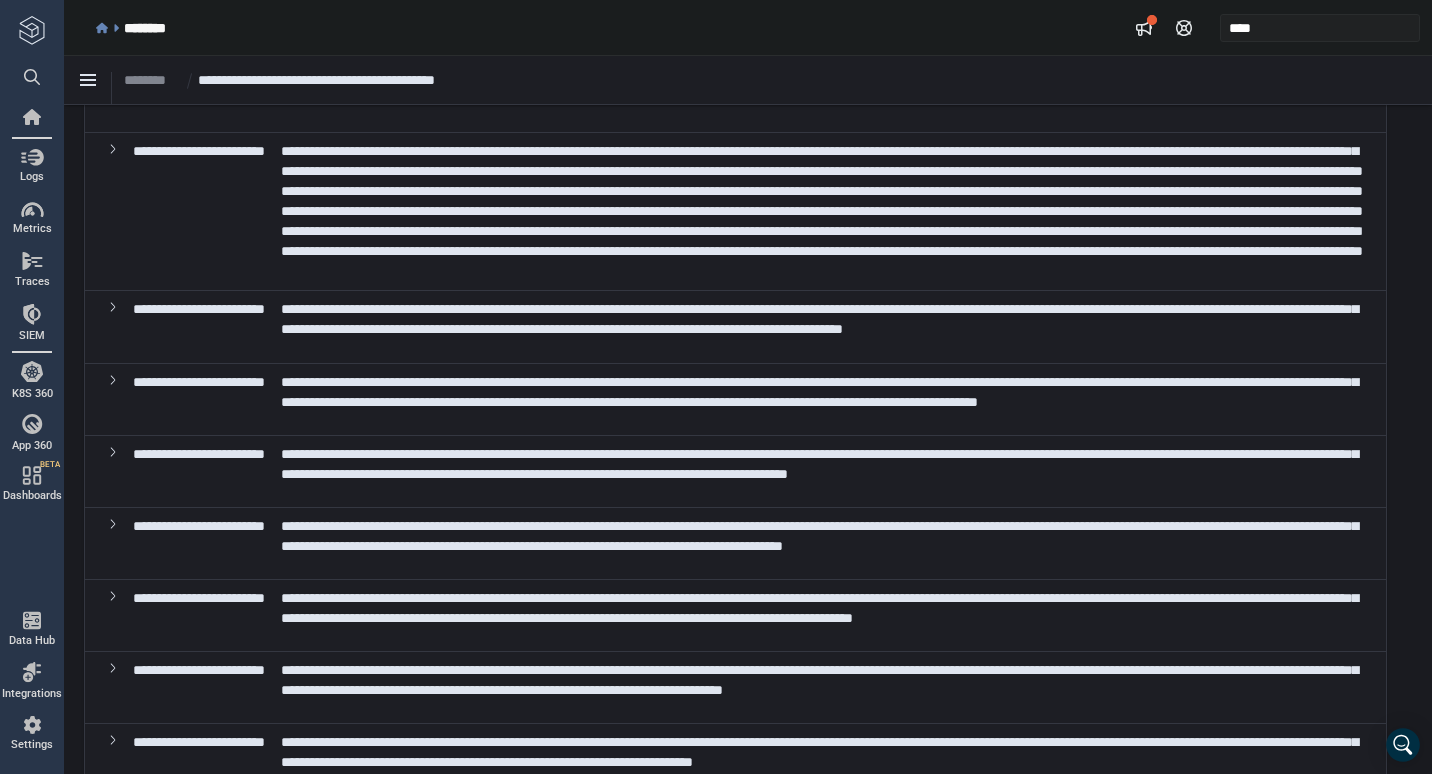 click on "**********" at bounding box center [819, 319] 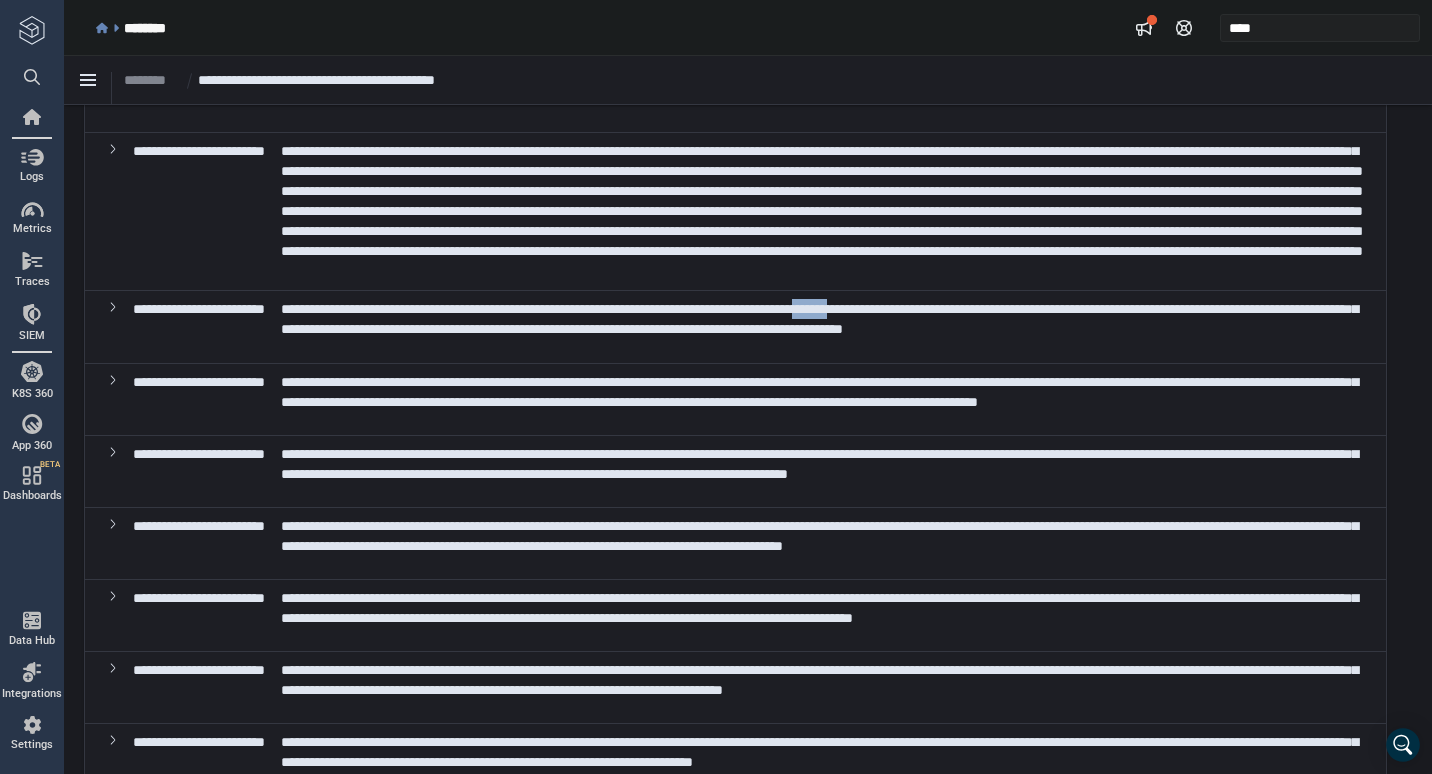 click on "**********" at bounding box center [819, 319] 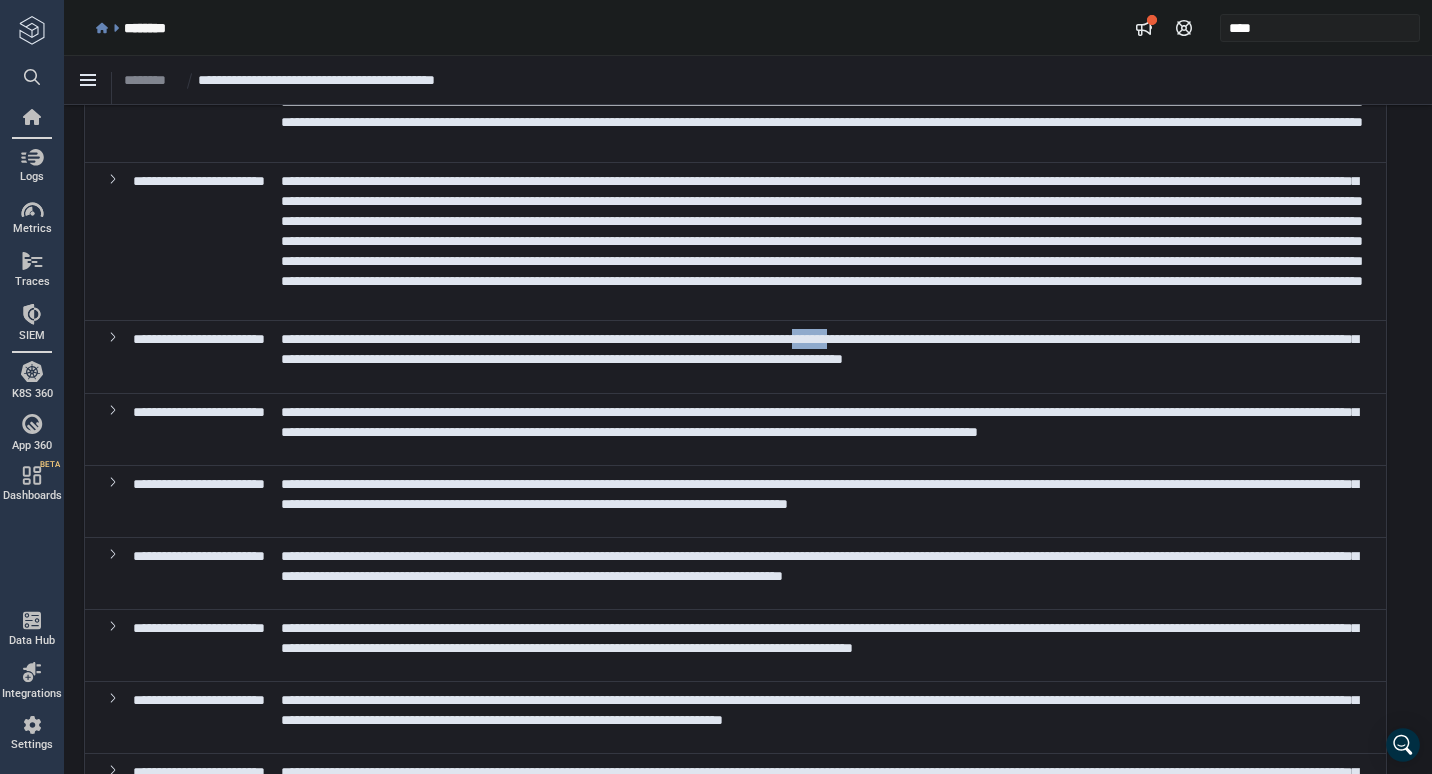 scroll, scrollTop: 2807, scrollLeft: 0, axis: vertical 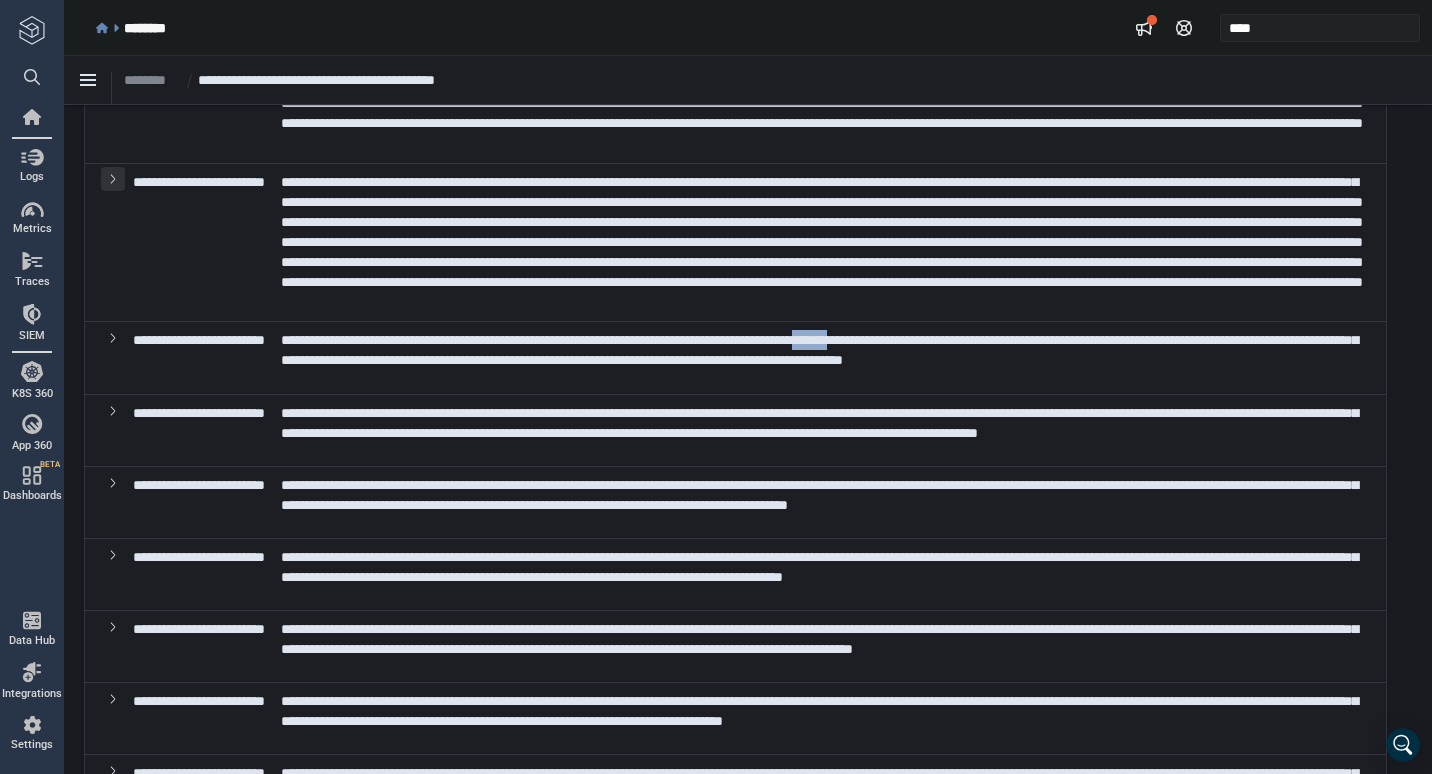click 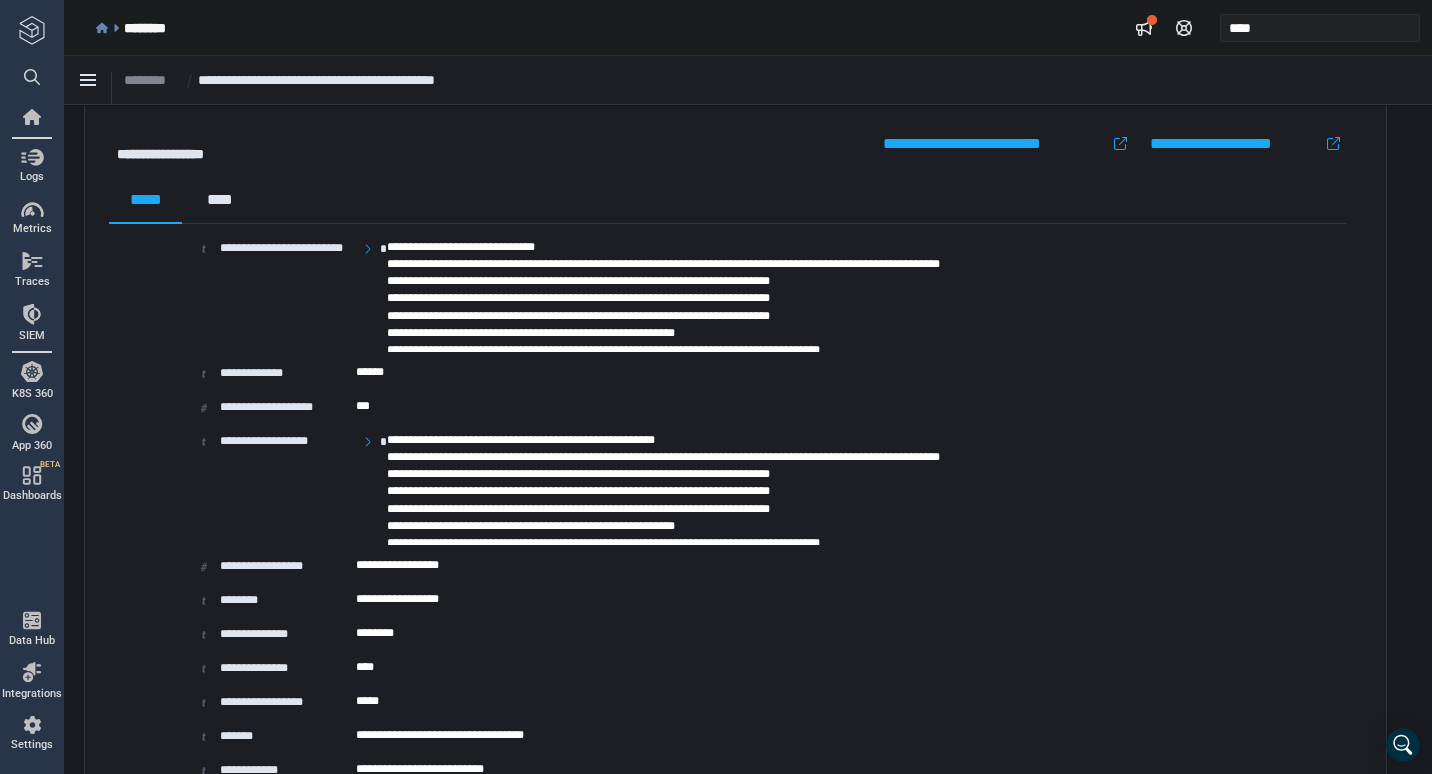 scroll, scrollTop: 2926, scrollLeft: 0, axis: vertical 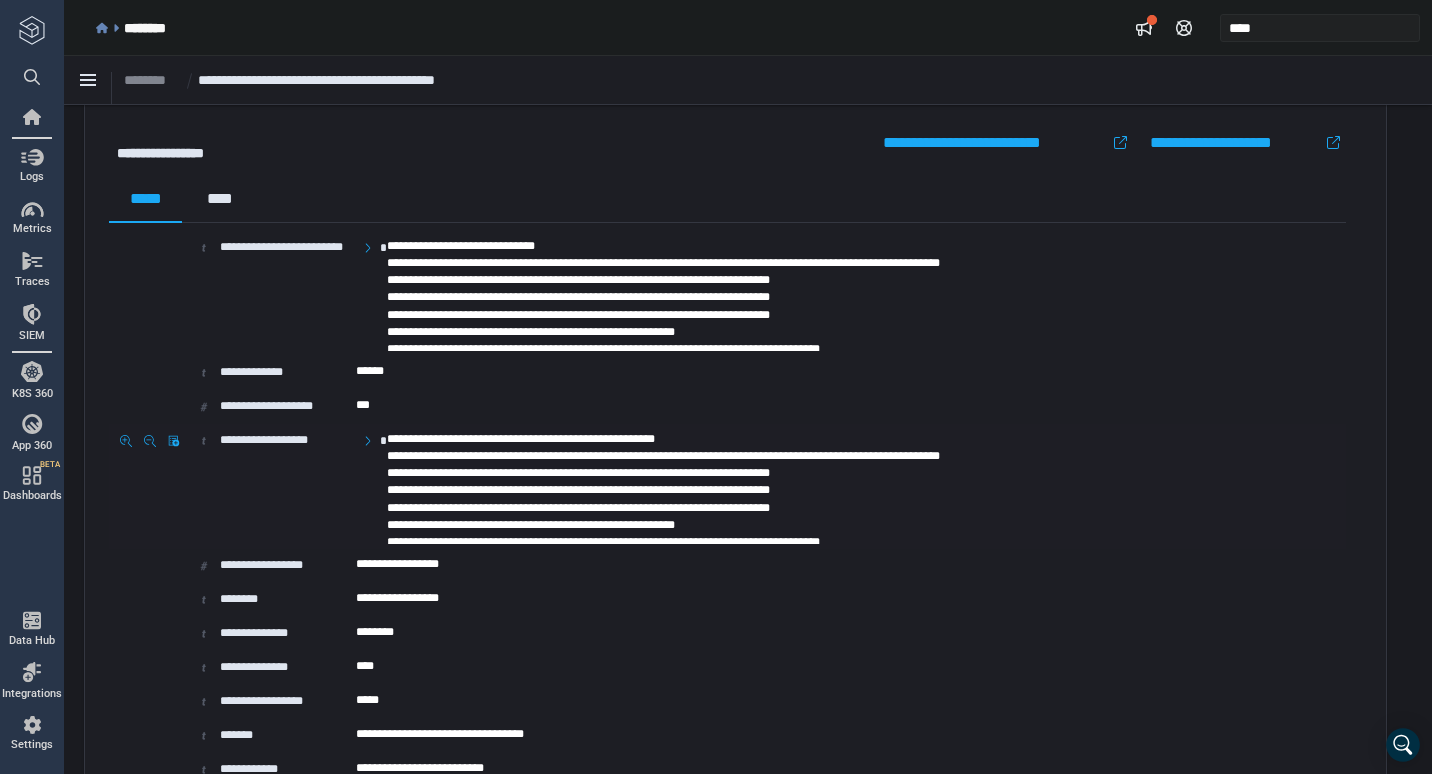 click at bounding box center (807, 486) 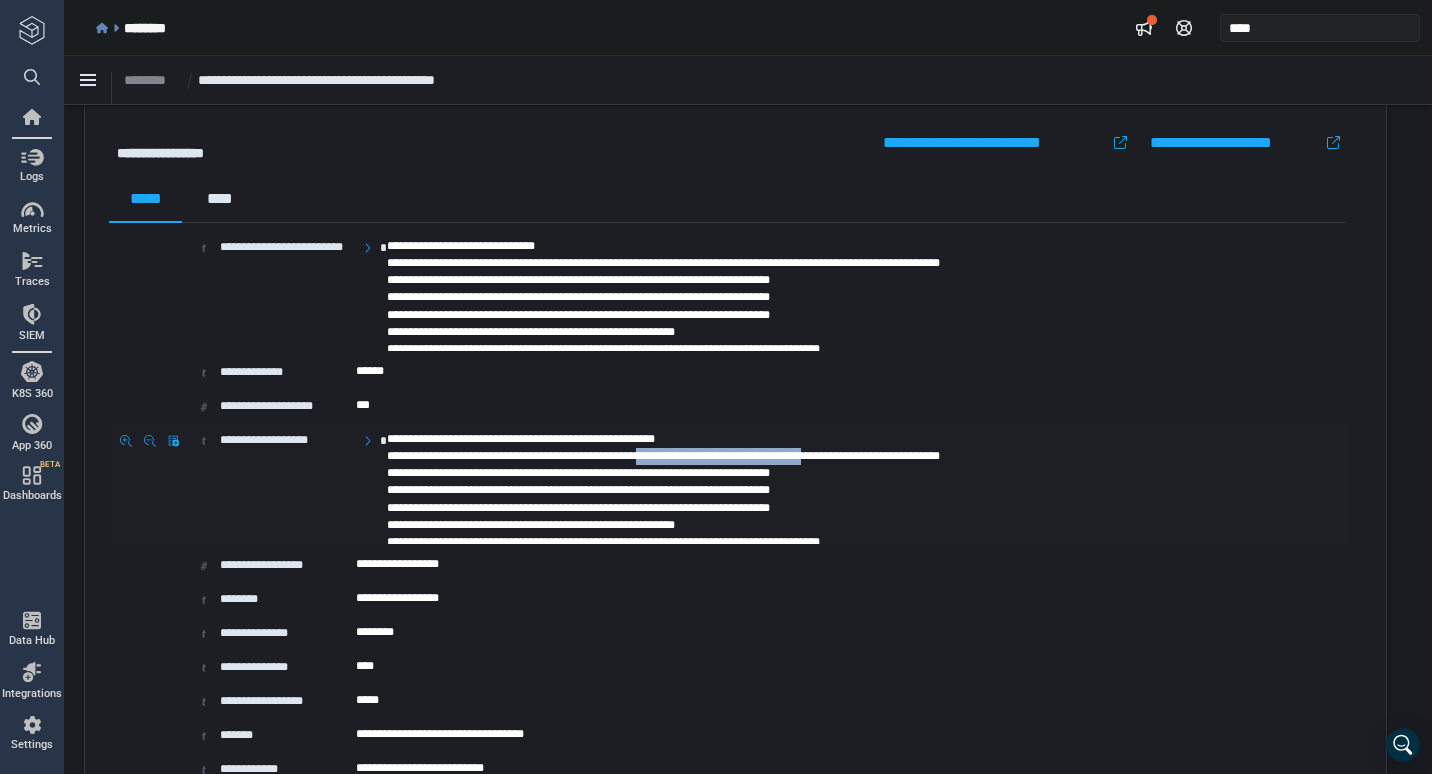 click at bounding box center [807, 486] 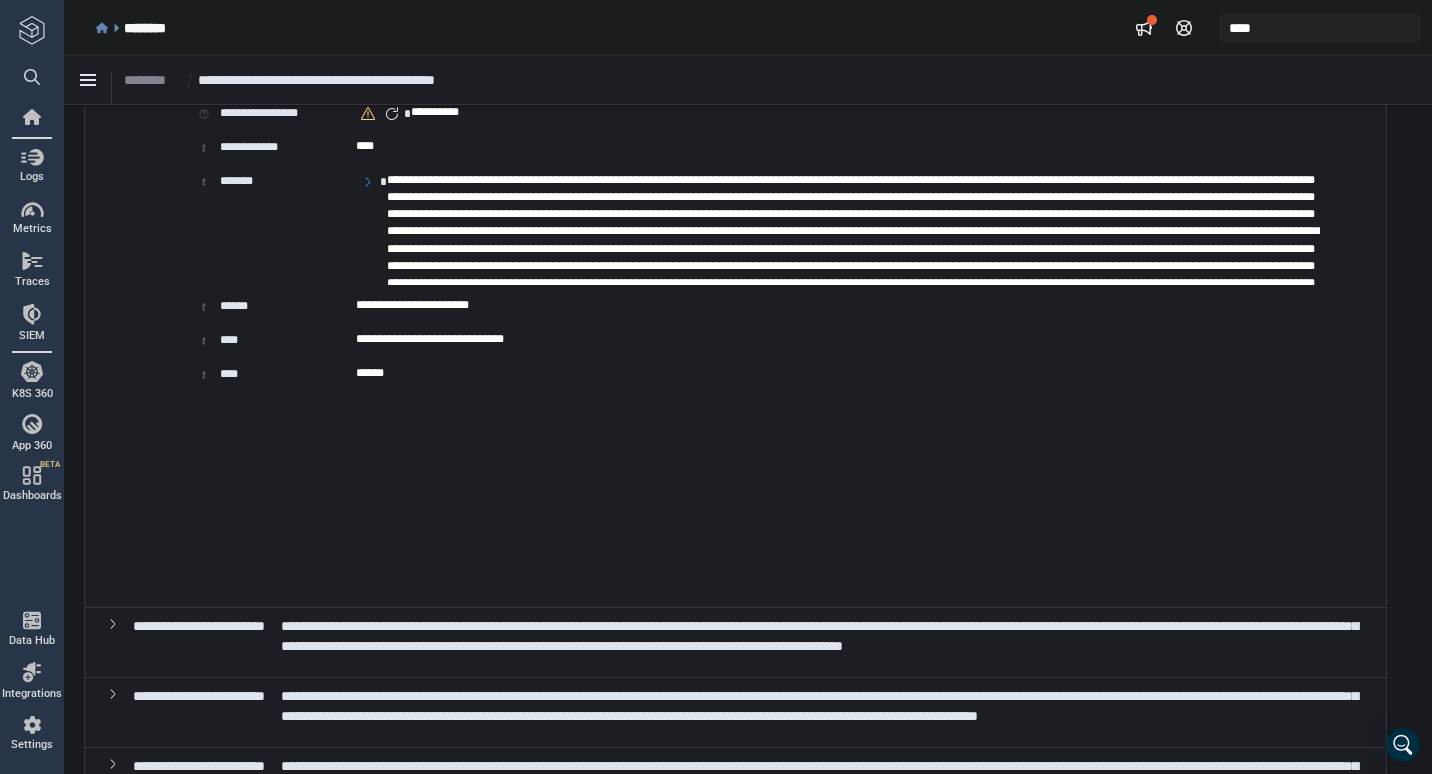 scroll, scrollTop: 3992, scrollLeft: 0, axis: vertical 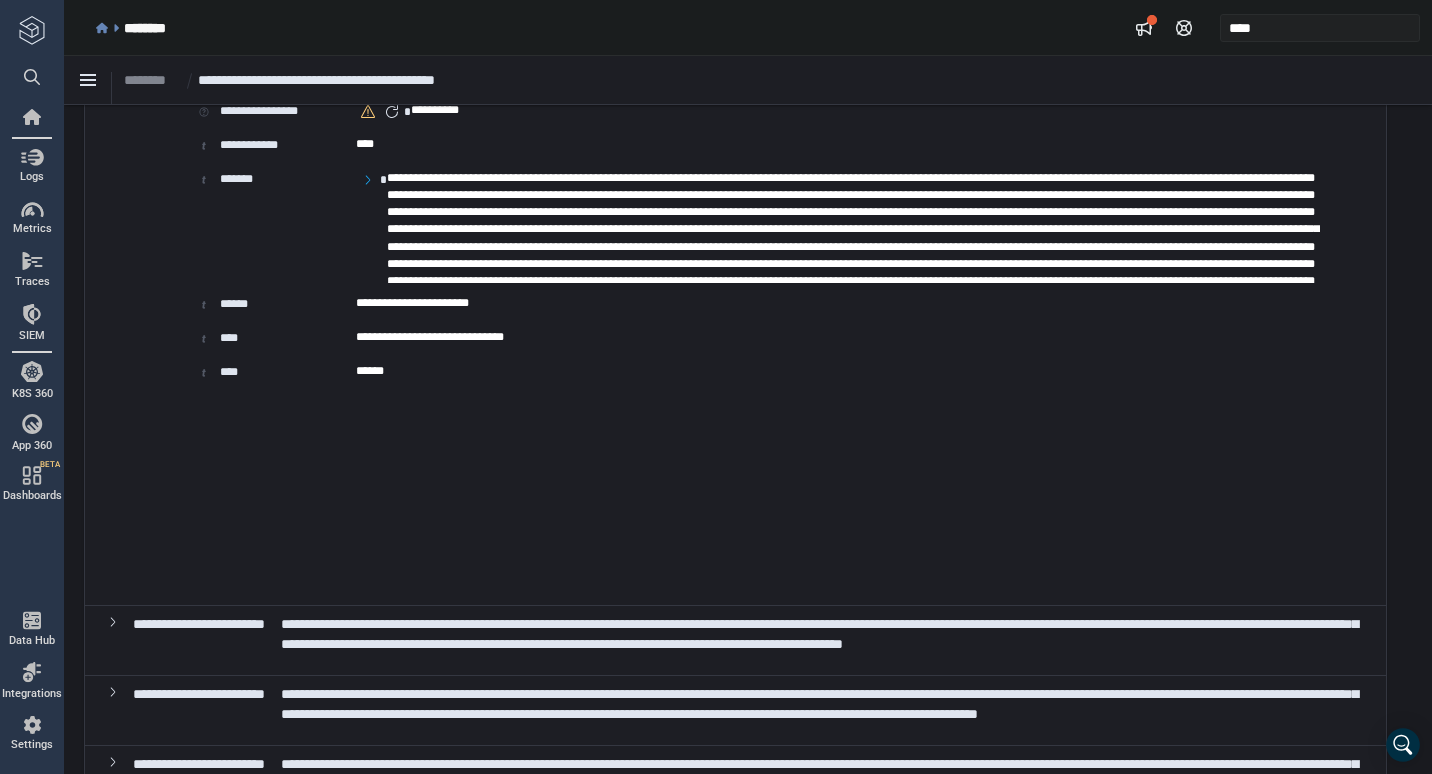 click on "**********" at bounding box center [819, 704] 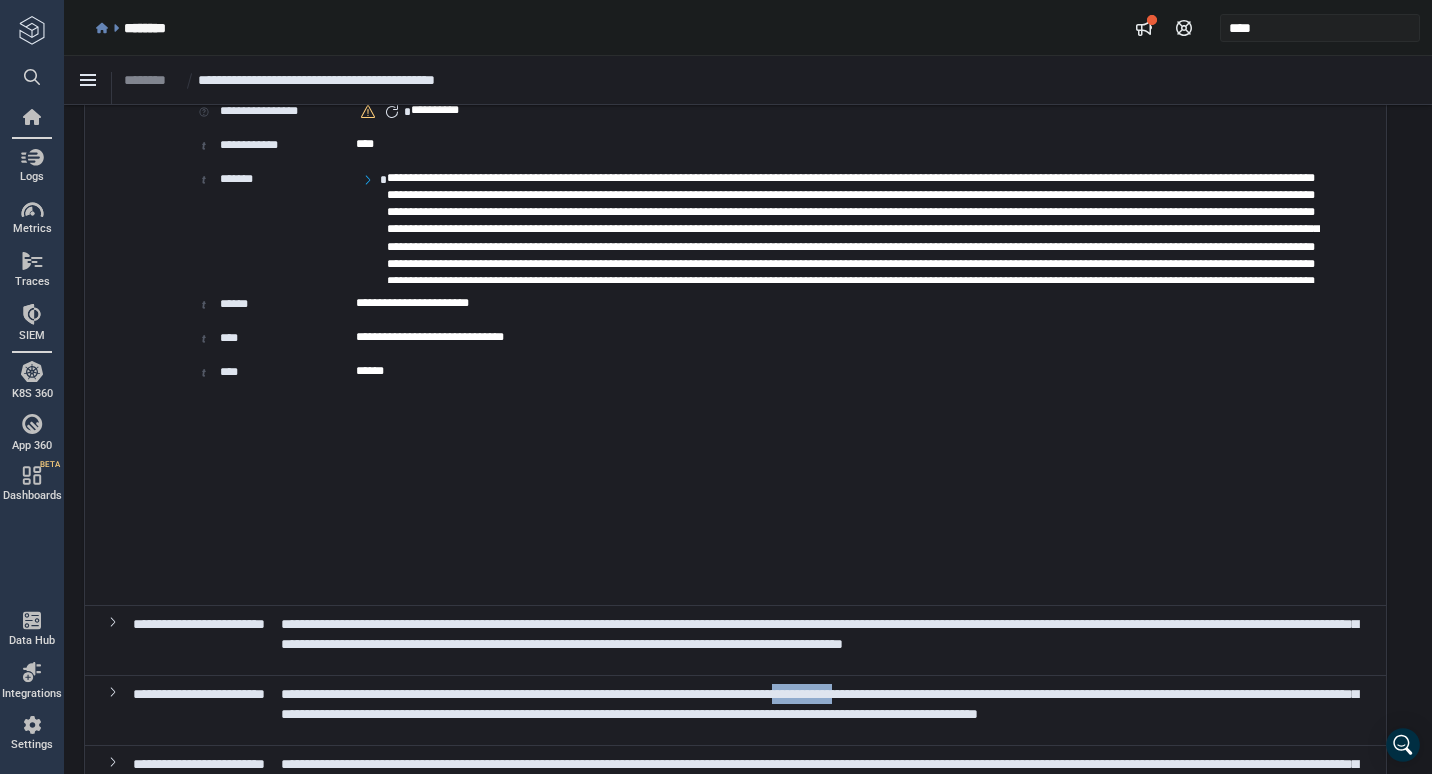 click on "**********" at bounding box center [819, 704] 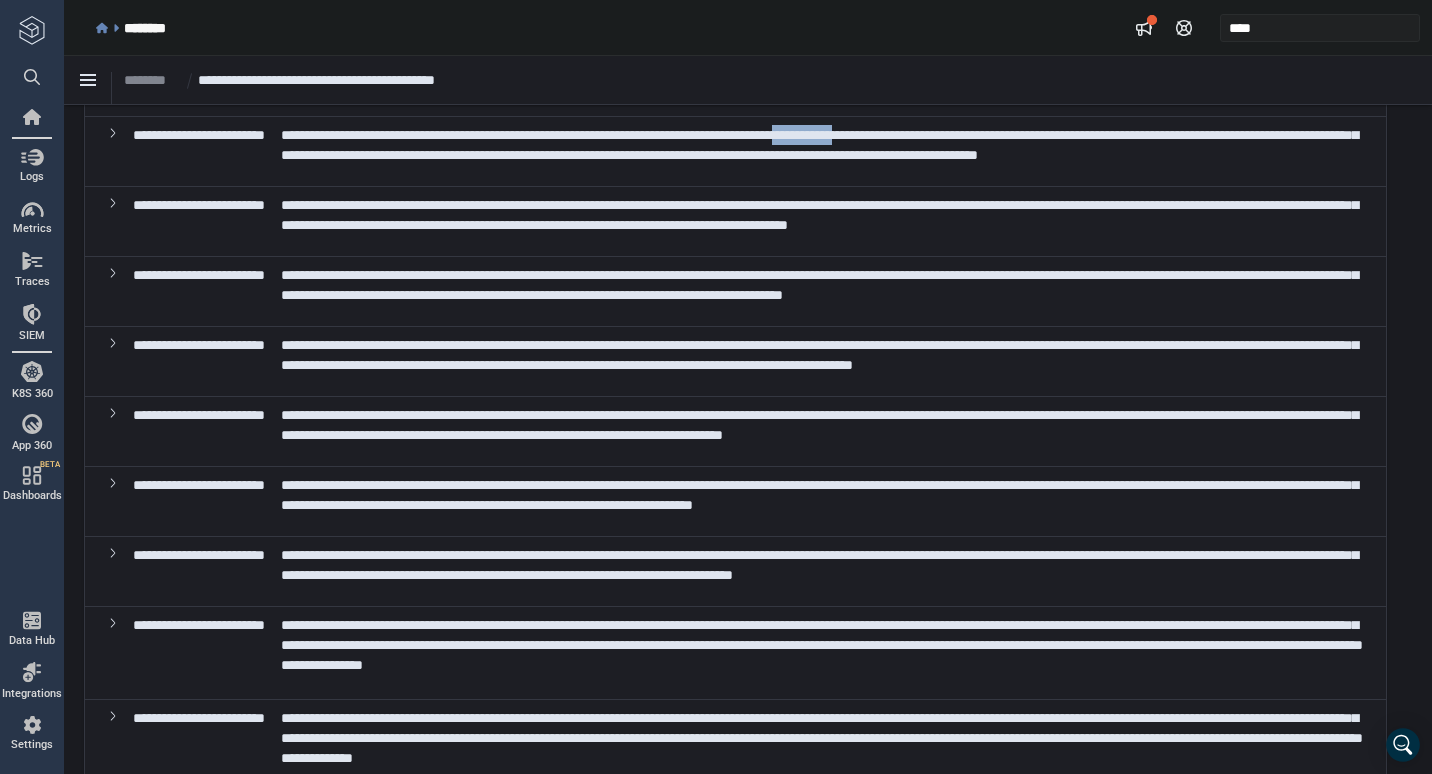 scroll, scrollTop: 4553, scrollLeft: 0, axis: vertical 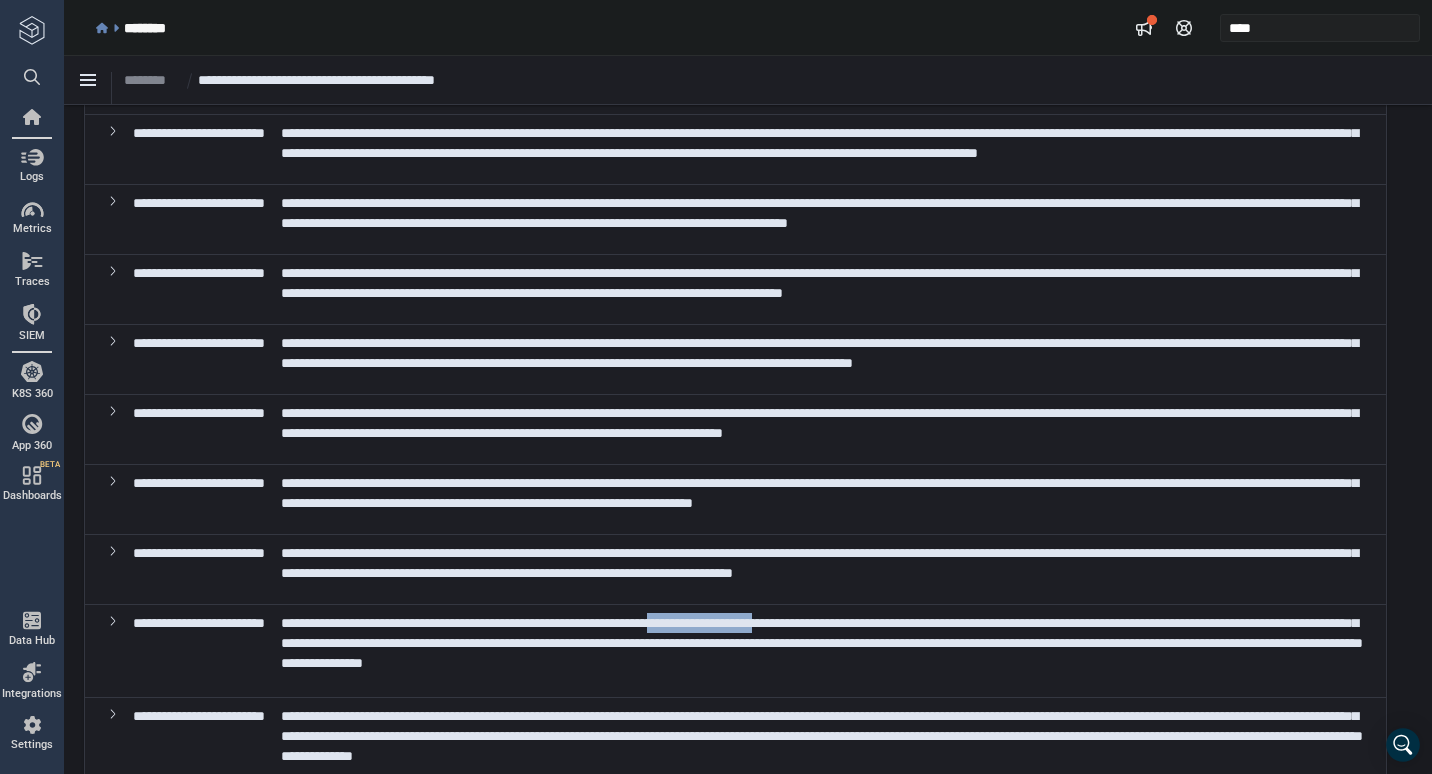 drag, startPoint x: 975, startPoint y: 643, endPoint x: 856, endPoint y: 635, distance: 119.26861 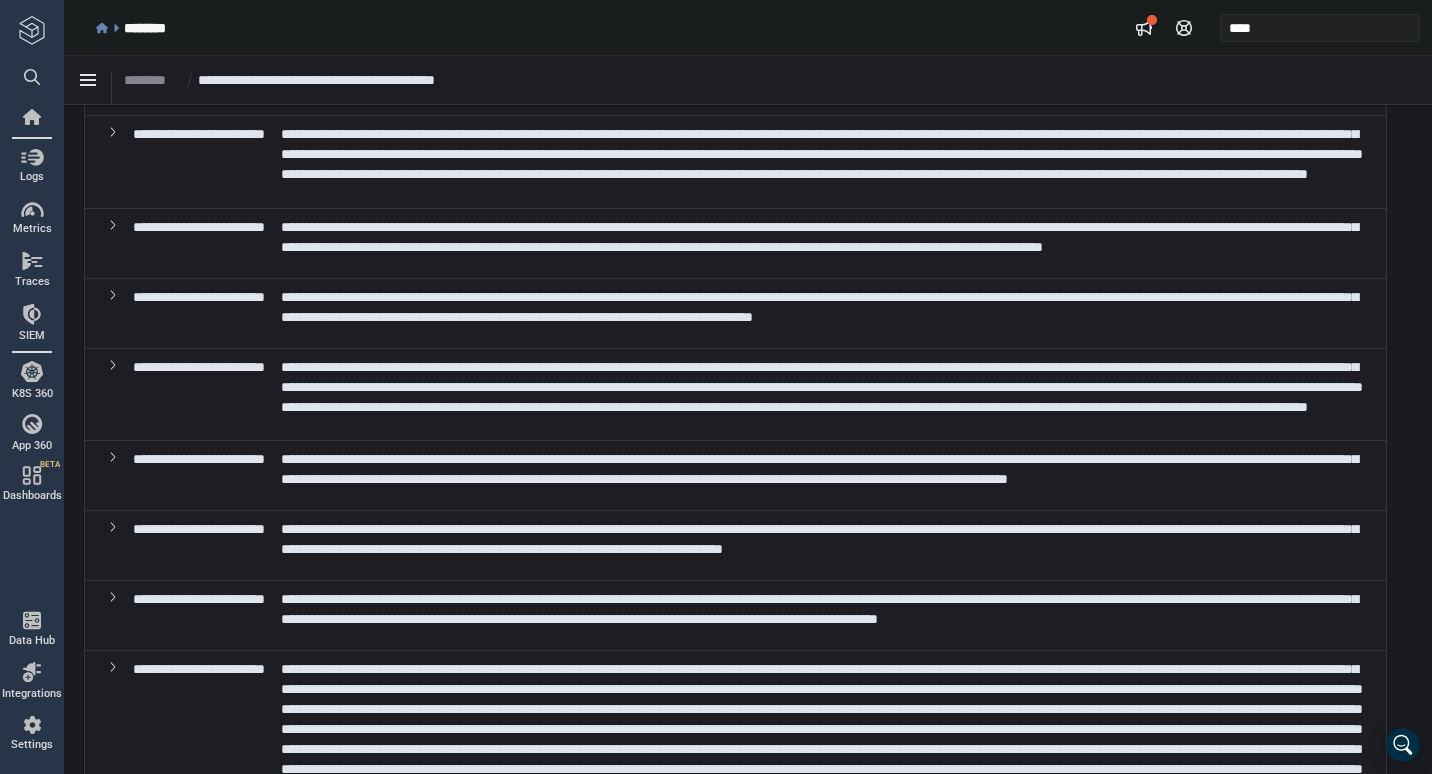 scroll, scrollTop: 2031, scrollLeft: 0, axis: vertical 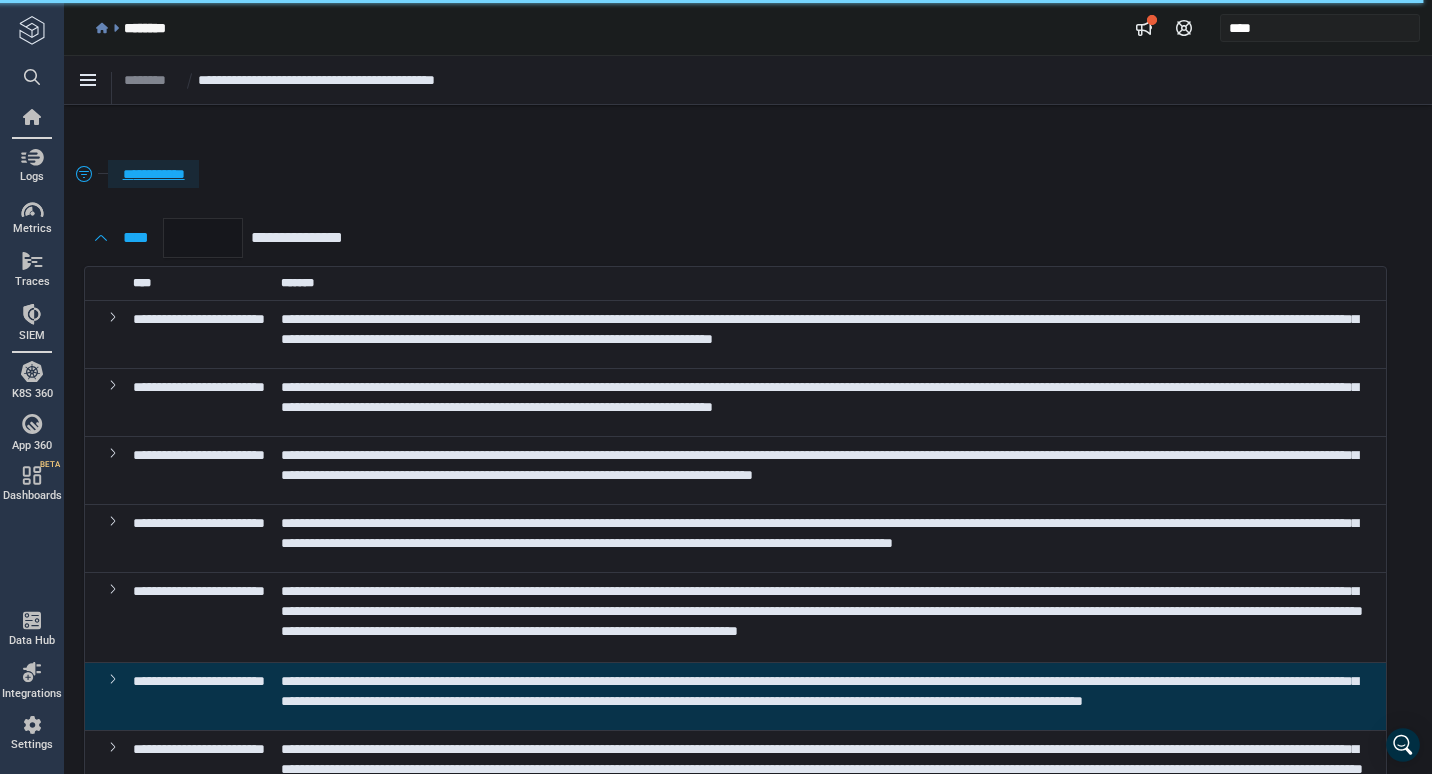 click on "**********" at bounding box center (153, 174) 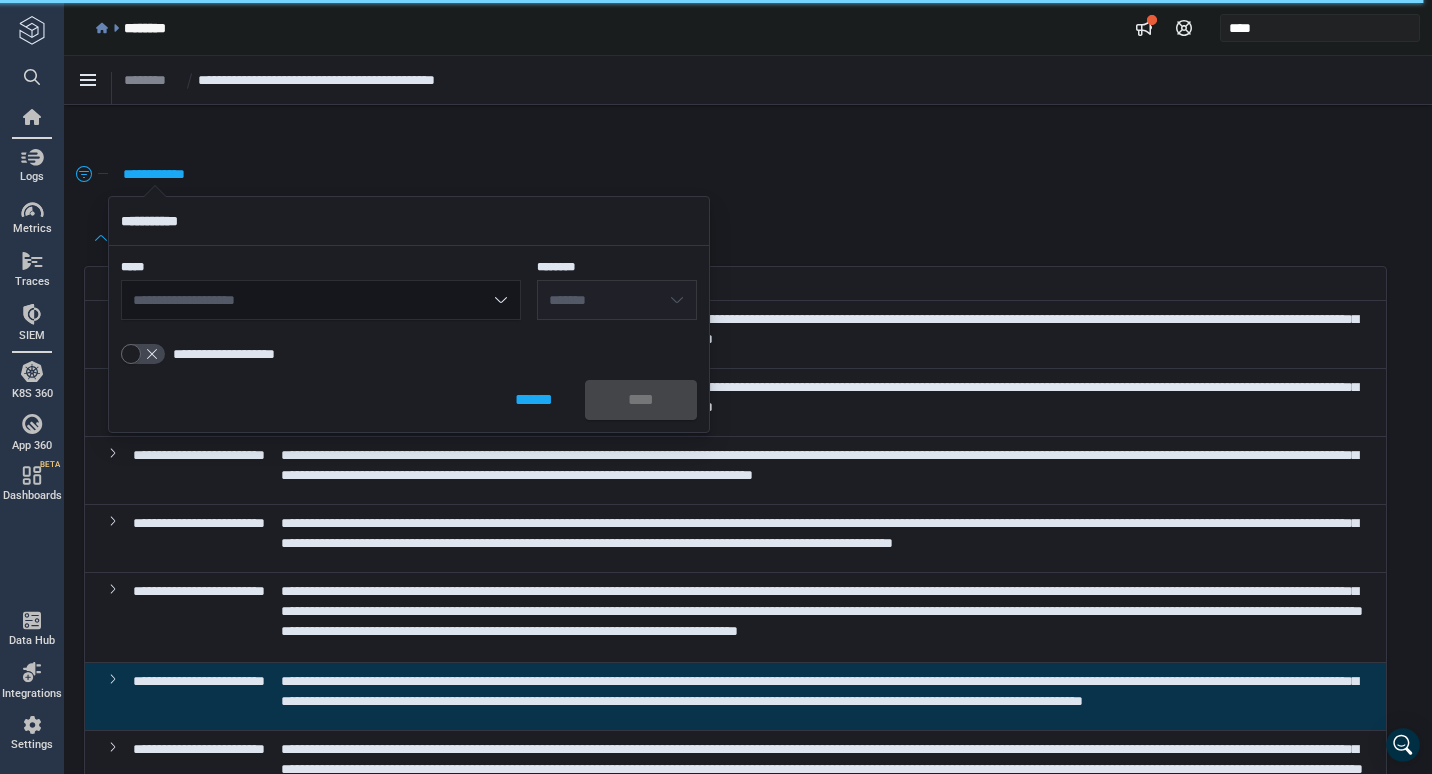 click on "**********" at bounding box center (321, 300) 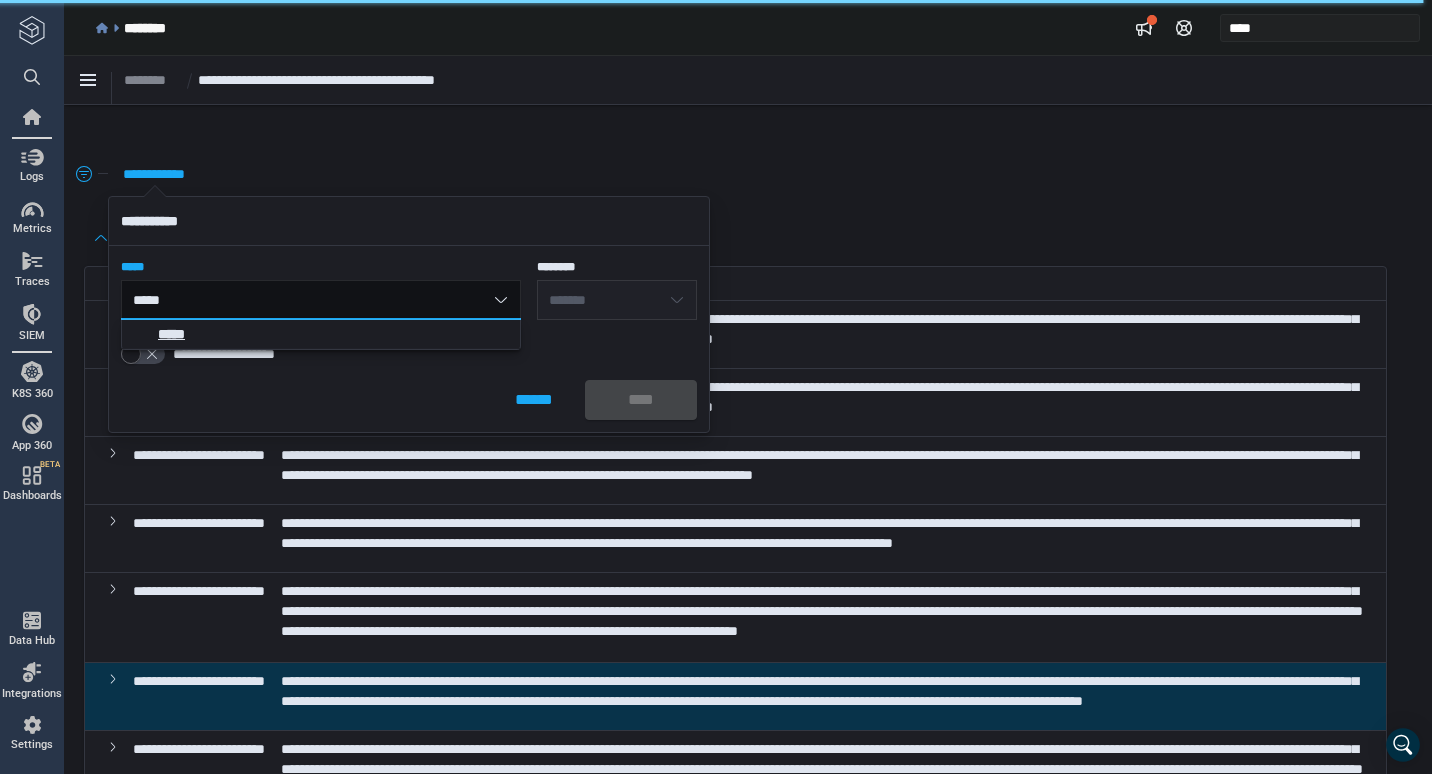 type on "*****" 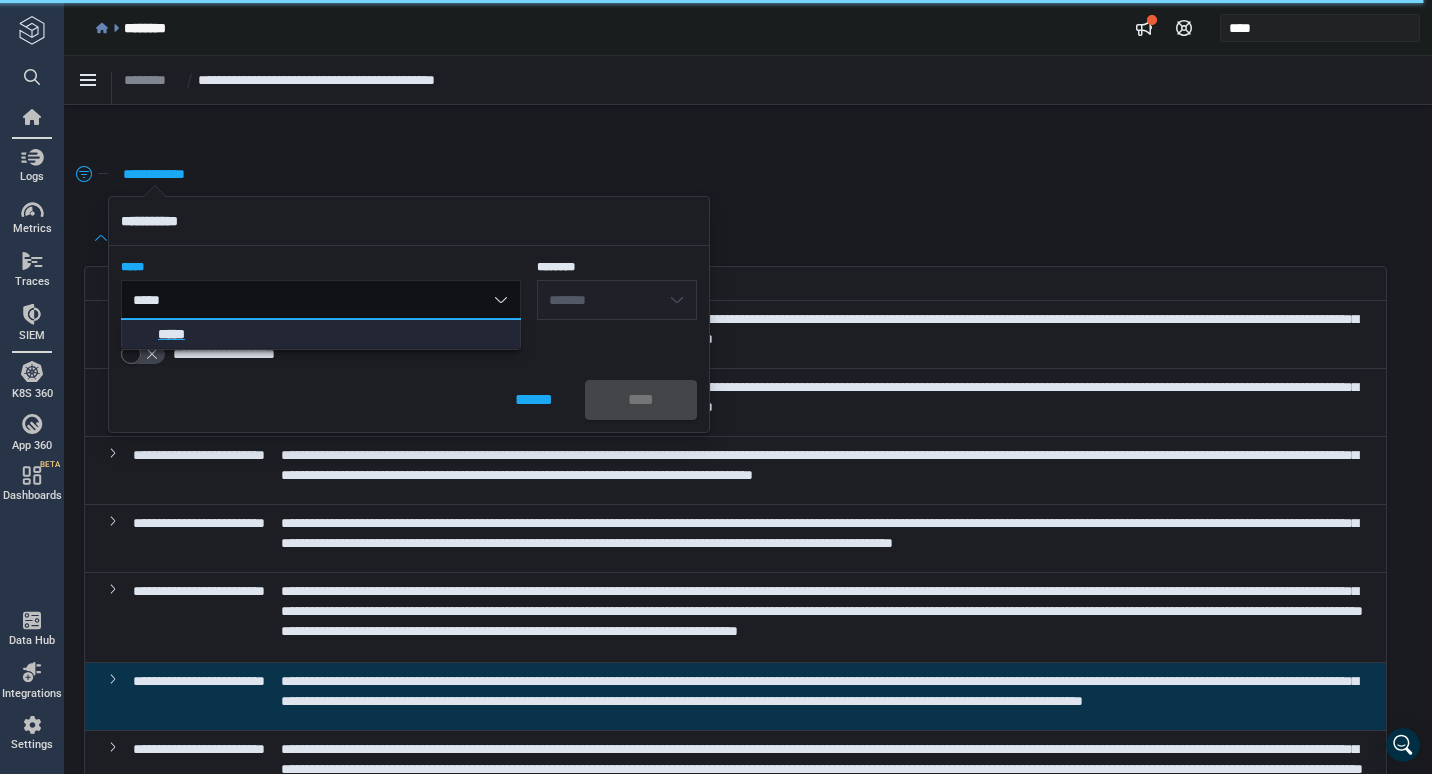 click on "*****" 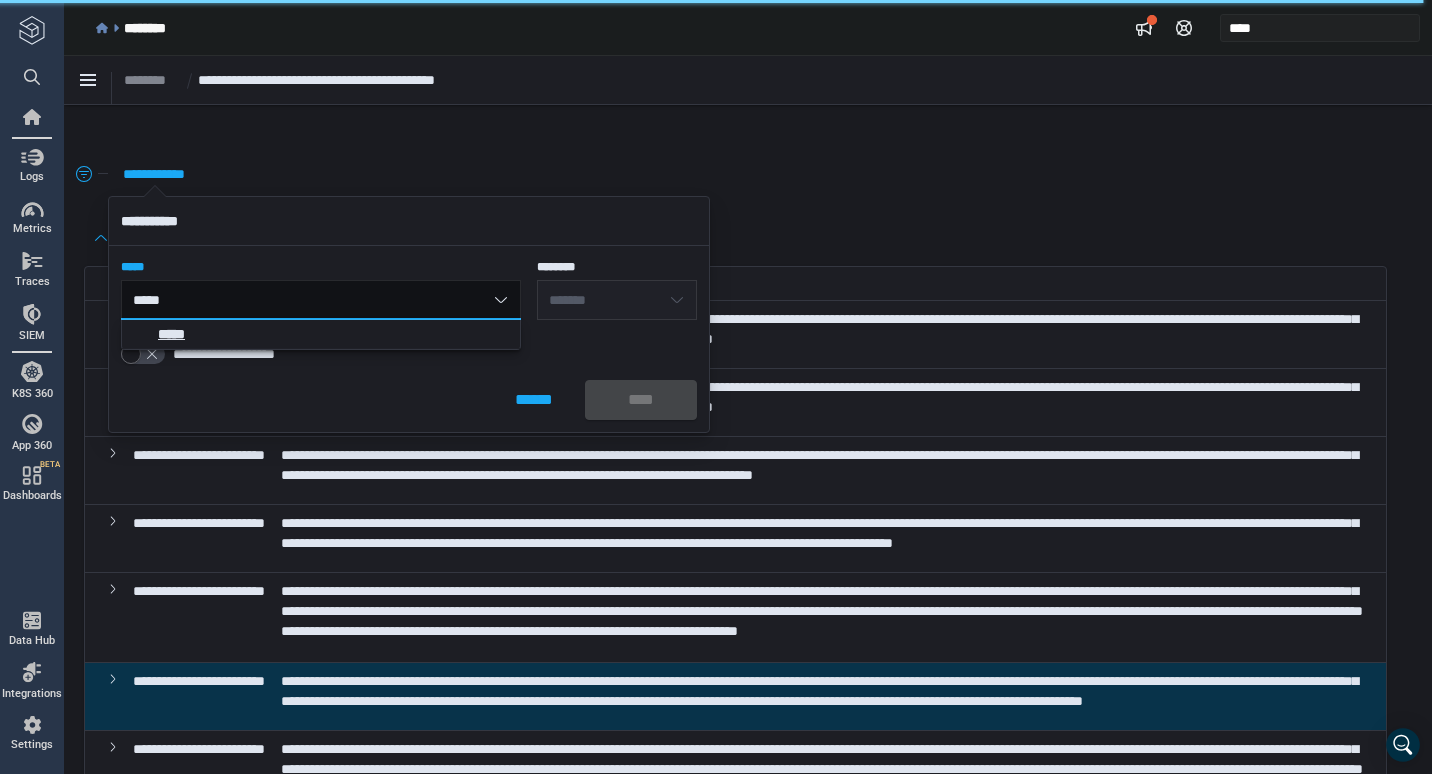 type 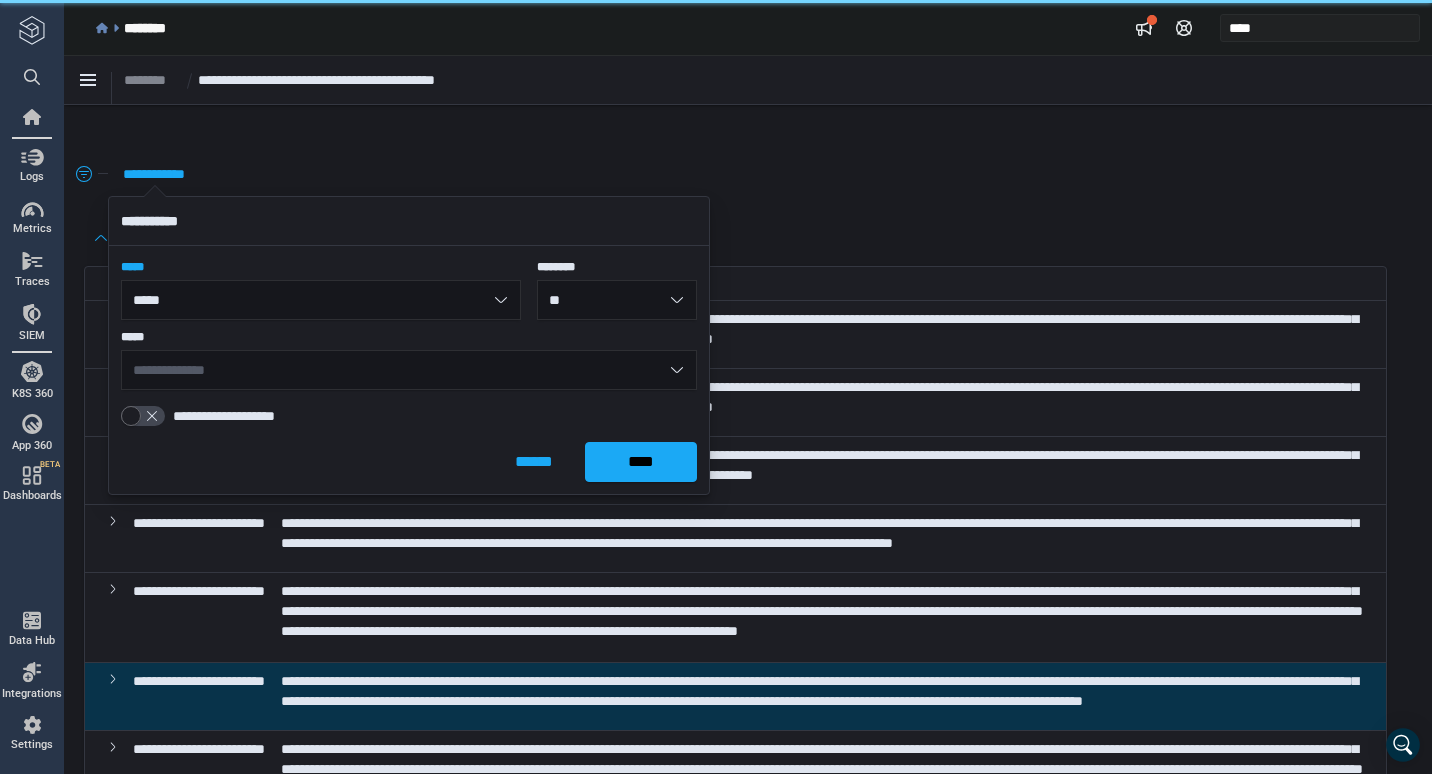 click on "**" at bounding box center [617, 300] 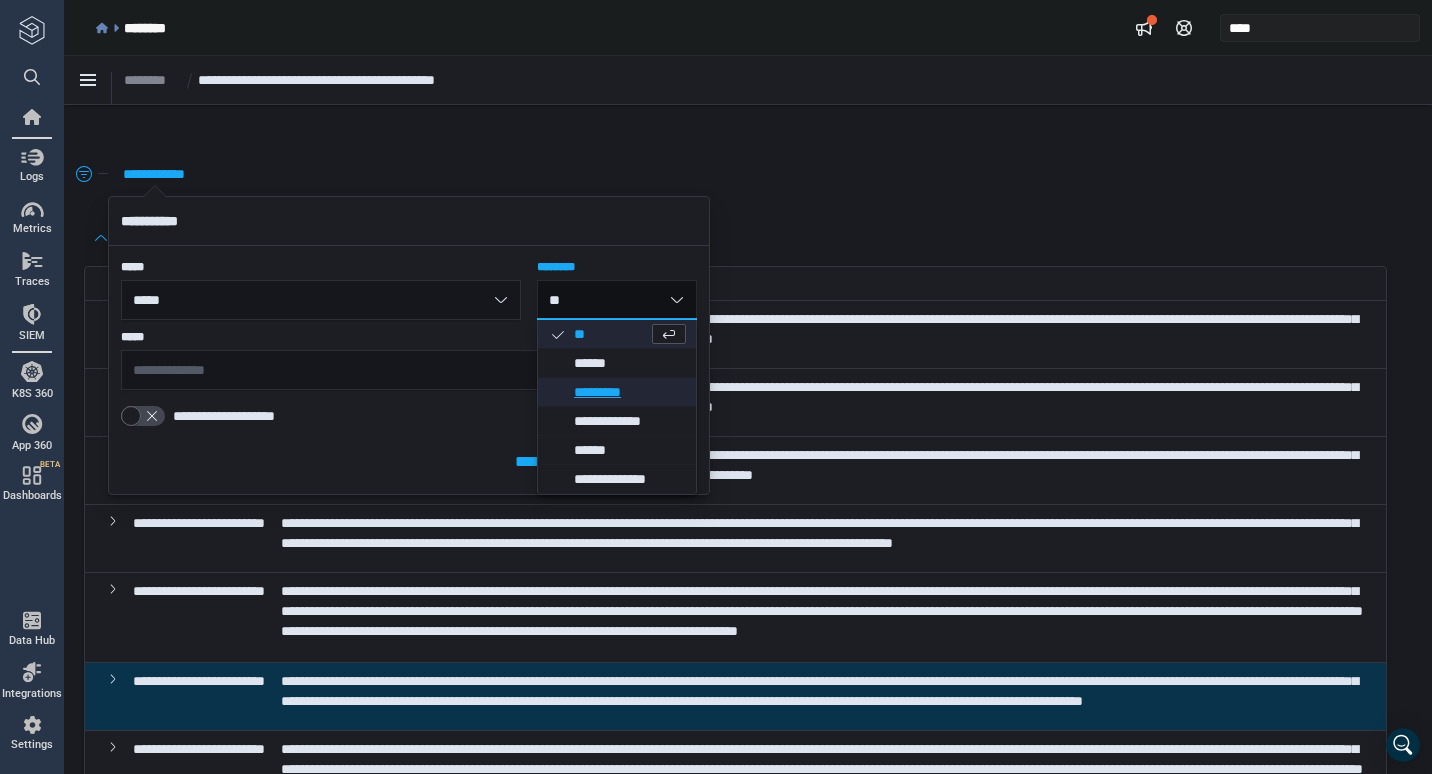 click on "*********" at bounding box center [630, 392] 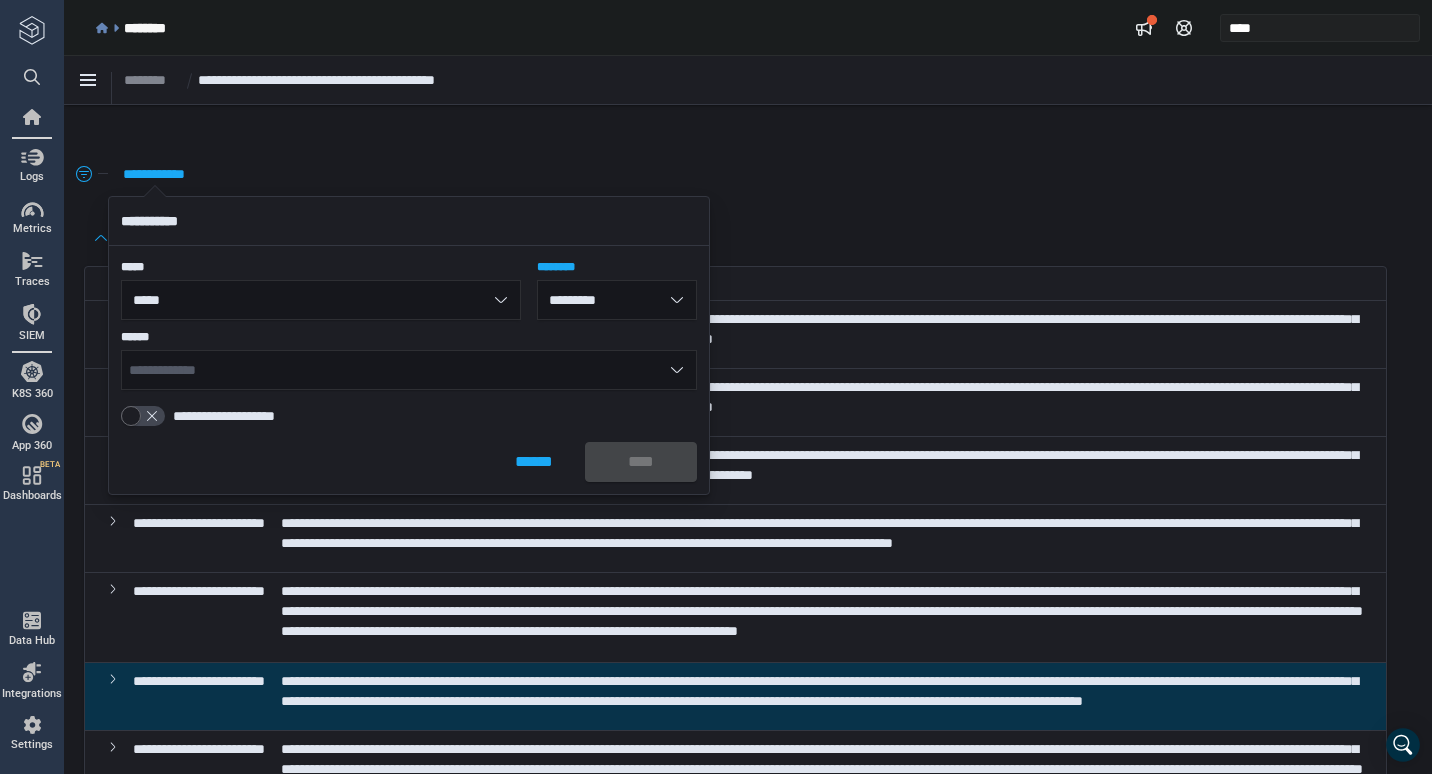 click on "**********" at bounding box center (409, 370) 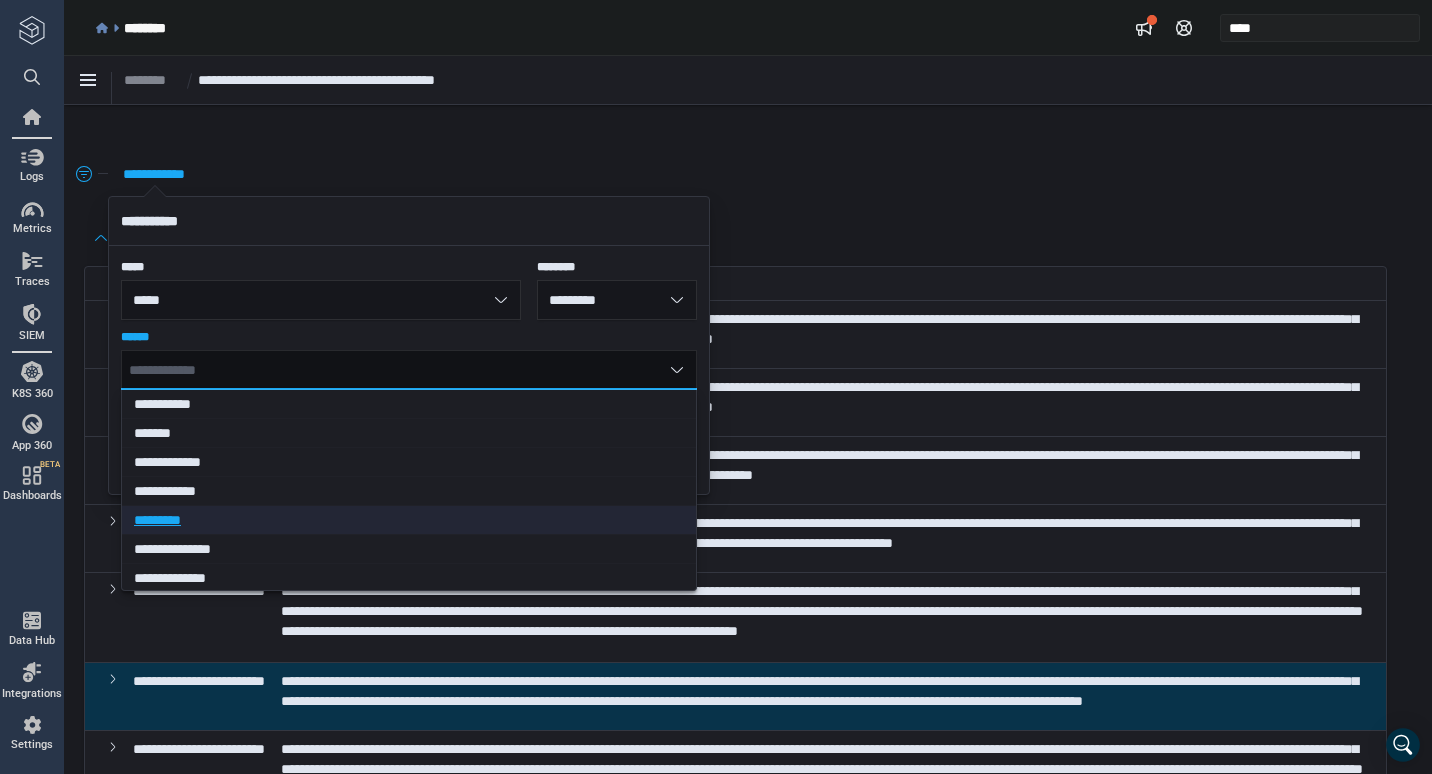 click on "*********" at bounding box center [402, 520] 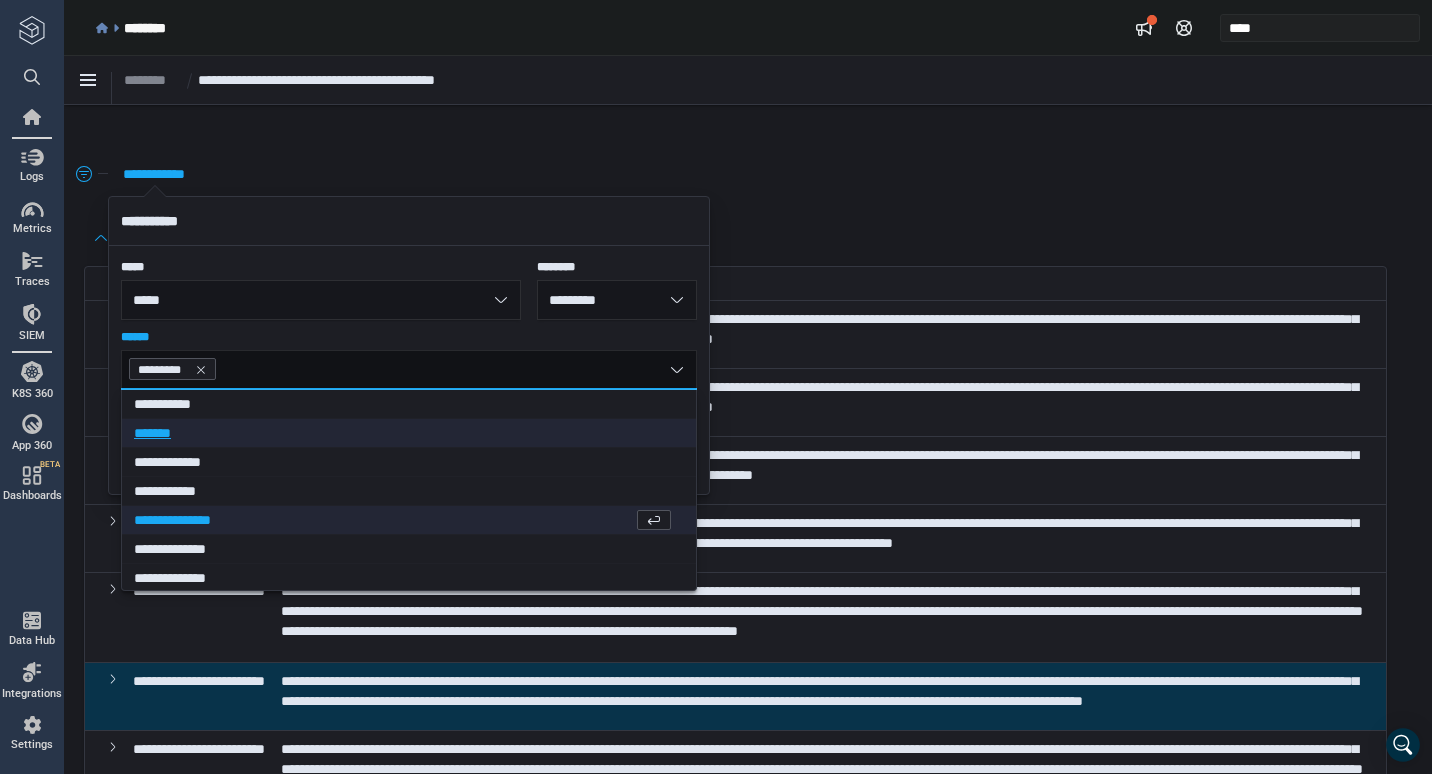 click on "*******" at bounding box center [402, 433] 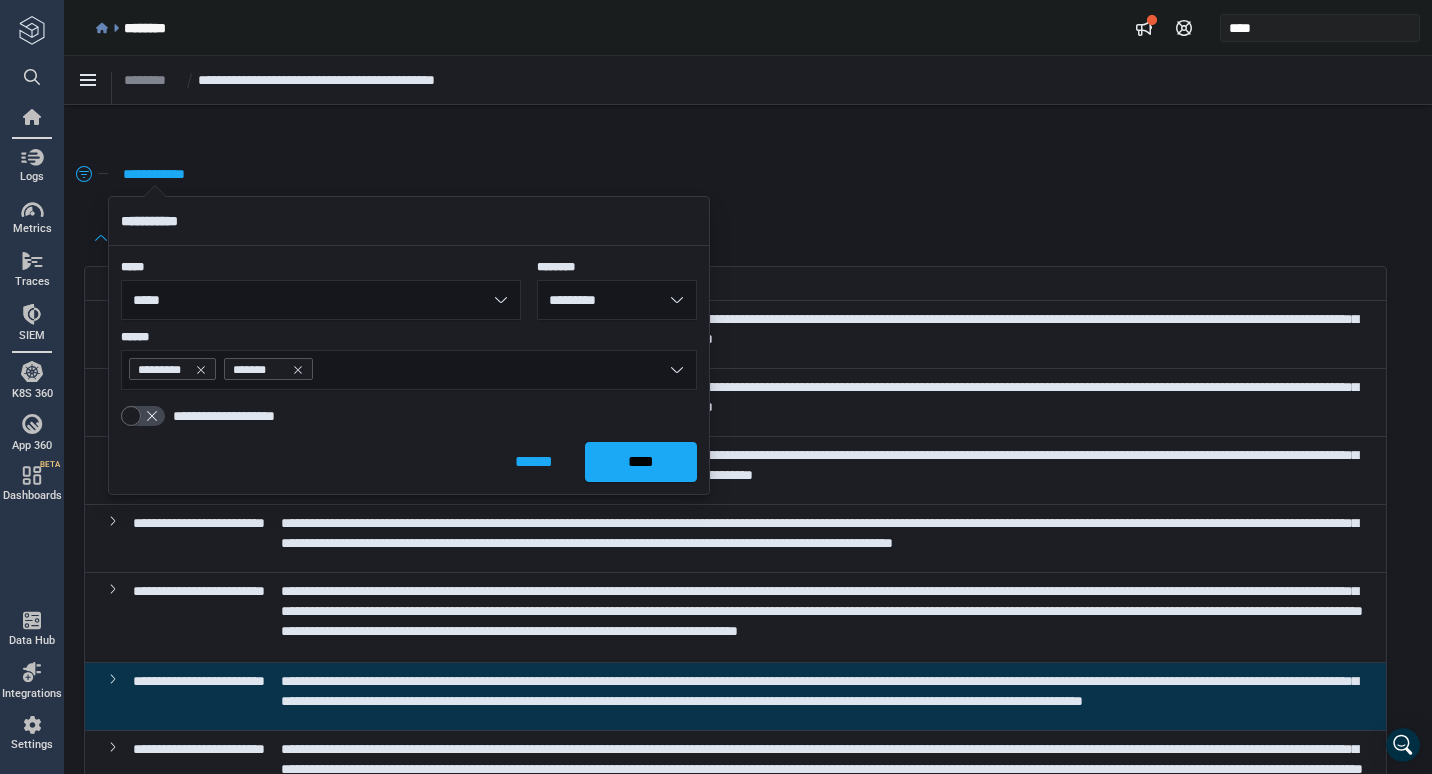 click on "**********" at bounding box center [409, 221] 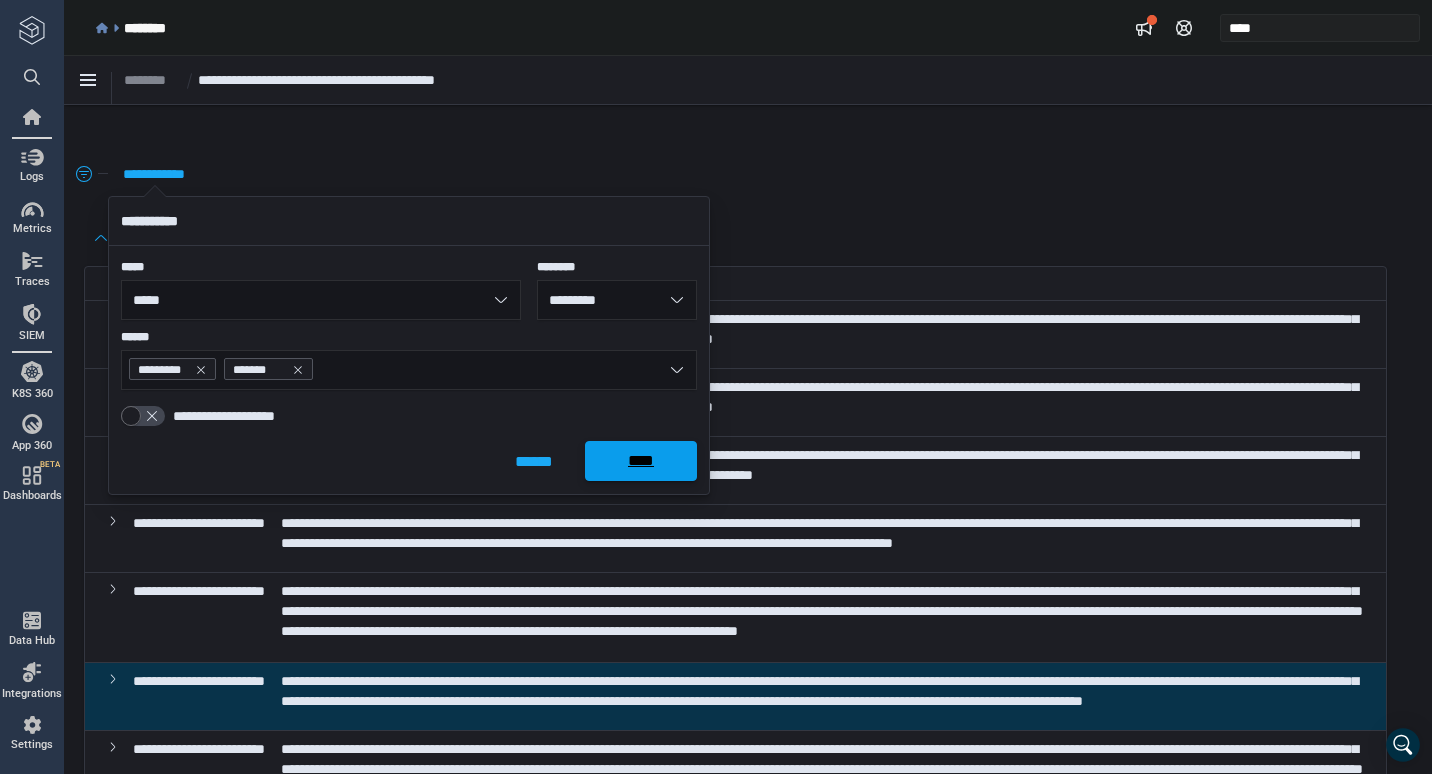 click on "****" at bounding box center (641, 461) 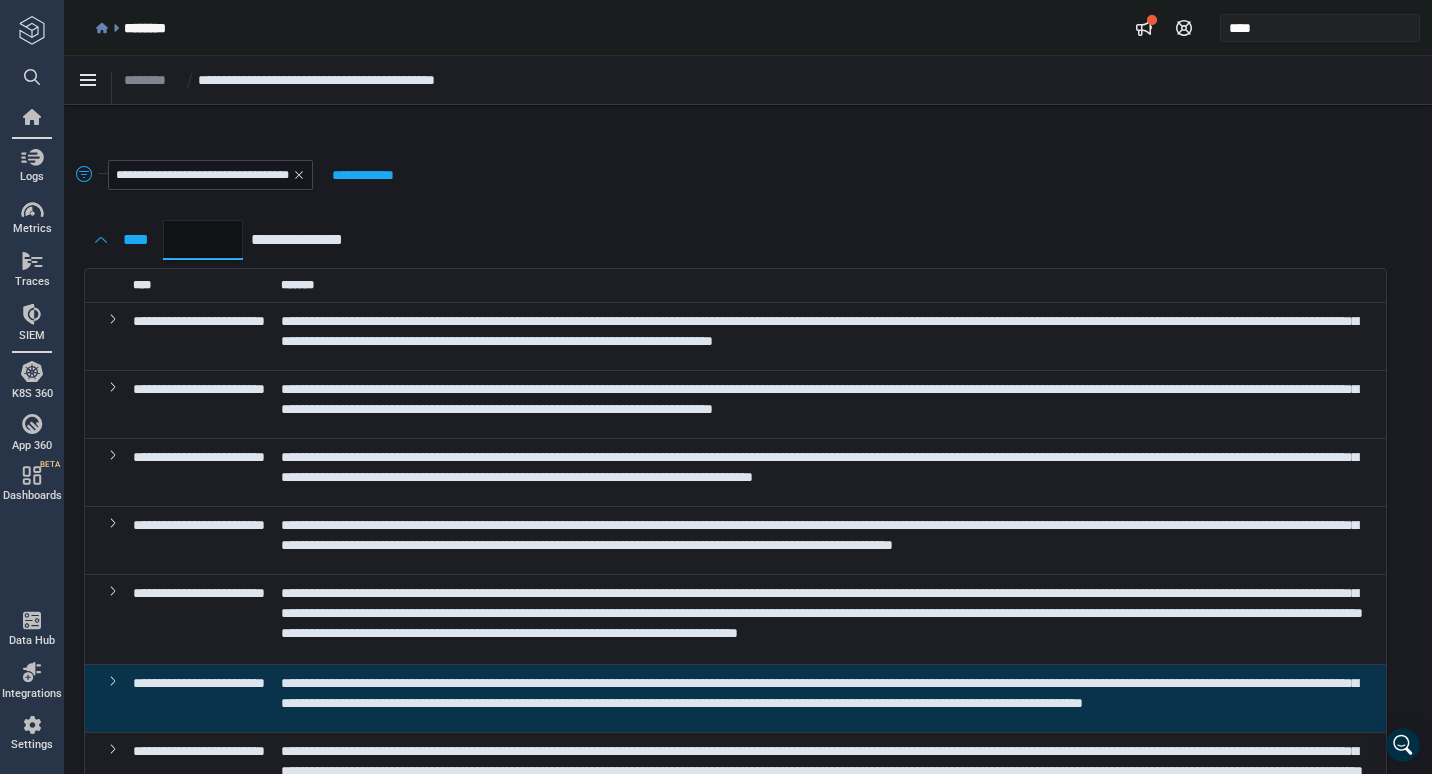 click on "*" at bounding box center [203, 240] 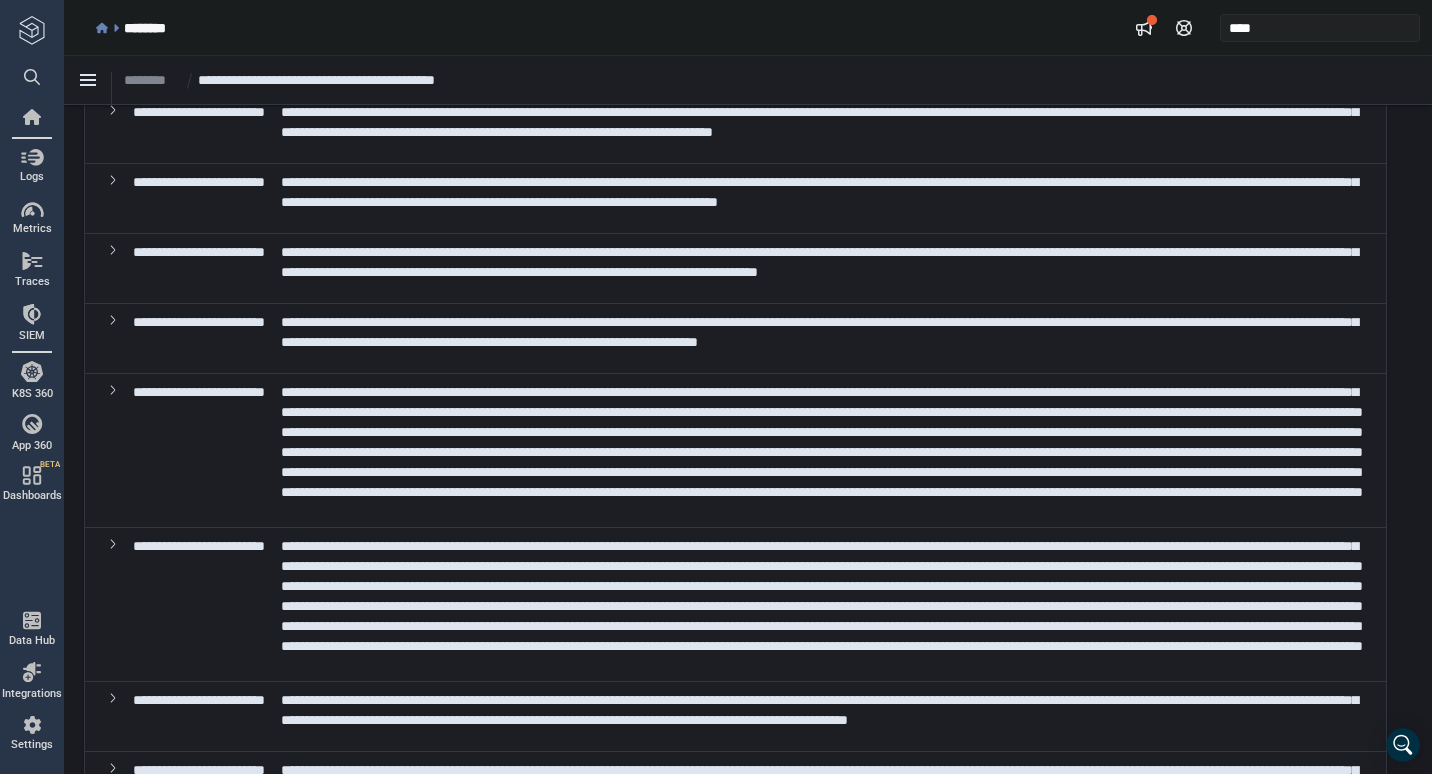 scroll, scrollTop: 2555, scrollLeft: 0, axis: vertical 